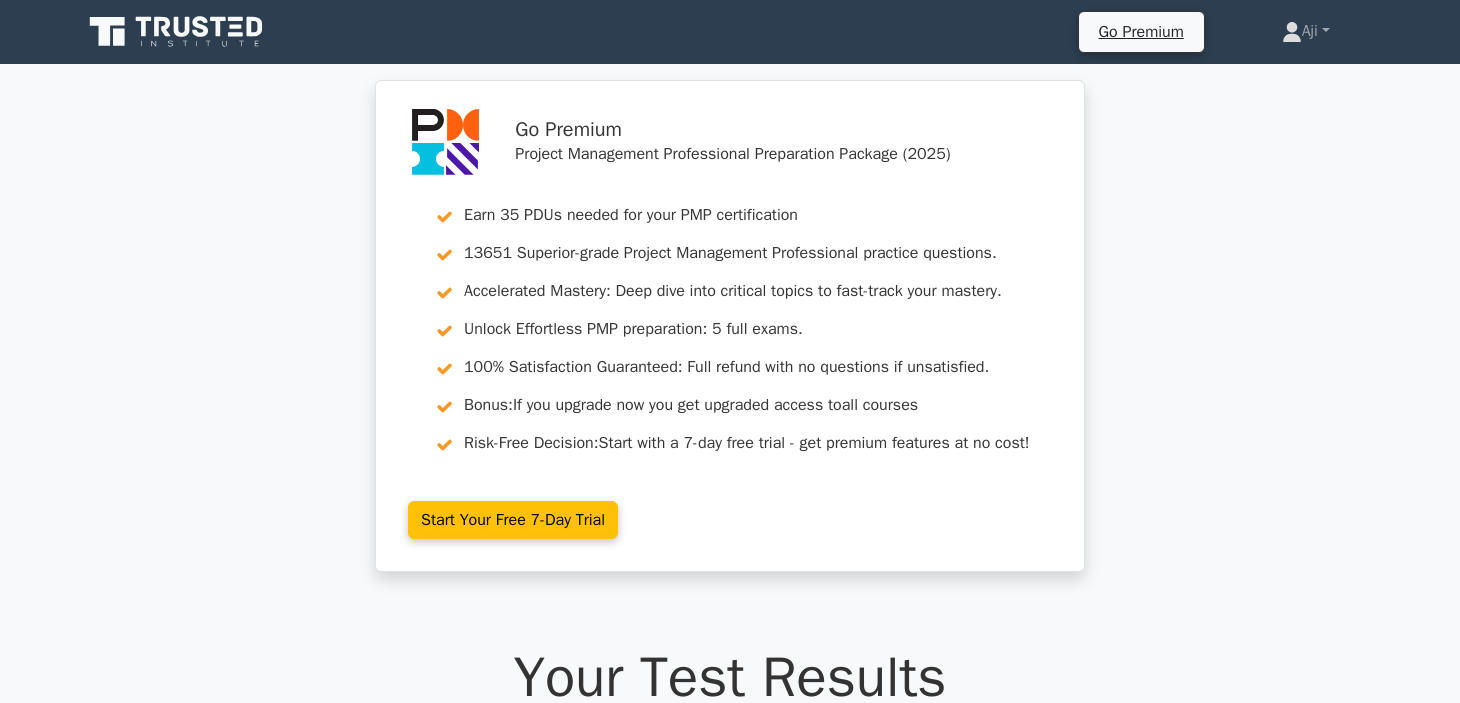 scroll, scrollTop: 15035, scrollLeft: 0, axis: vertical 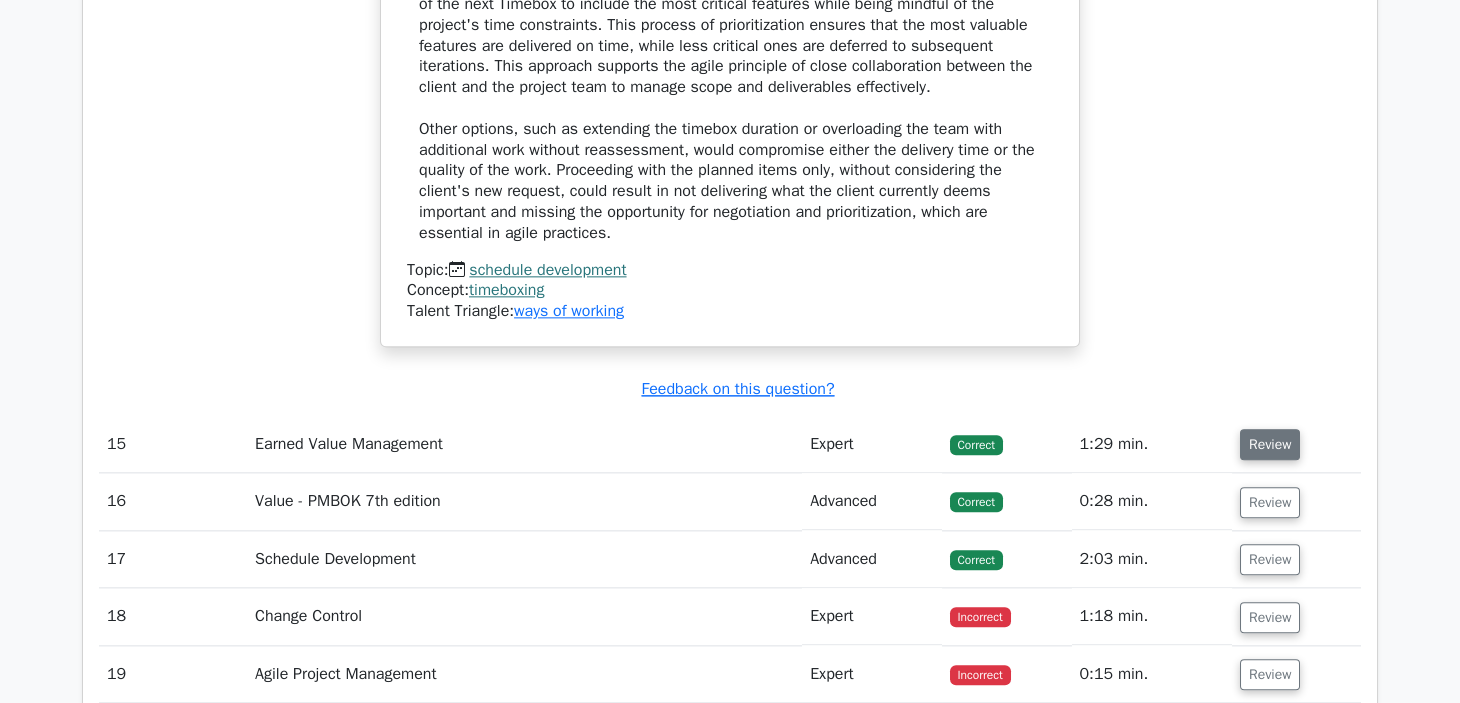 click on "Review" at bounding box center (1270, 444) 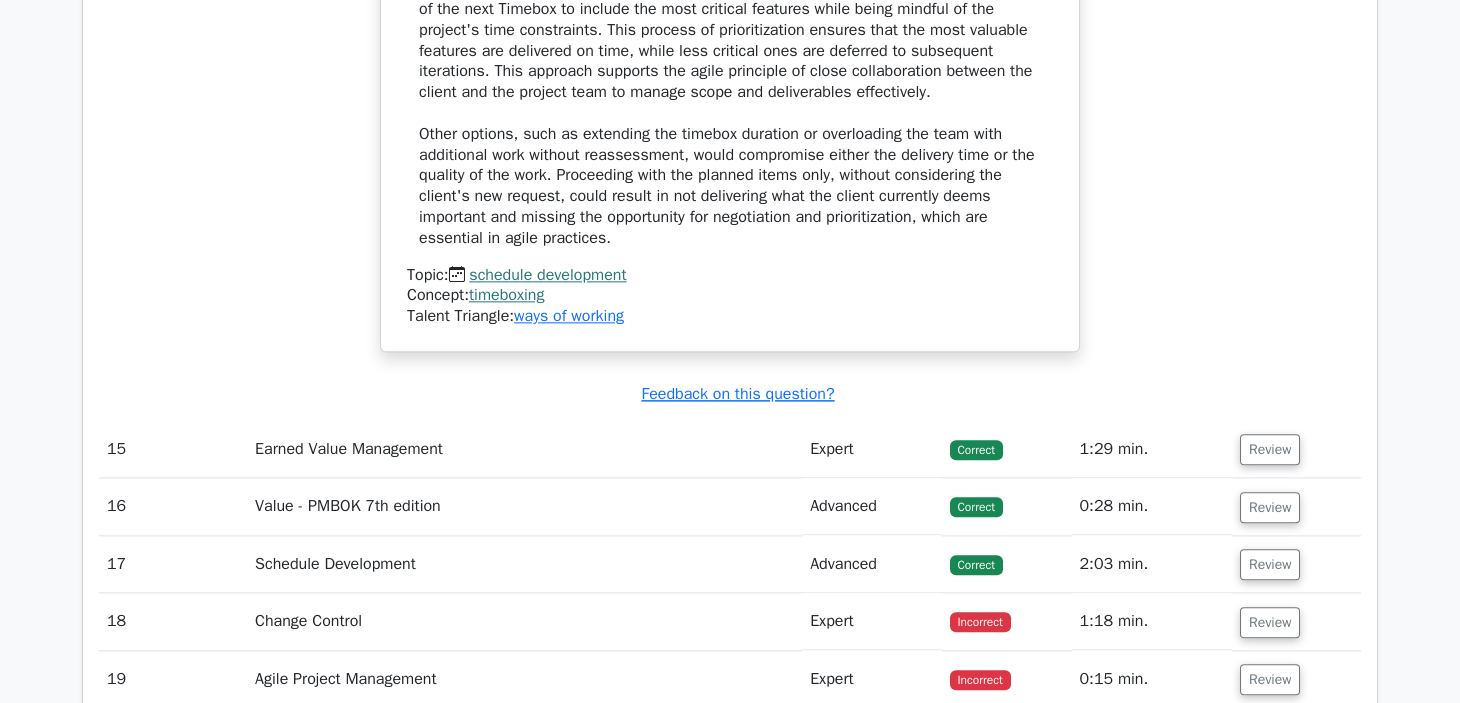 scroll, scrollTop: 16499, scrollLeft: 0, axis: vertical 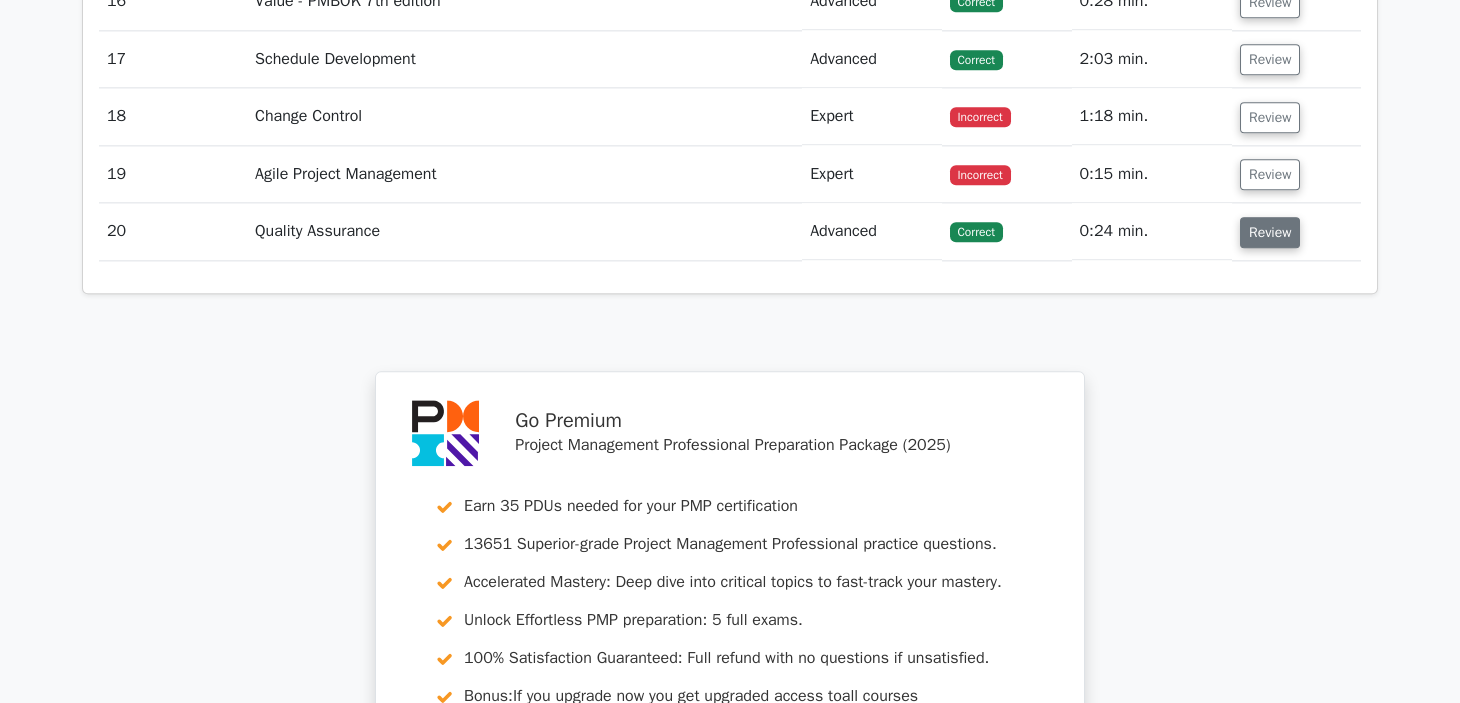 click on "Review" at bounding box center (1270, 232) 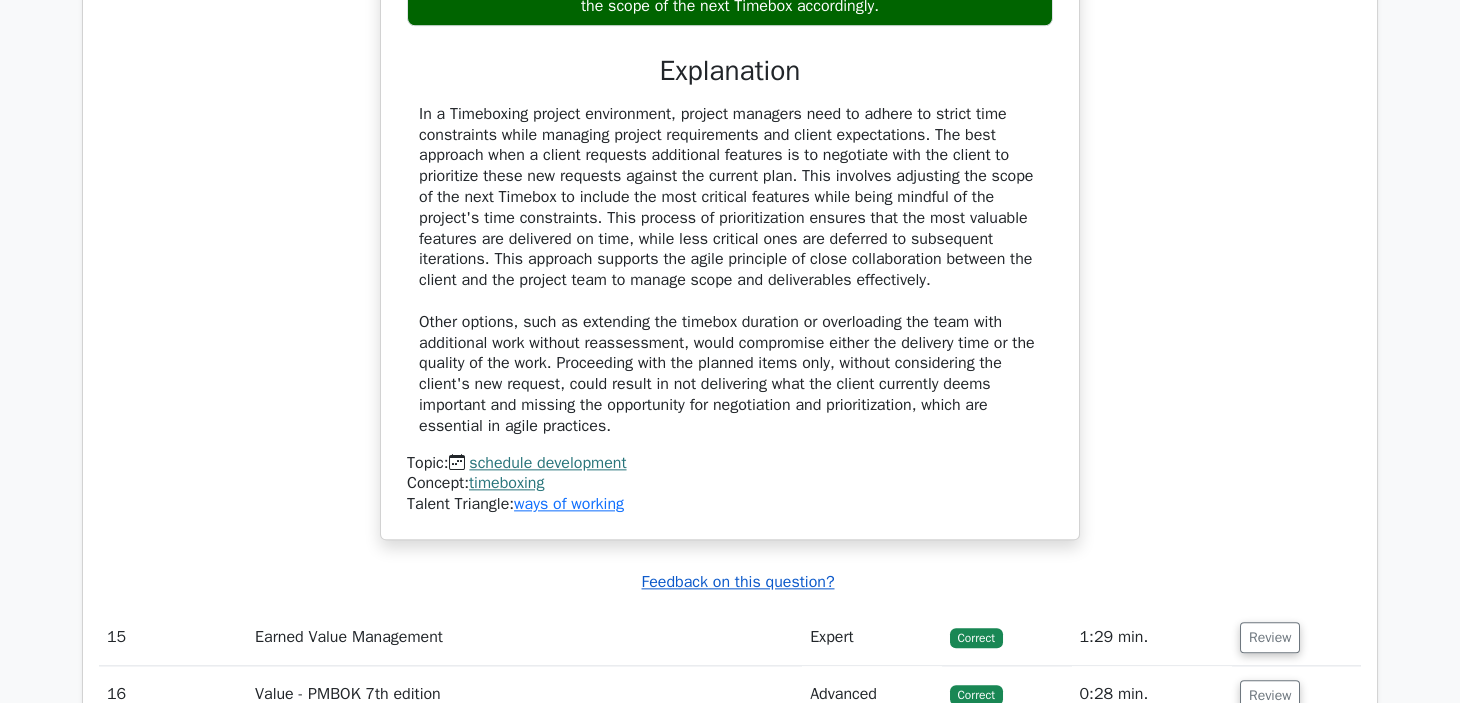 scroll, scrollTop: 16306, scrollLeft: 0, axis: vertical 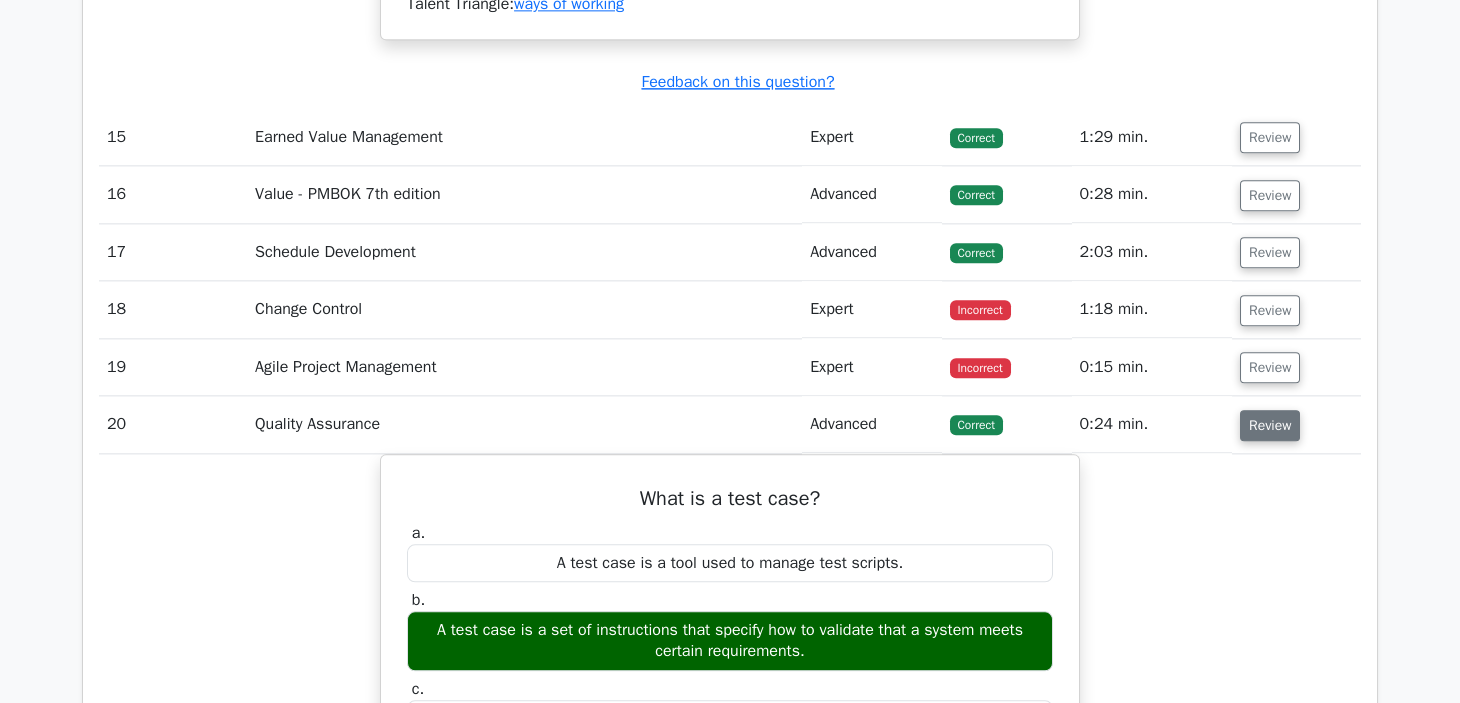 click on "Review" at bounding box center [1270, 425] 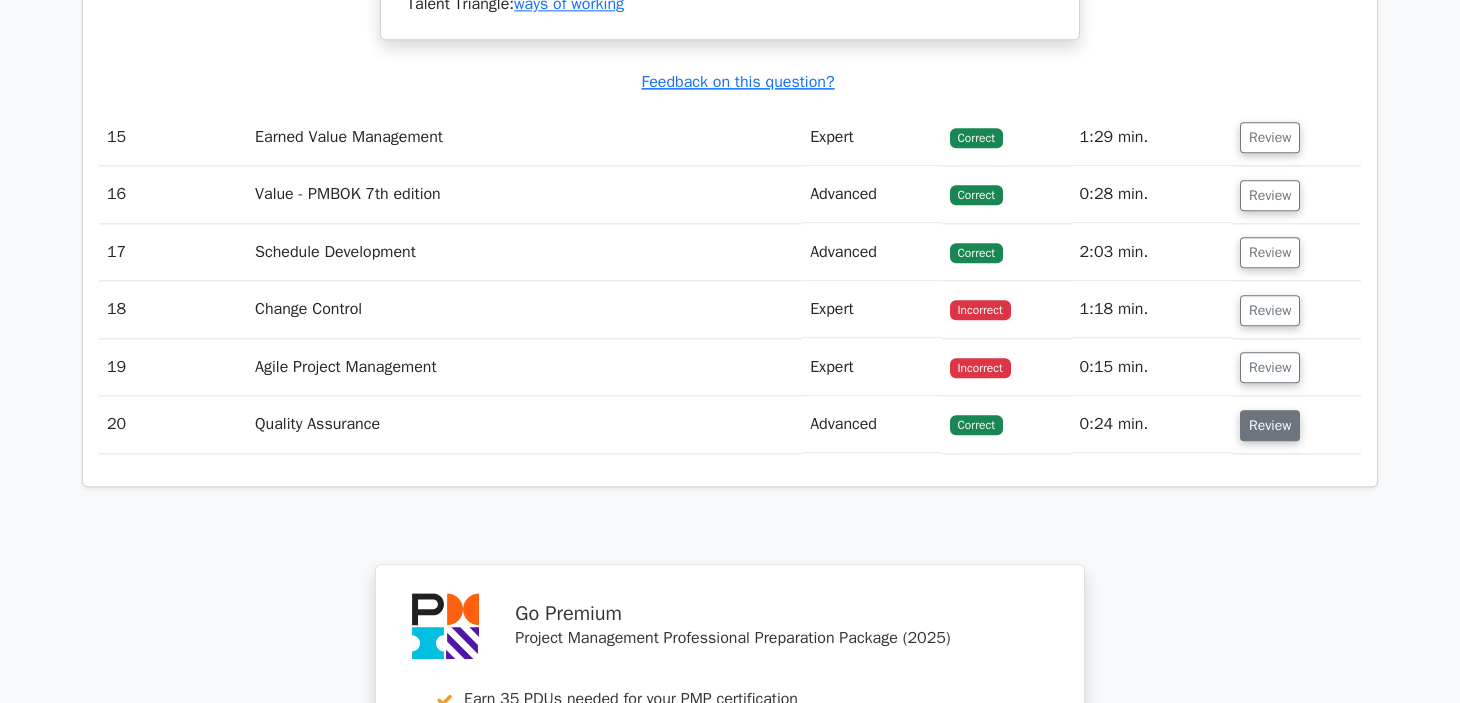 click on "Review" at bounding box center [1270, 425] 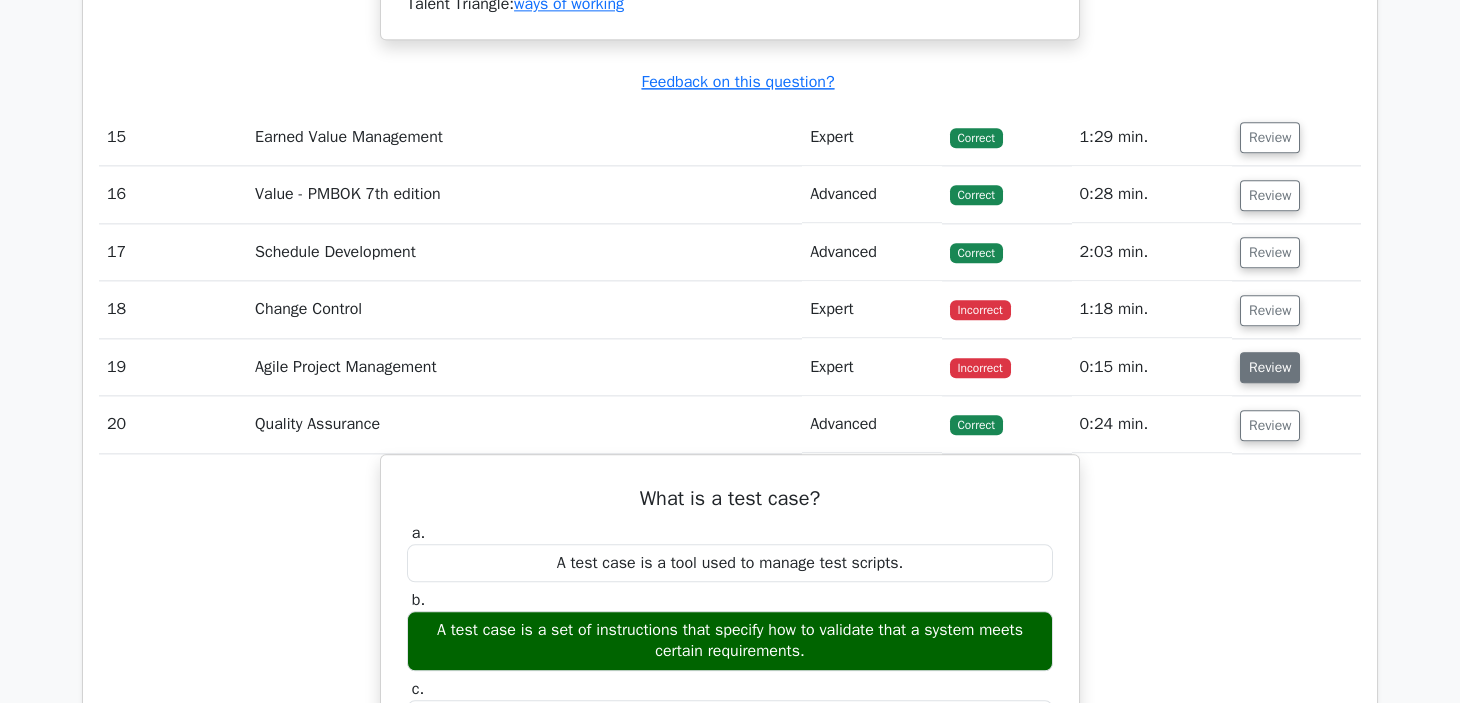 click on "Review" at bounding box center [1270, 367] 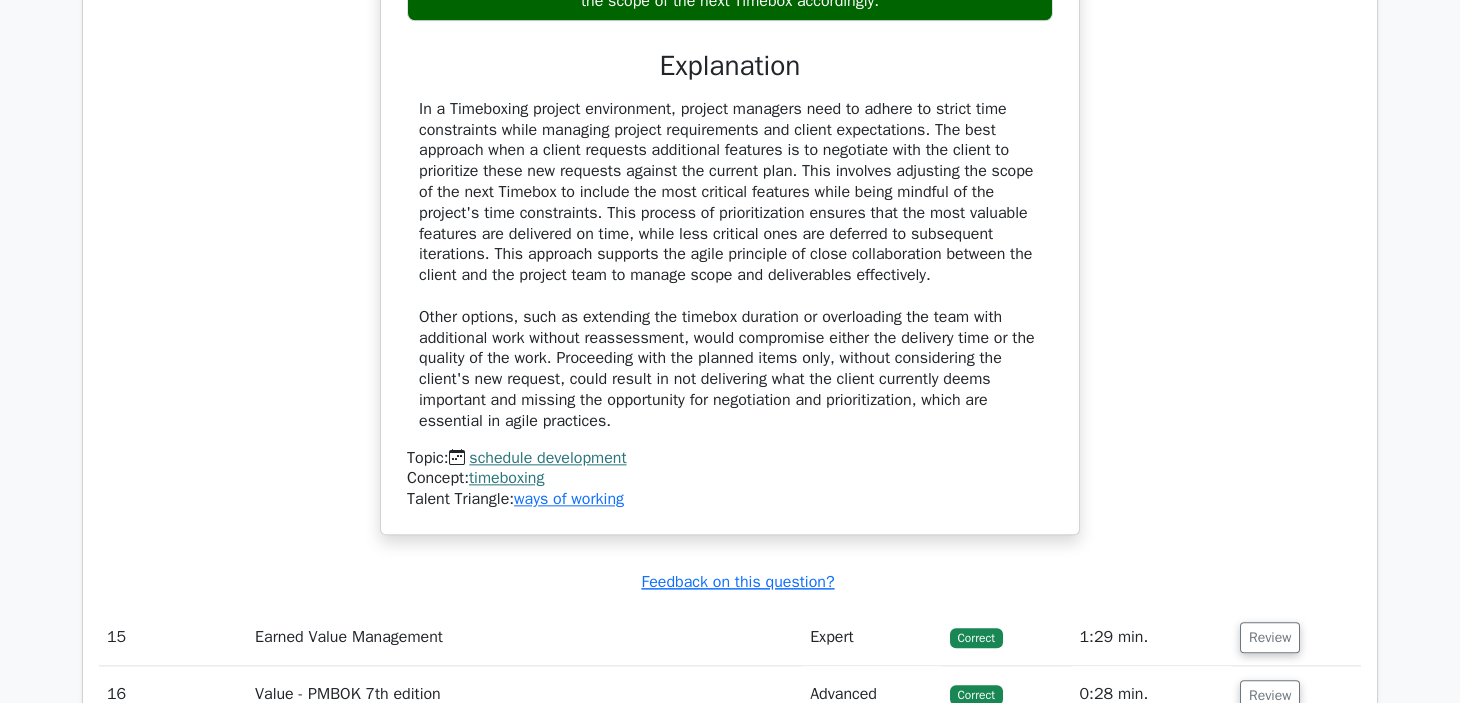 scroll, scrollTop: 16306, scrollLeft: 0, axis: vertical 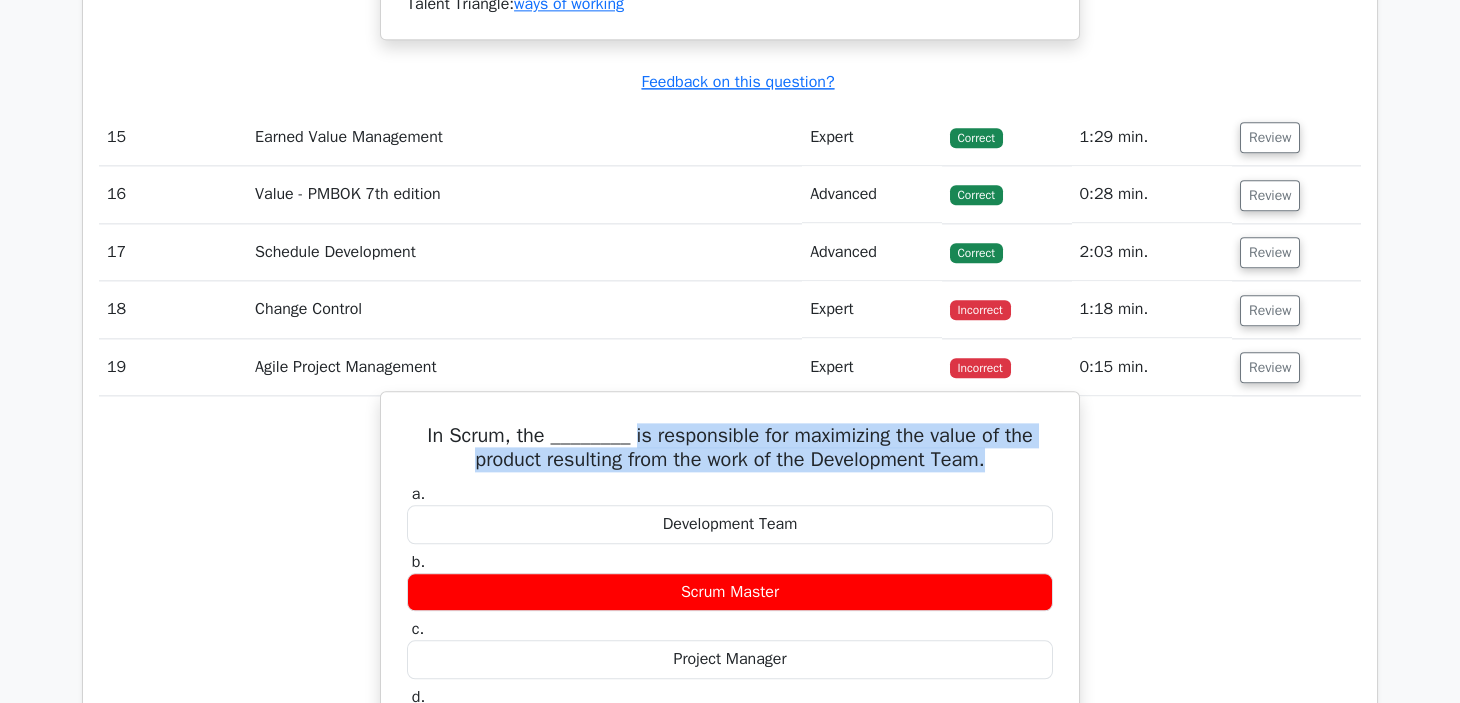 drag, startPoint x: 621, startPoint y: 389, endPoint x: 1019, endPoint y: 419, distance: 399.12906 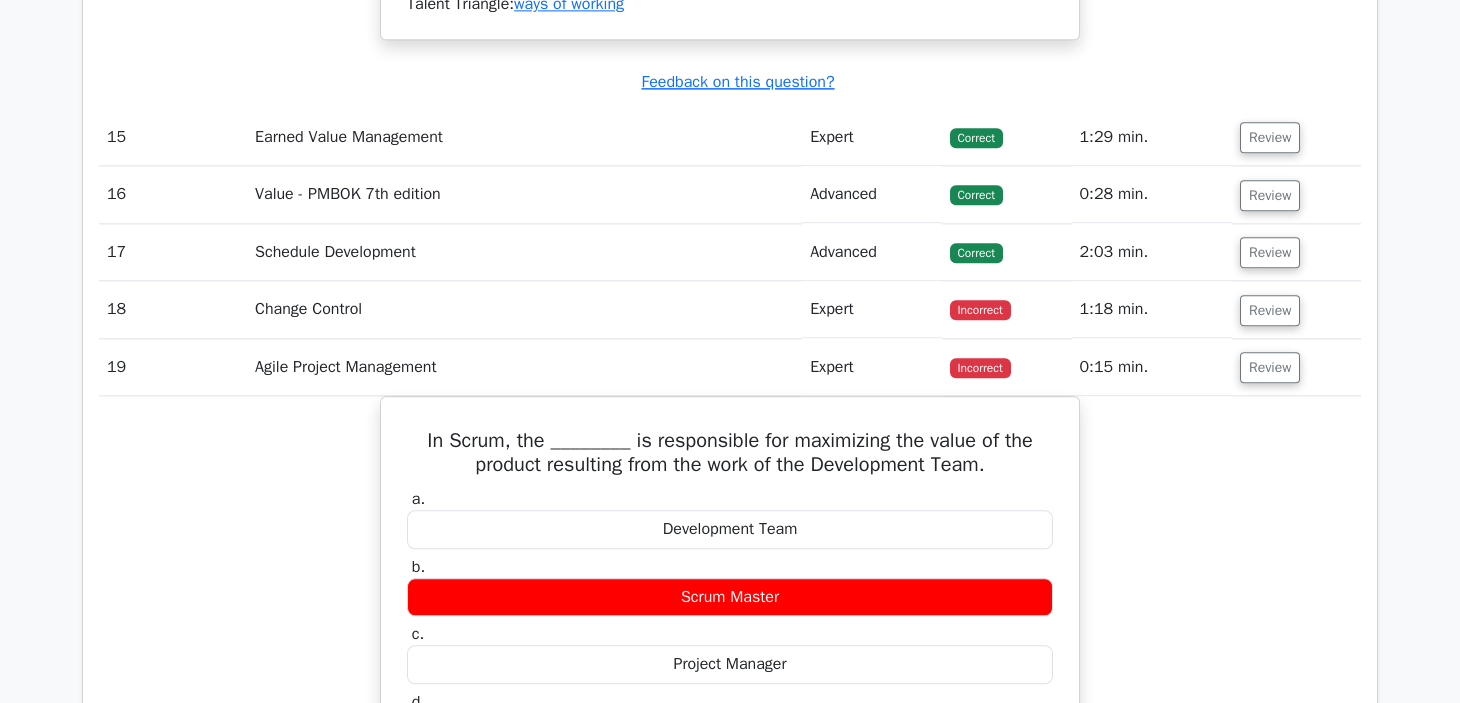 click on "In Scrum, the ________ is responsible for maximizing the value of the product resulting from the work of the Development Team.
a.
Development Team
b." at bounding box center (730, 936) 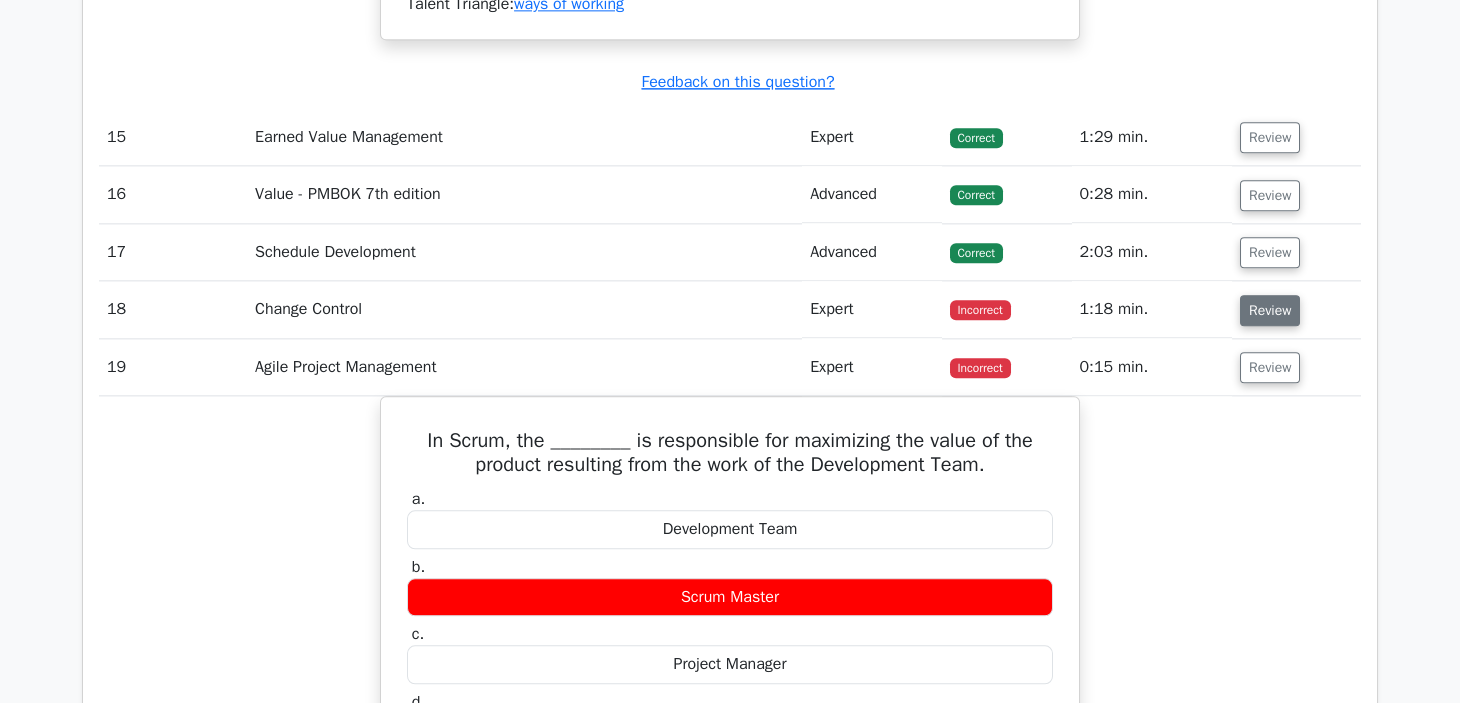 click on "Review" at bounding box center (1270, 310) 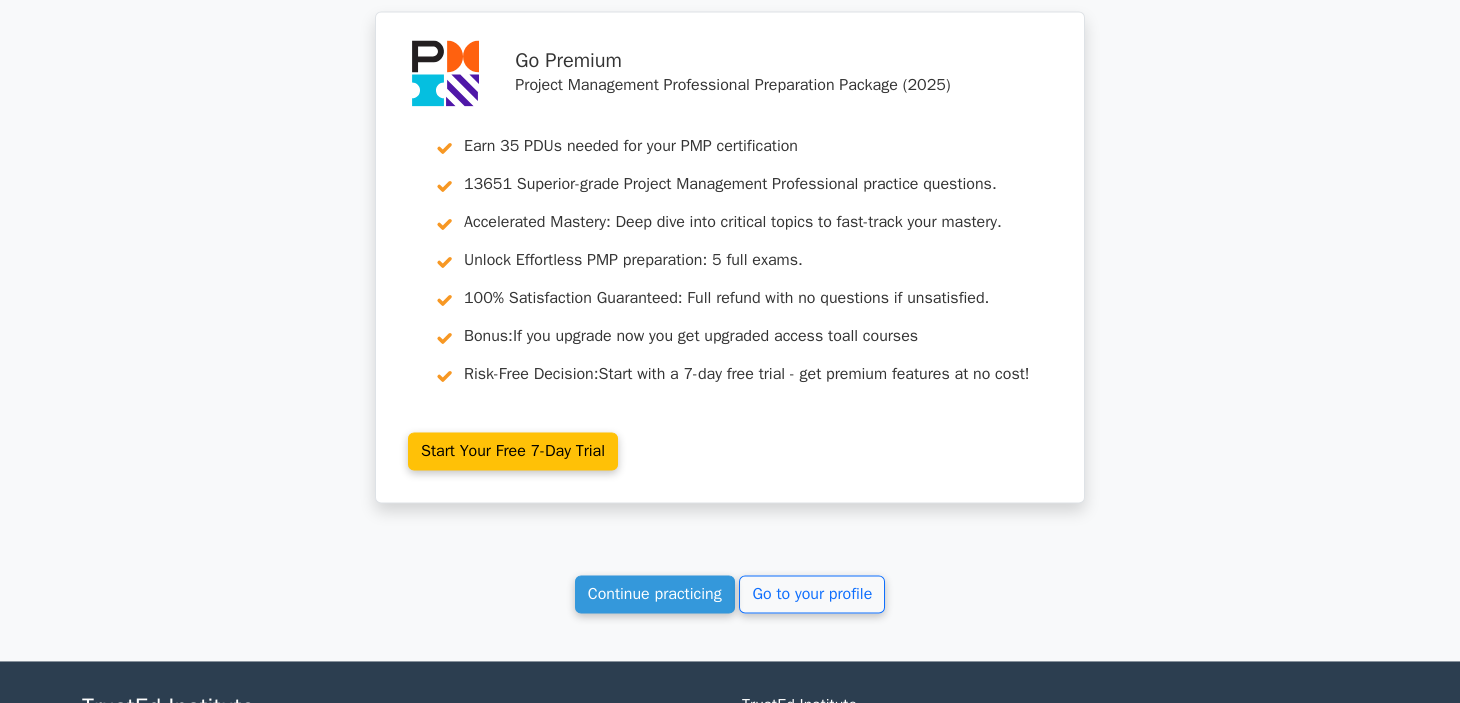 scroll, scrollTop: 19806, scrollLeft: 0, axis: vertical 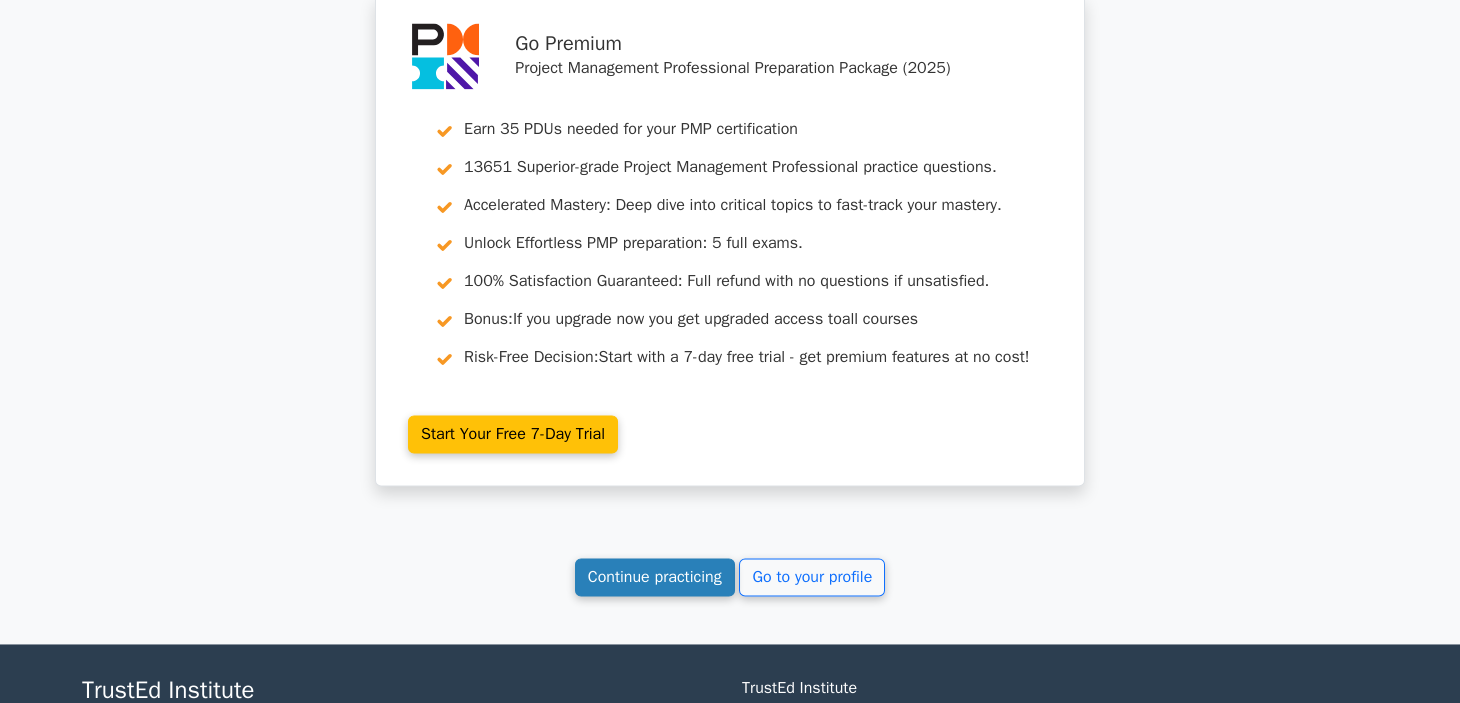 click on "Continue practicing" at bounding box center [655, 577] 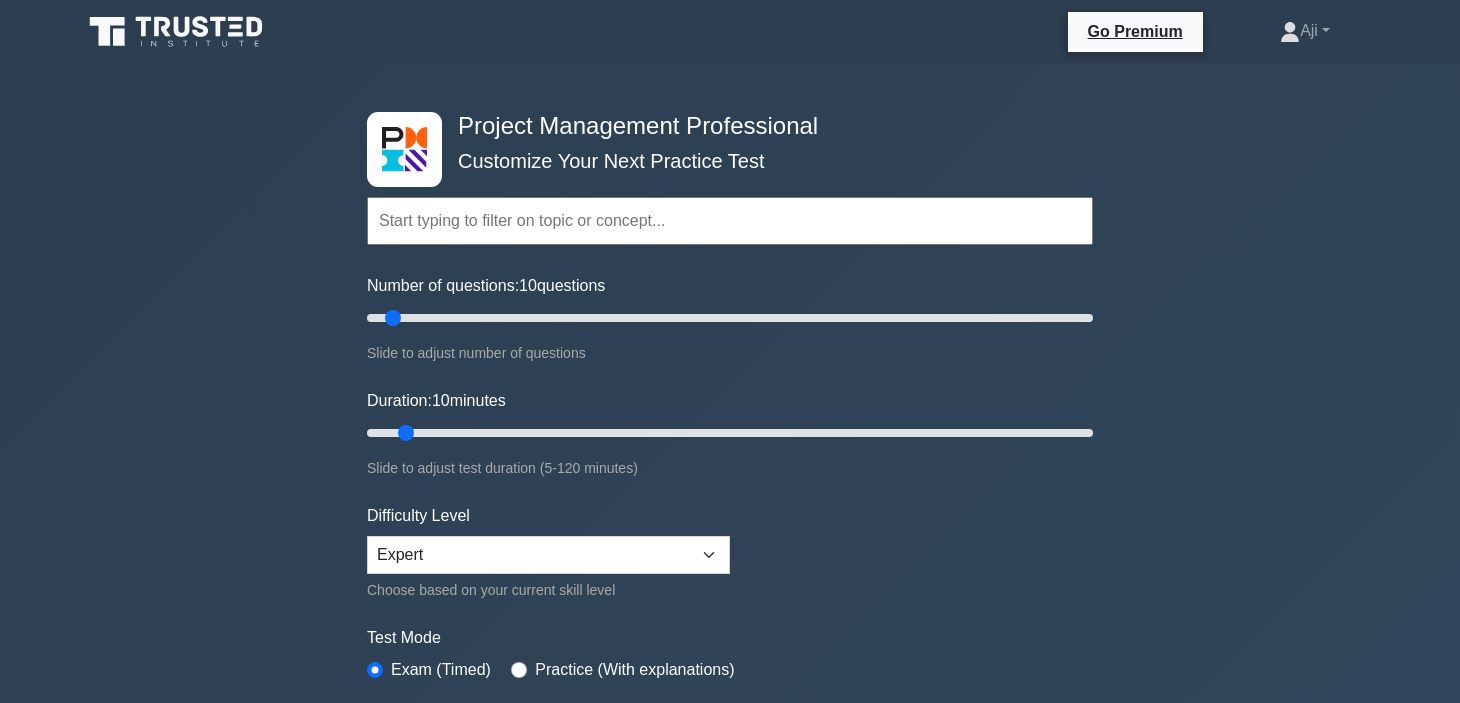 scroll, scrollTop: 0, scrollLeft: 0, axis: both 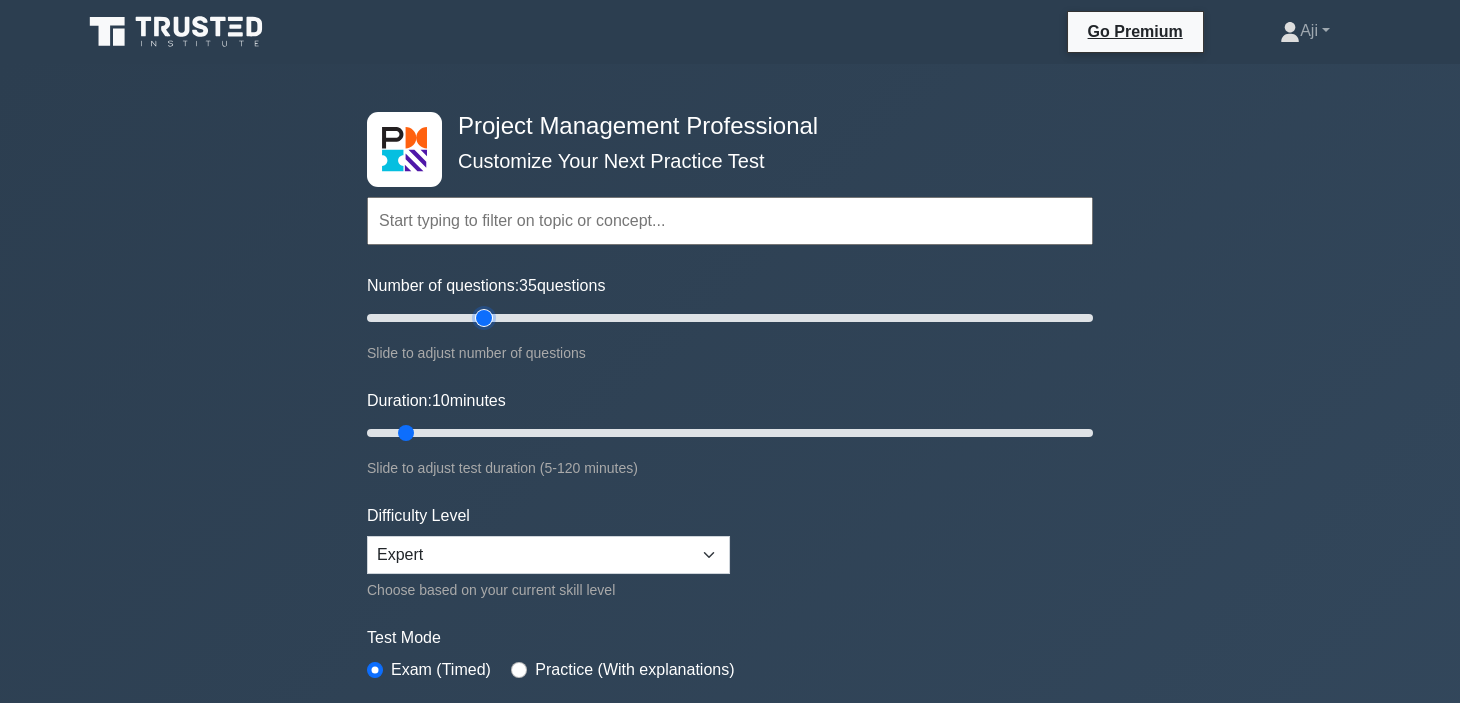 click on "Number of questions:  35  questions" at bounding box center (730, 318) 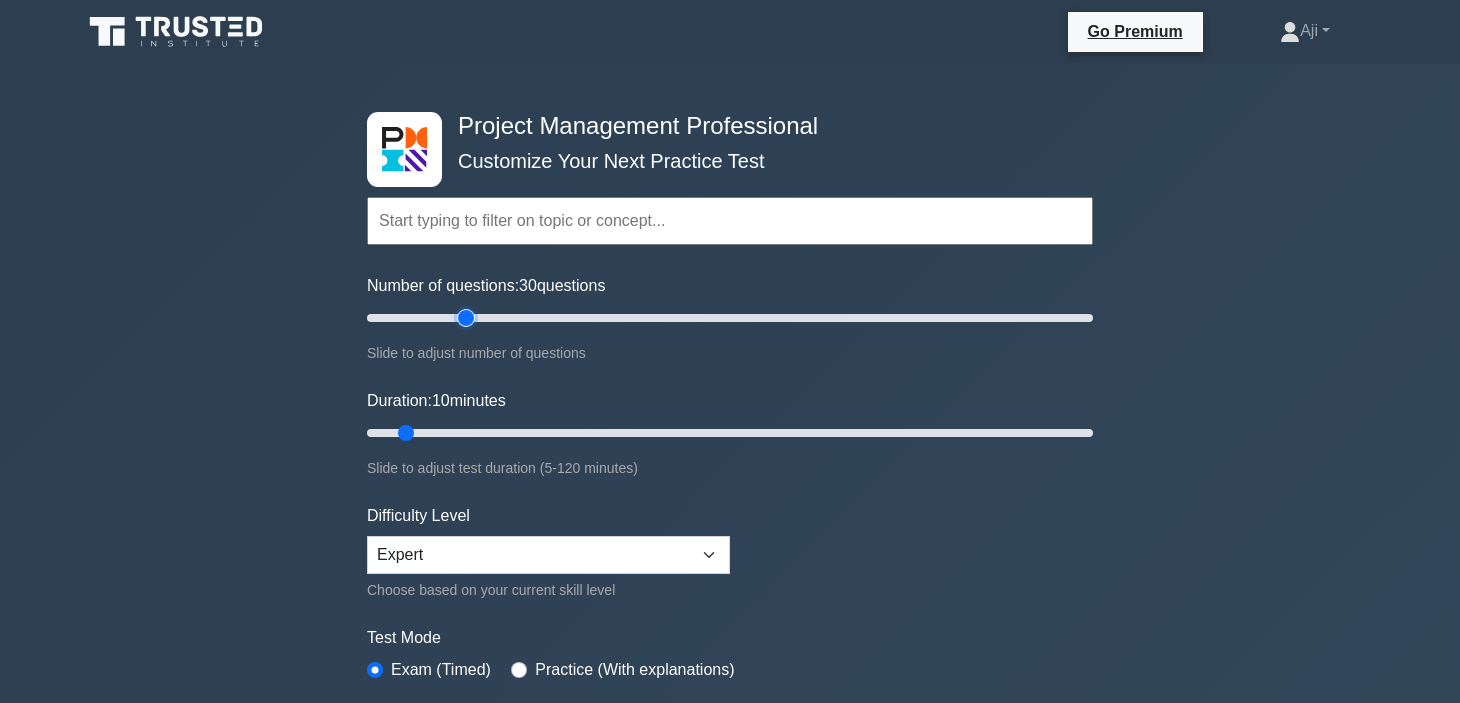 drag, startPoint x: 488, startPoint y: 316, endPoint x: 472, endPoint y: 314, distance: 16.124516 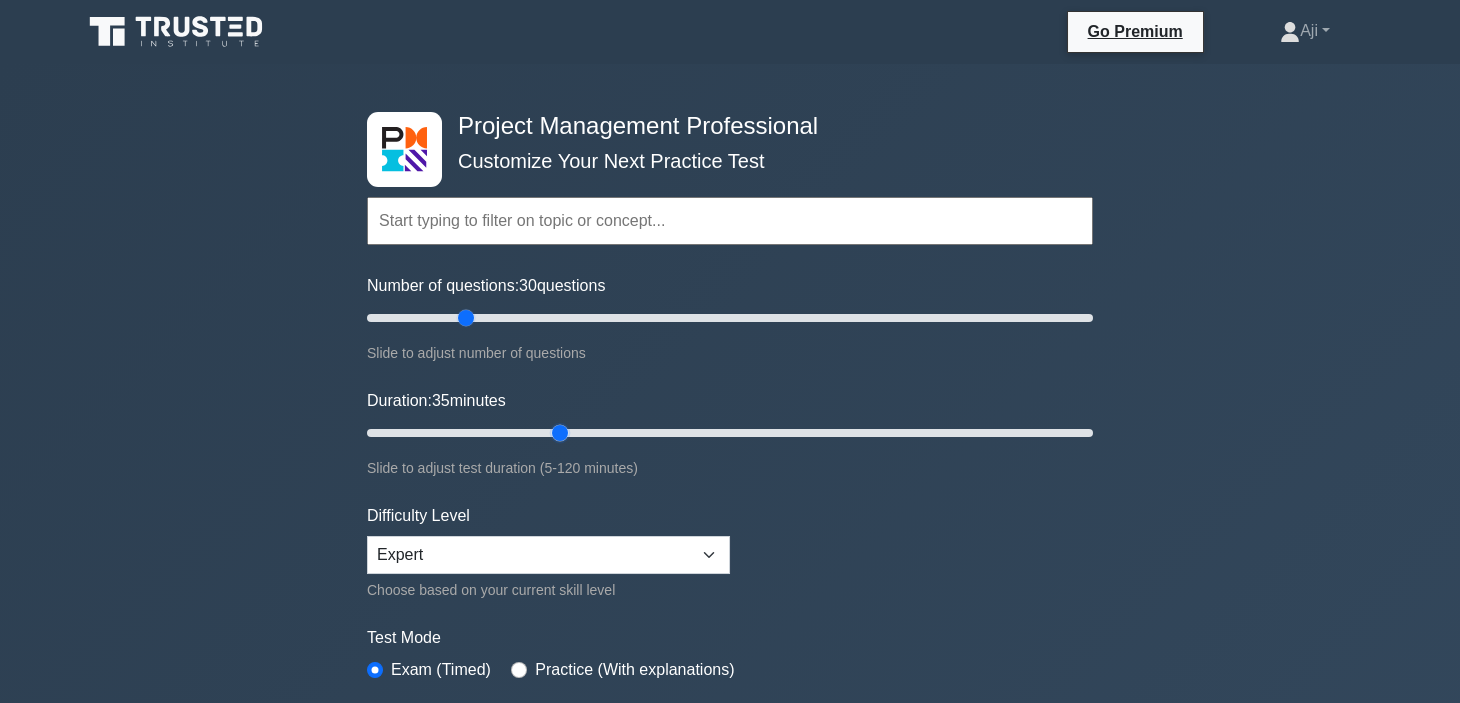 drag, startPoint x: 408, startPoint y: 426, endPoint x: 553, endPoint y: 435, distance: 145.27904 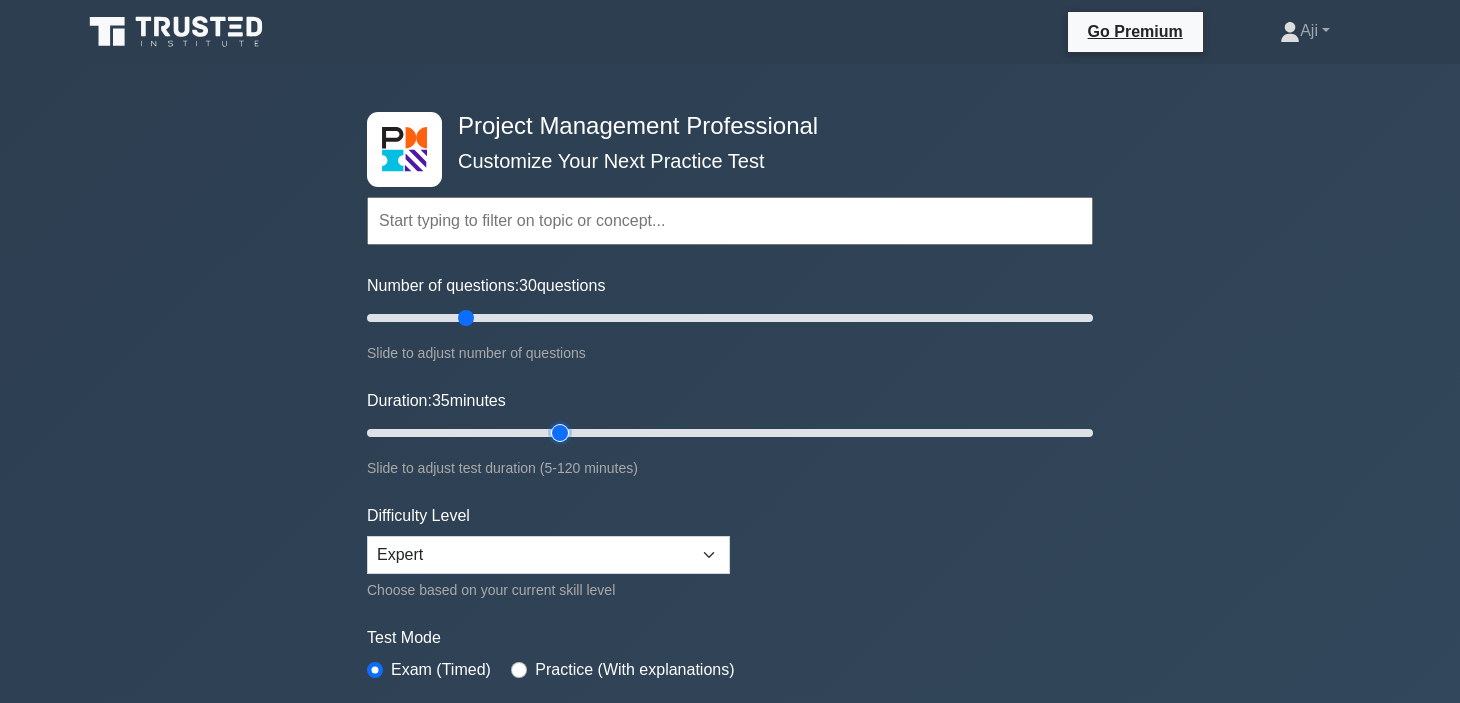 type on "35" 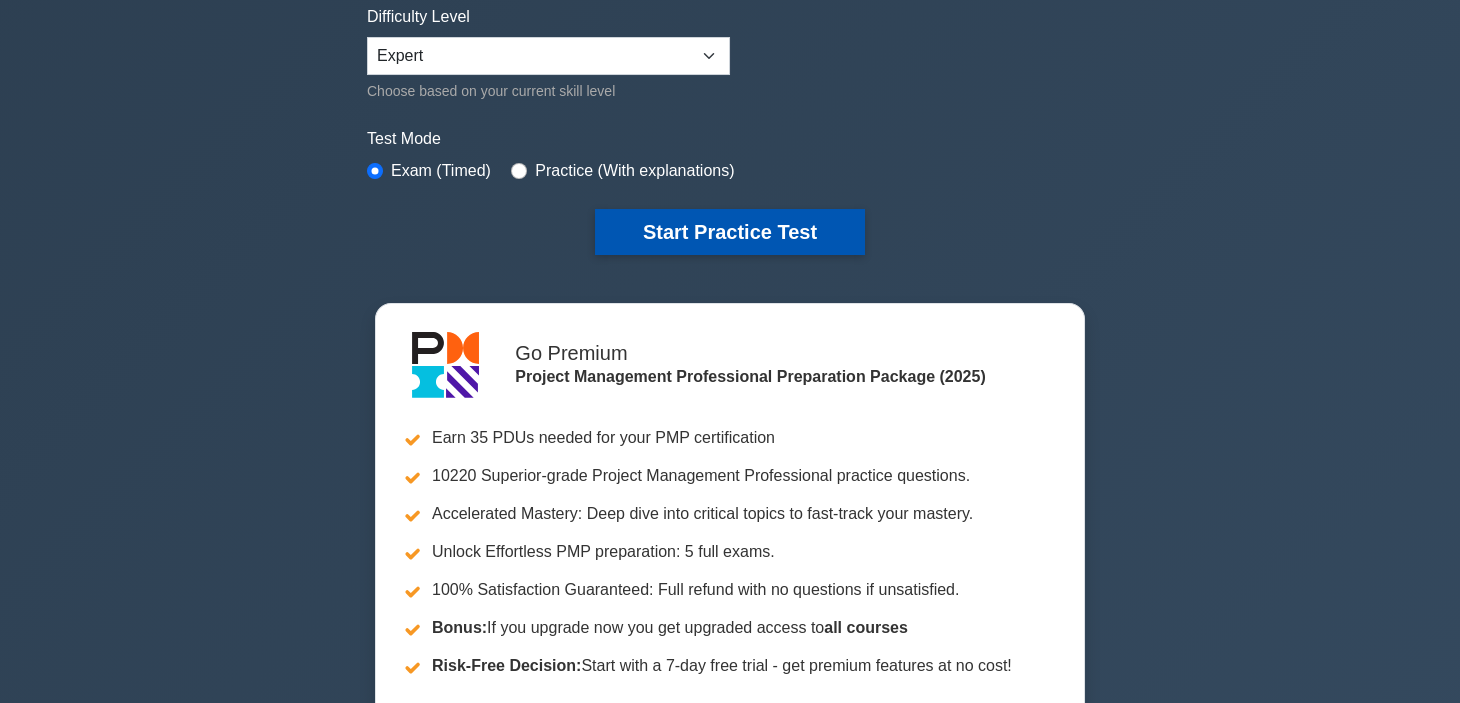 click on "Start Practice Test" at bounding box center (730, 232) 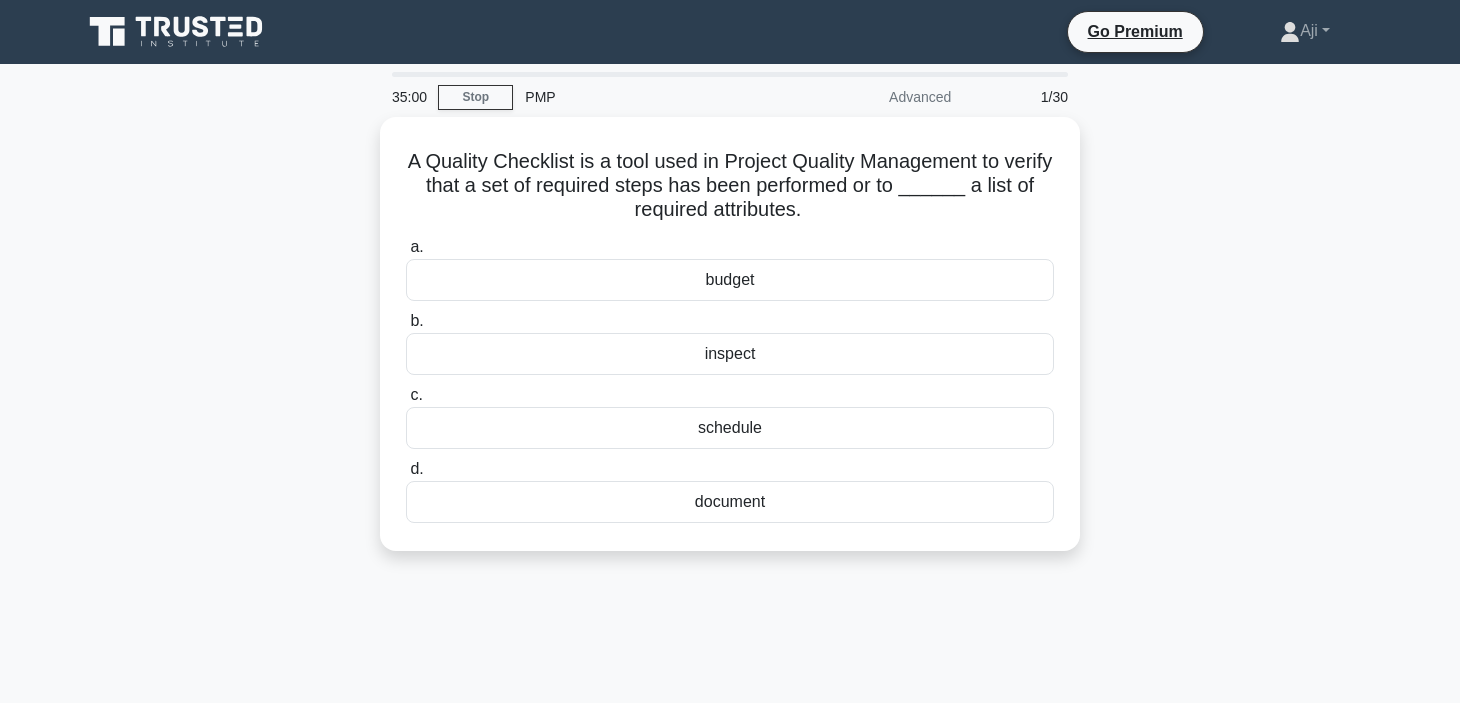 scroll, scrollTop: 0, scrollLeft: 0, axis: both 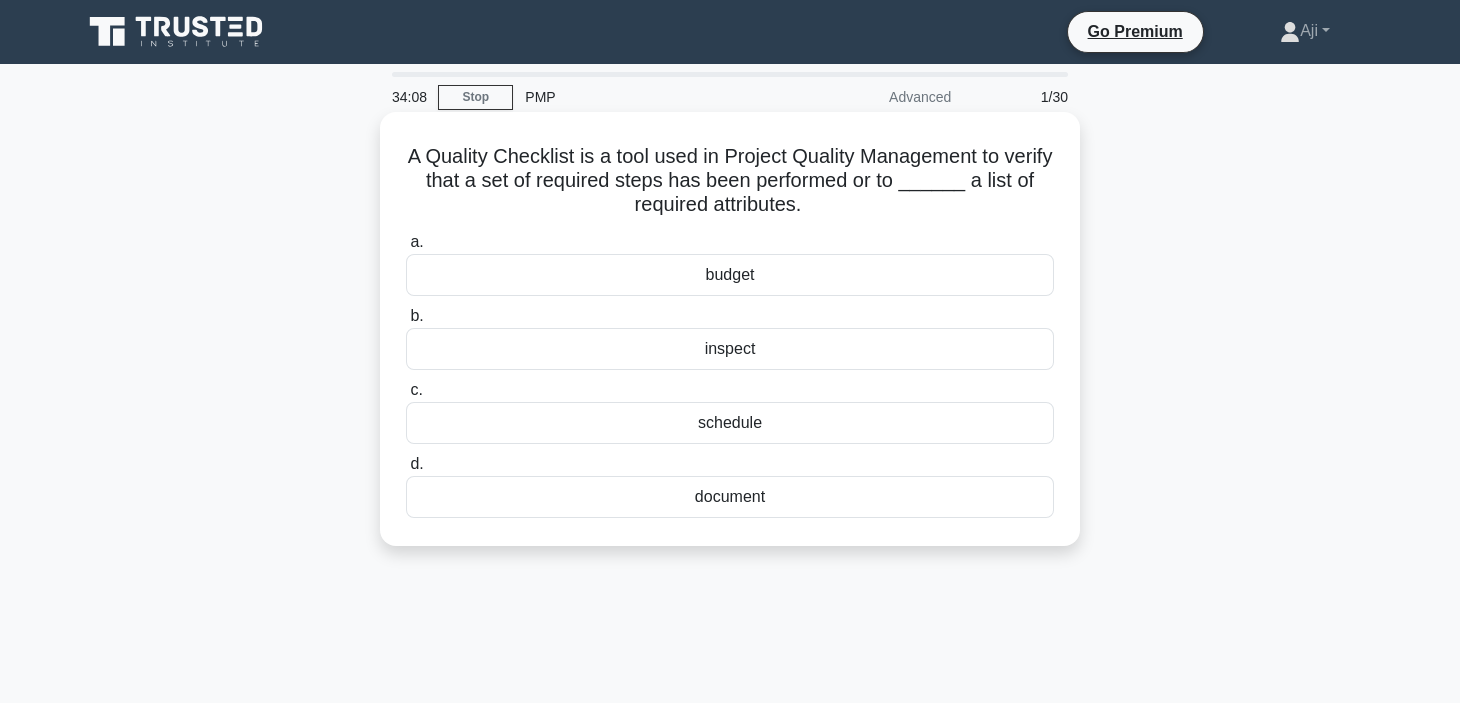 click on "inspect" at bounding box center (730, 349) 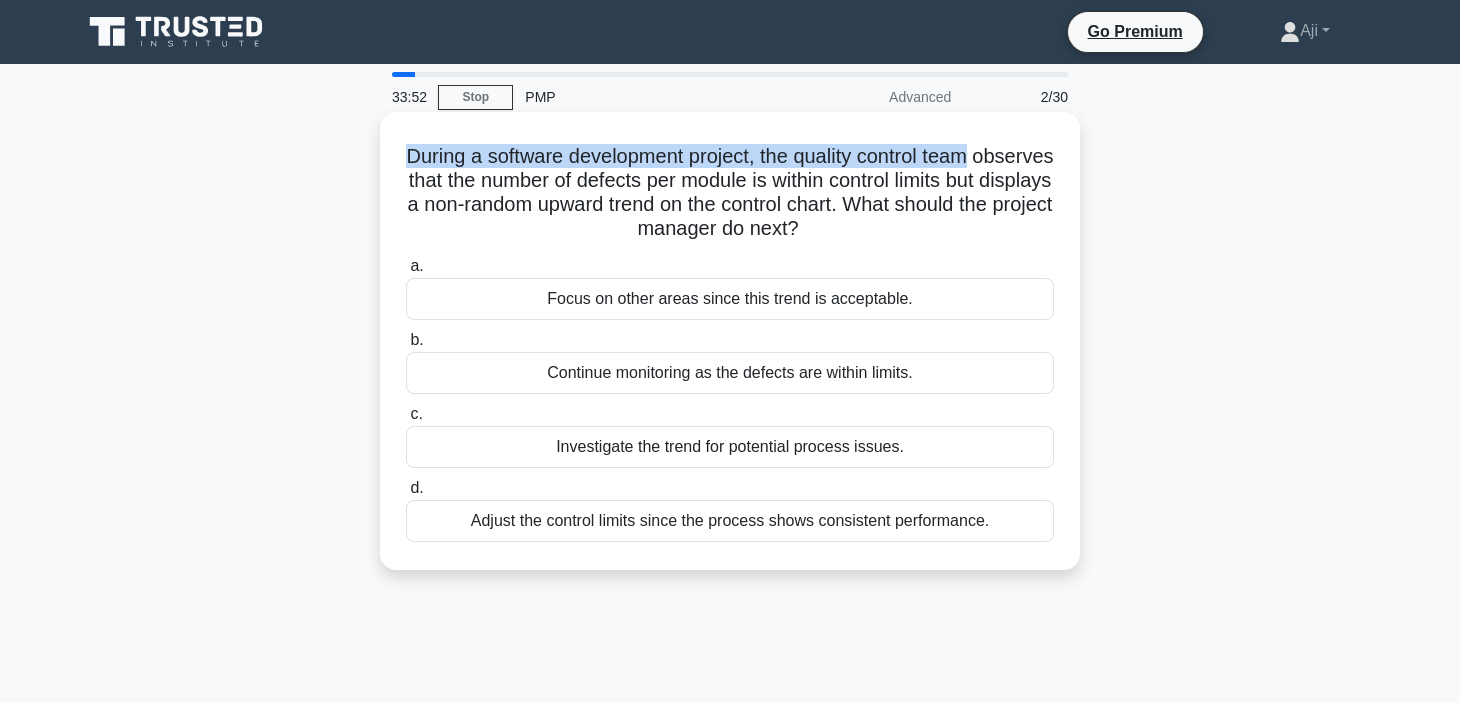 drag, startPoint x: 441, startPoint y: 160, endPoint x: 1029, endPoint y: 160, distance: 588 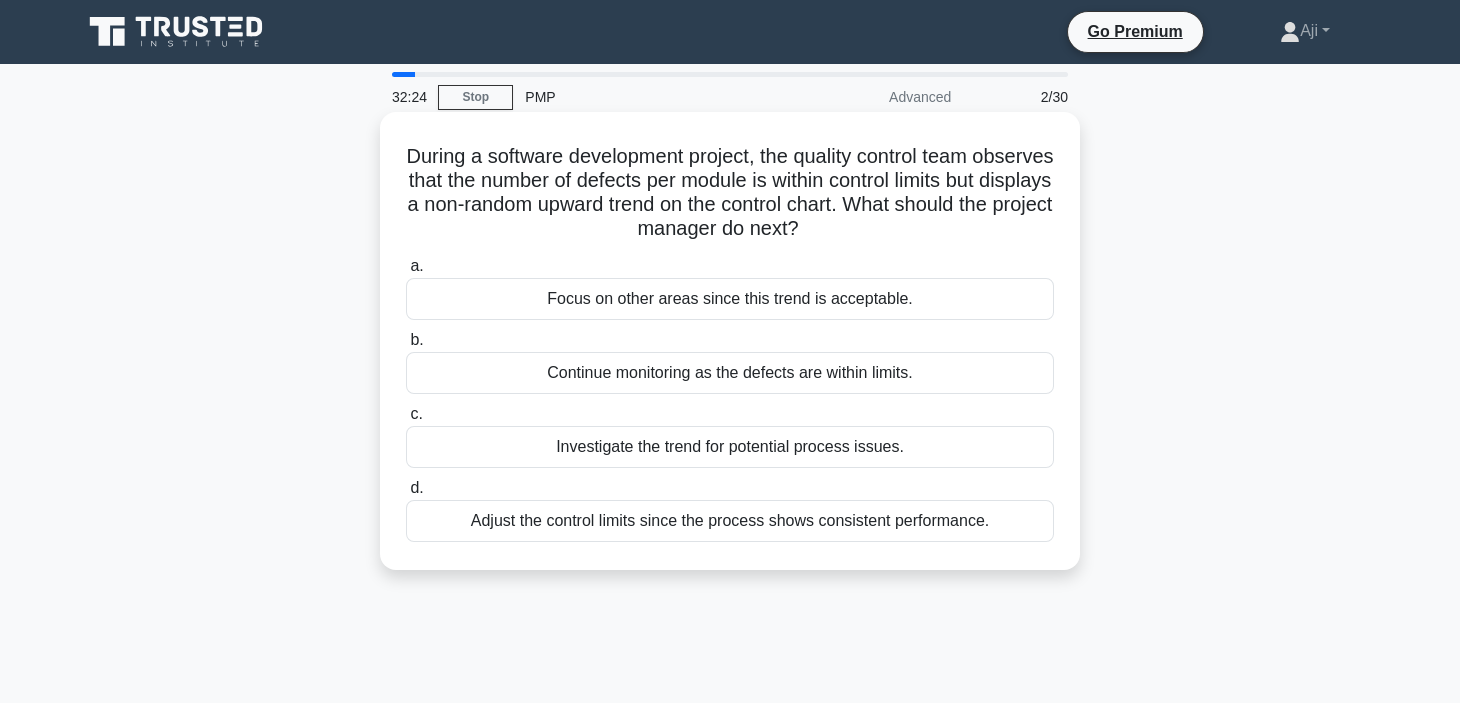 click on "Continue monitoring as the defects are within limits." at bounding box center [730, 373] 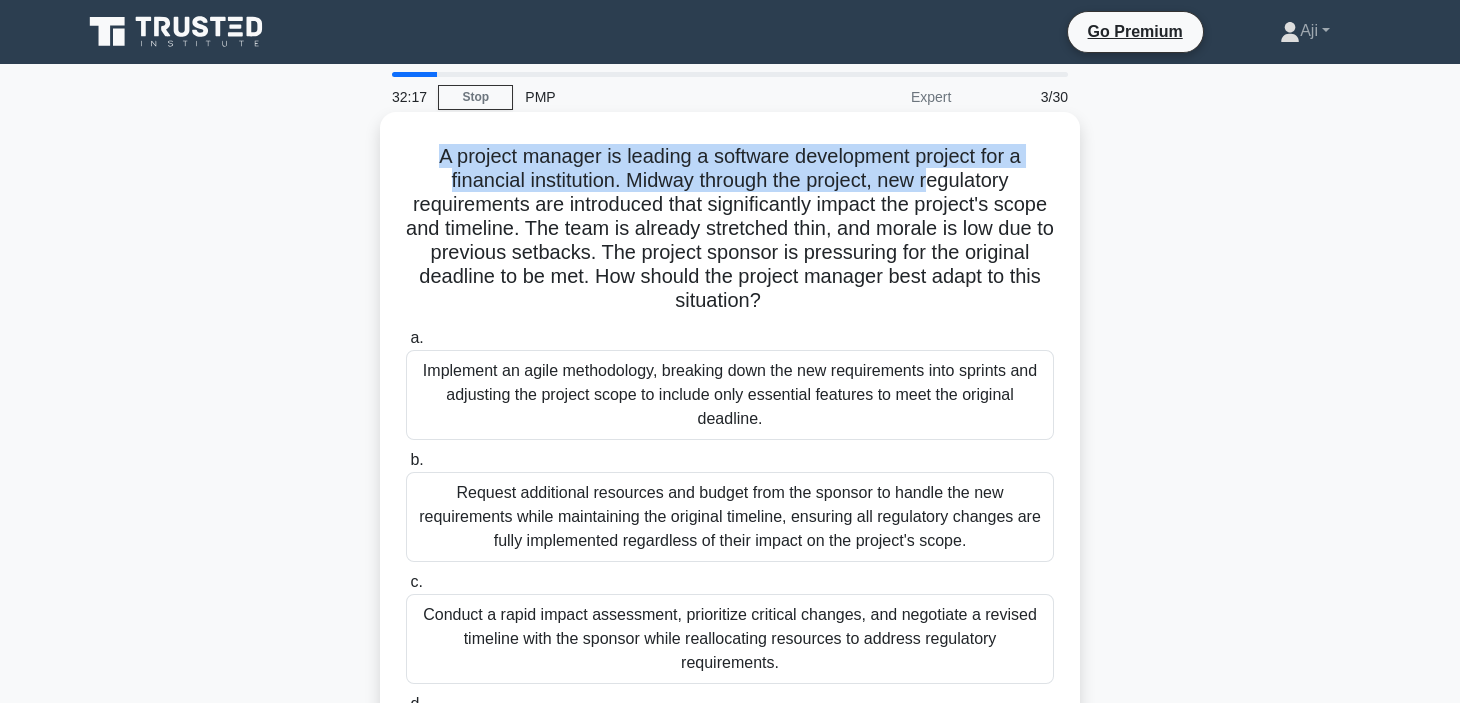 drag, startPoint x: 434, startPoint y: 151, endPoint x: 935, endPoint y: 184, distance: 502.08566 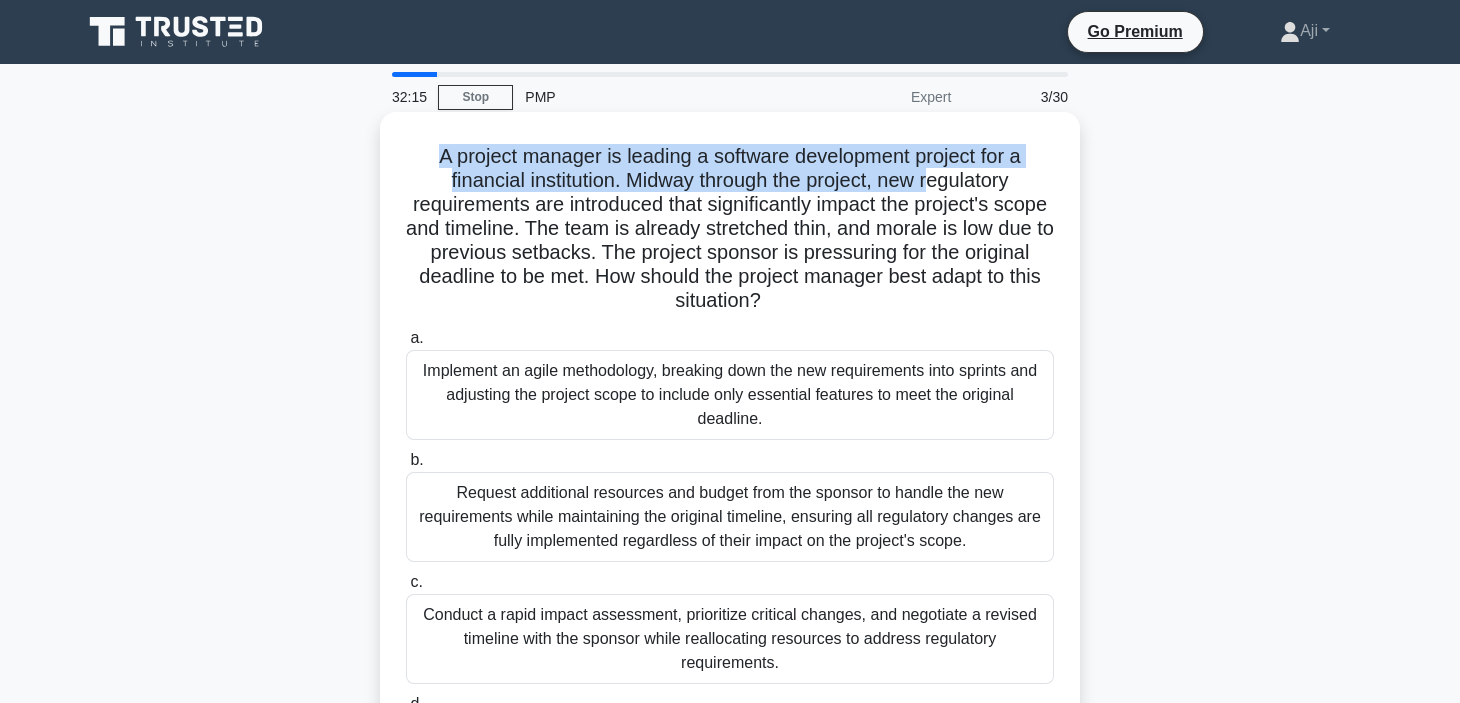 click on "A project manager is leading a software development project for a financial institution. Midway through the project, new regulatory requirements are introduced that significantly impact the project's scope and timeline. The team is already stretched thin, and morale is low due to previous setbacks. The project sponsor is pressuring for the original deadline to be met. How should the project manager best adapt to this situation?
.spinner_0XTQ{transform-origin:center;animation:spinner_y6GP .75s linear infinite}@keyframes spinner_y6GP{100%{transform:rotate(360deg)}}" at bounding box center (730, 229) 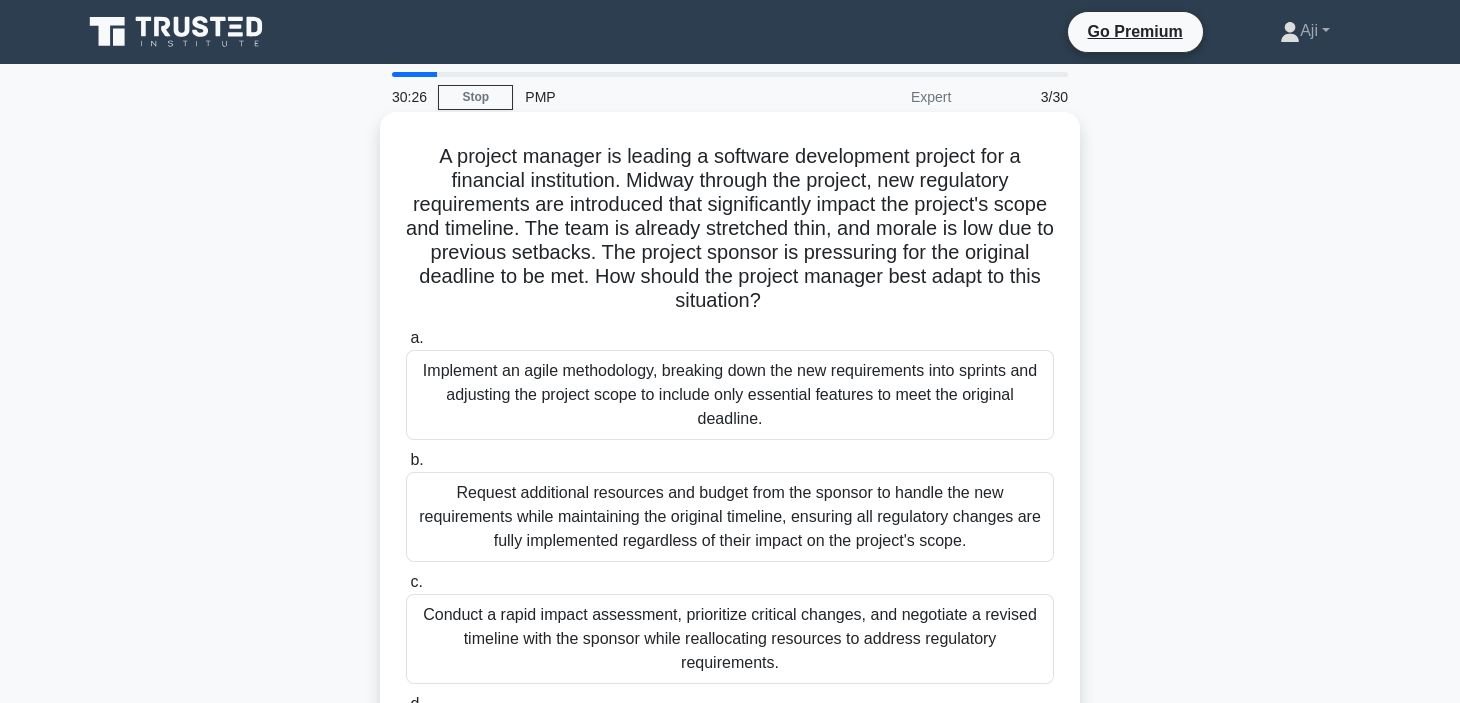 scroll, scrollTop: 377, scrollLeft: 0, axis: vertical 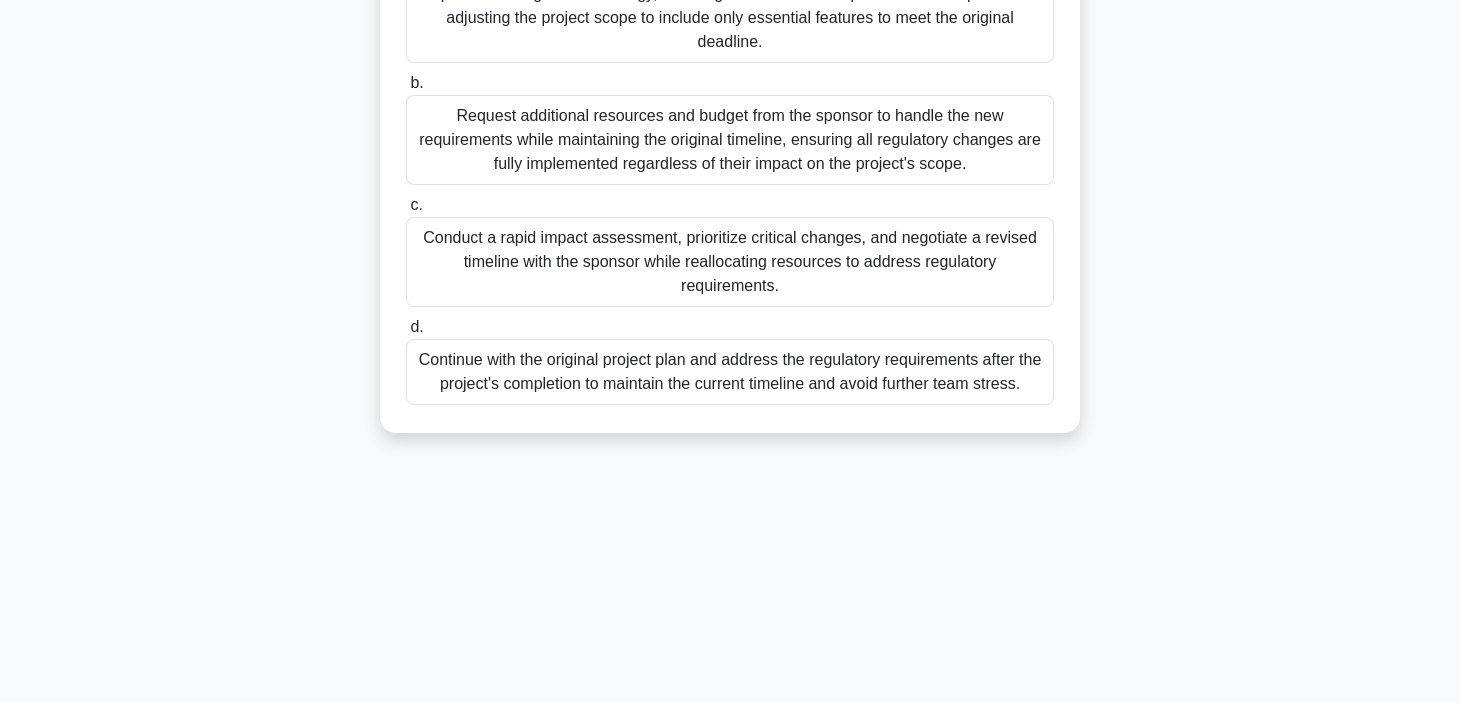 click on "Conduct a rapid impact assessment, prioritize critical changes, and negotiate a revised timeline with the sponsor while reallocating resources to address regulatory requirements." at bounding box center [730, 262] 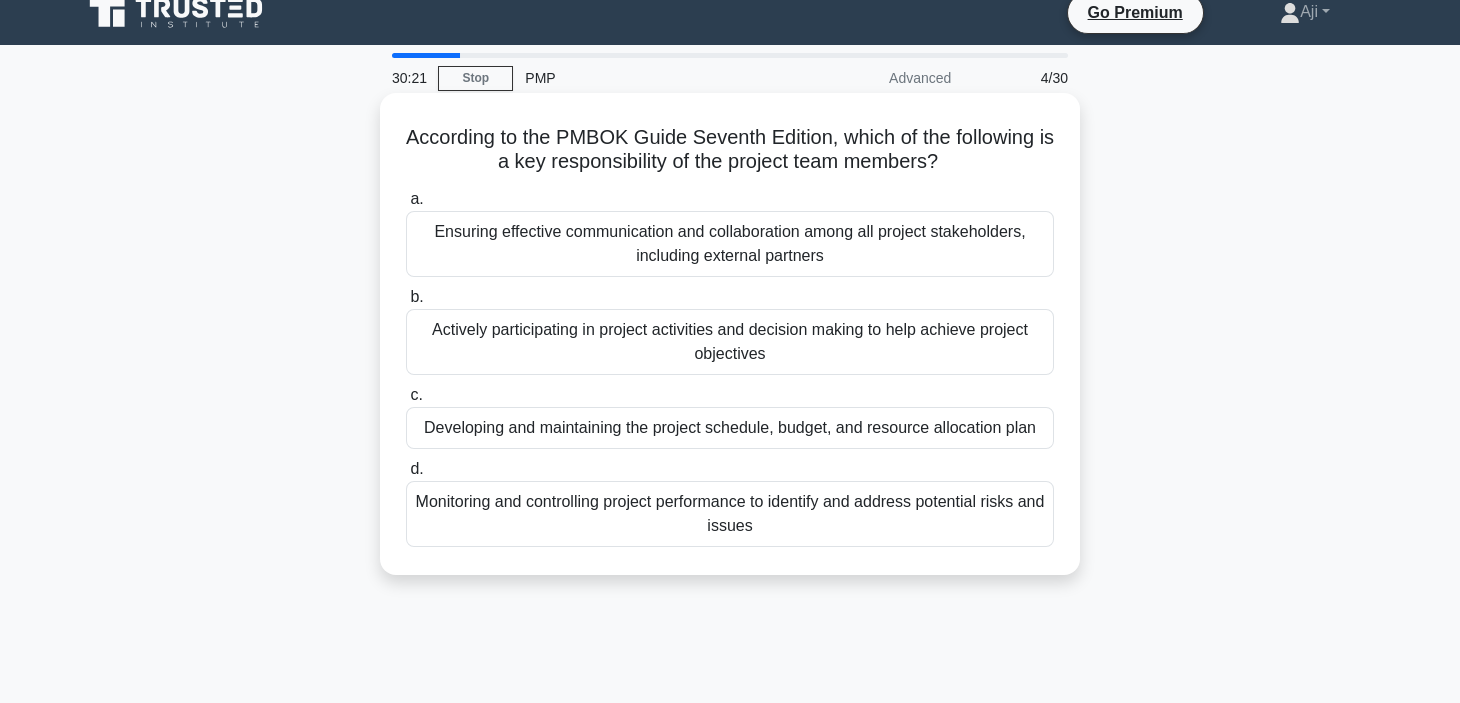 scroll, scrollTop: 0, scrollLeft: 0, axis: both 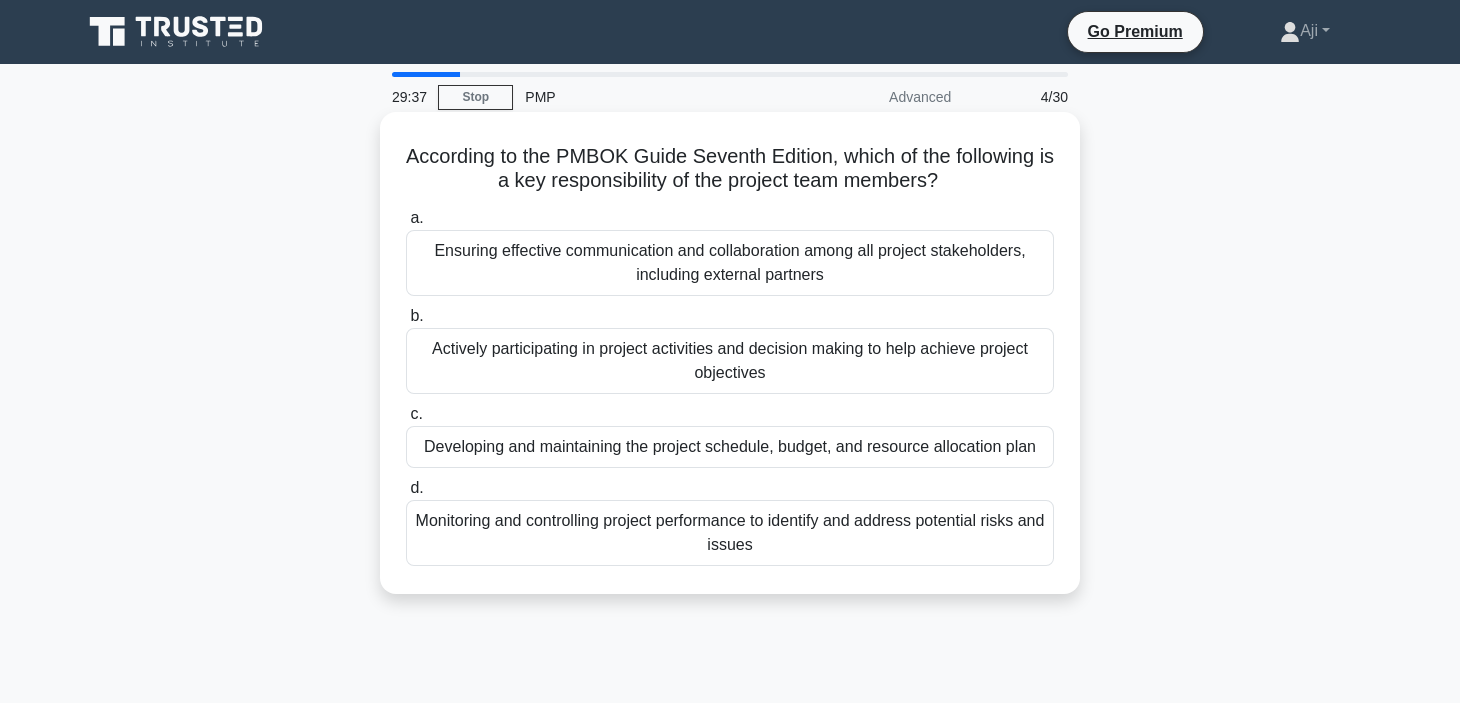 click on "Actively participating in project activities and decision making to help achieve project objectives" at bounding box center [730, 361] 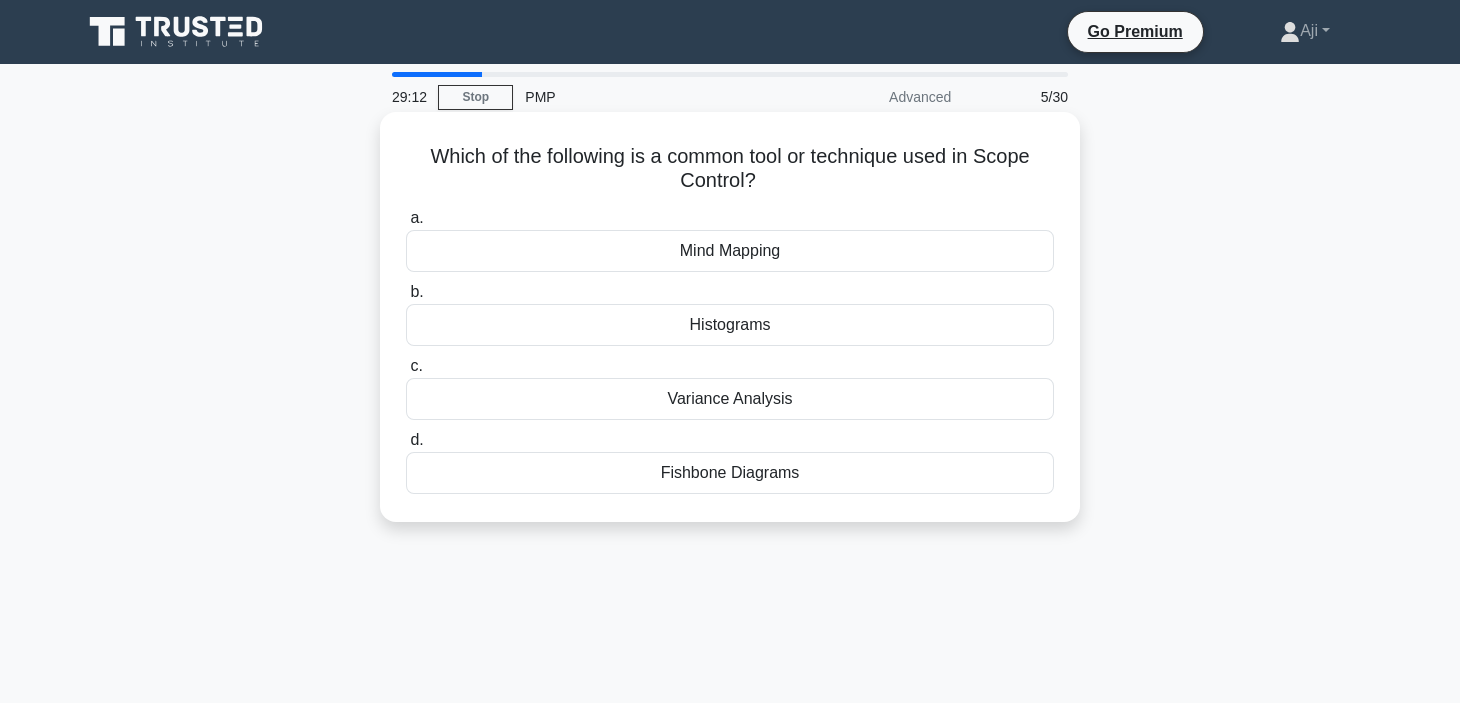 click on "Variance Analysis" at bounding box center [730, 399] 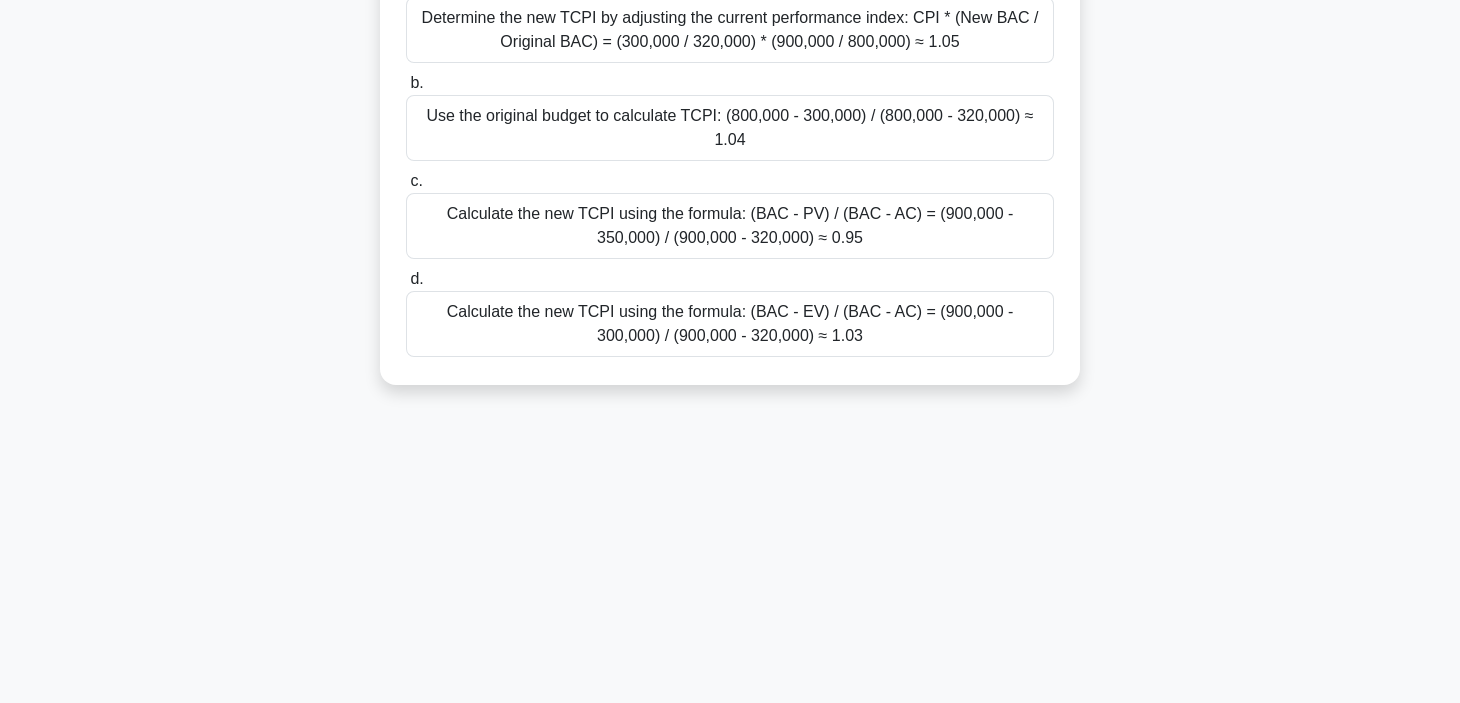 scroll, scrollTop: 0, scrollLeft: 0, axis: both 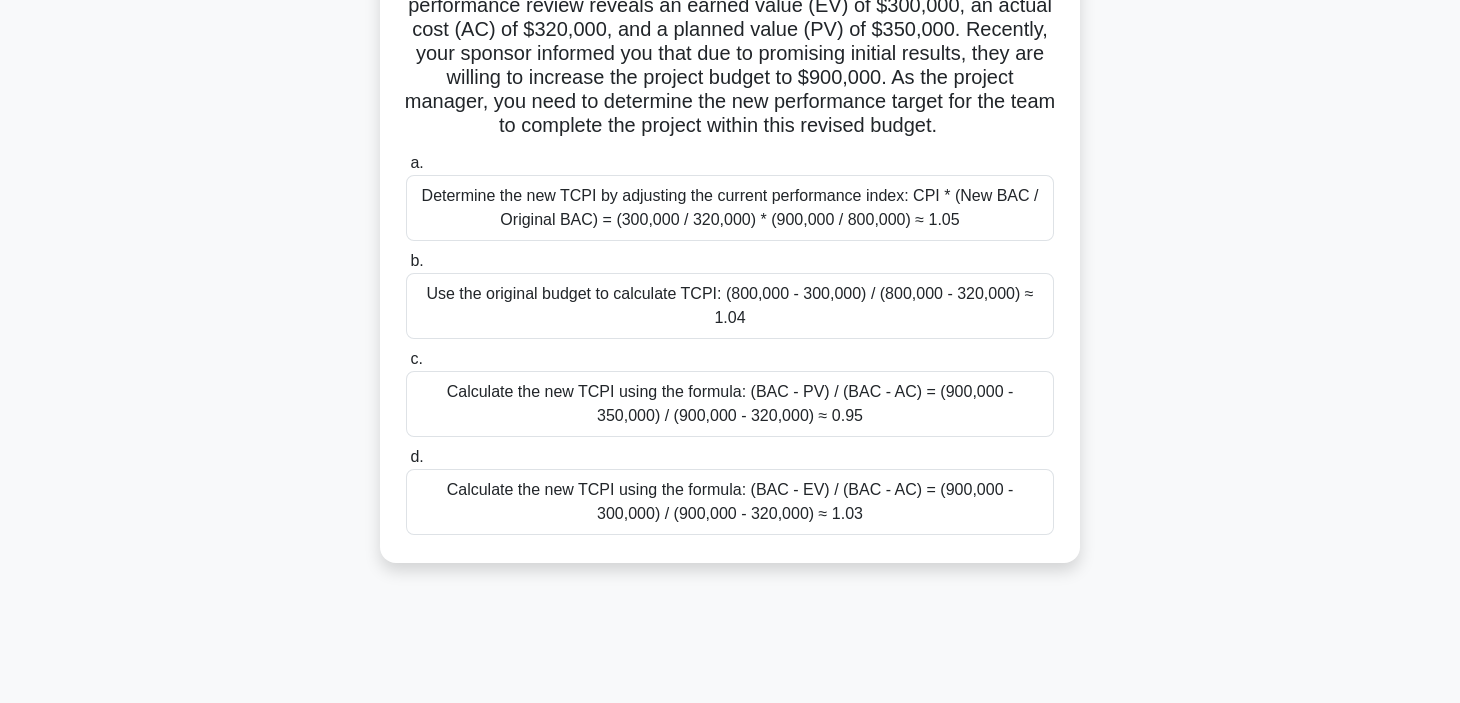 click on "Calculate the new TCPI using the formula: (BAC - EV) / (BAC - AC) = (900,000 - 300,000) / (900,000 - 320,000) ≈ 1.03" at bounding box center (730, 502) 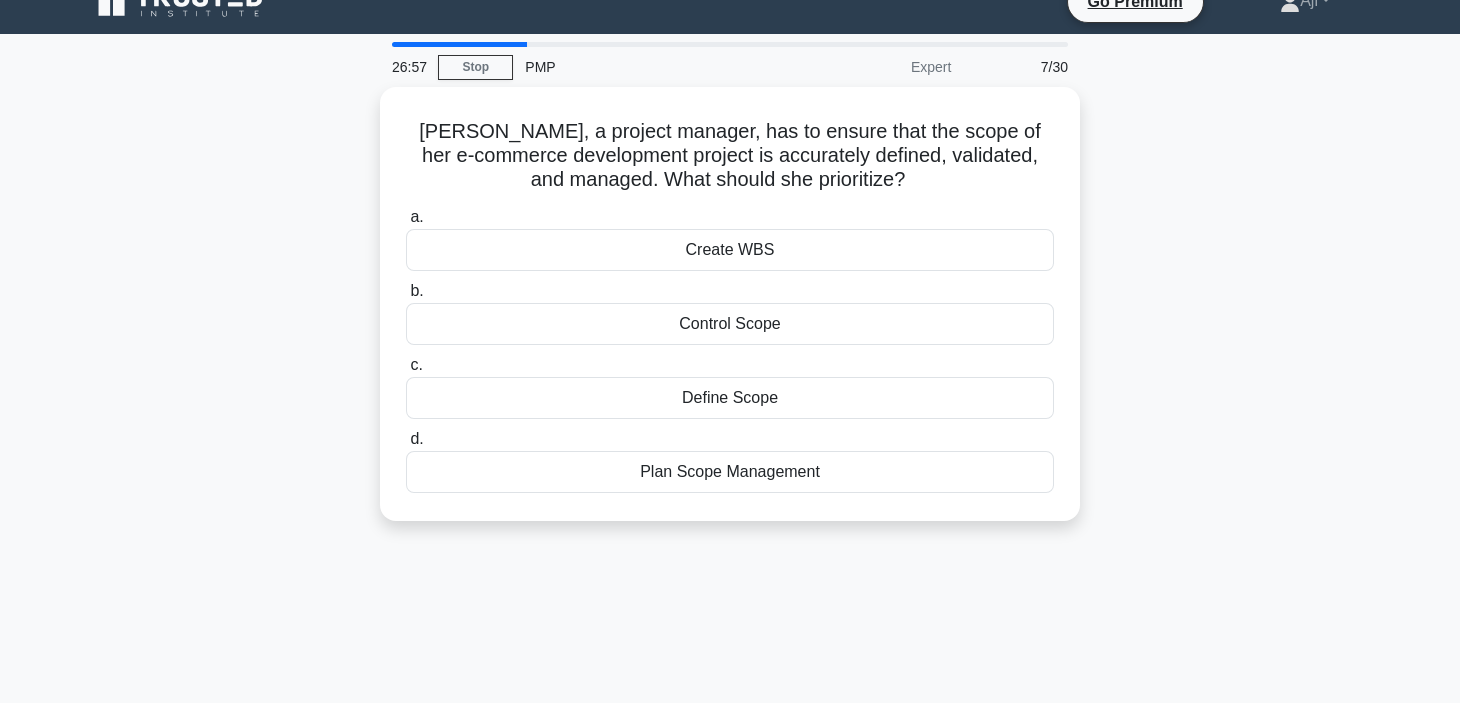 scroll, scrollTop: 0, scrollLeft: 0, axis: both 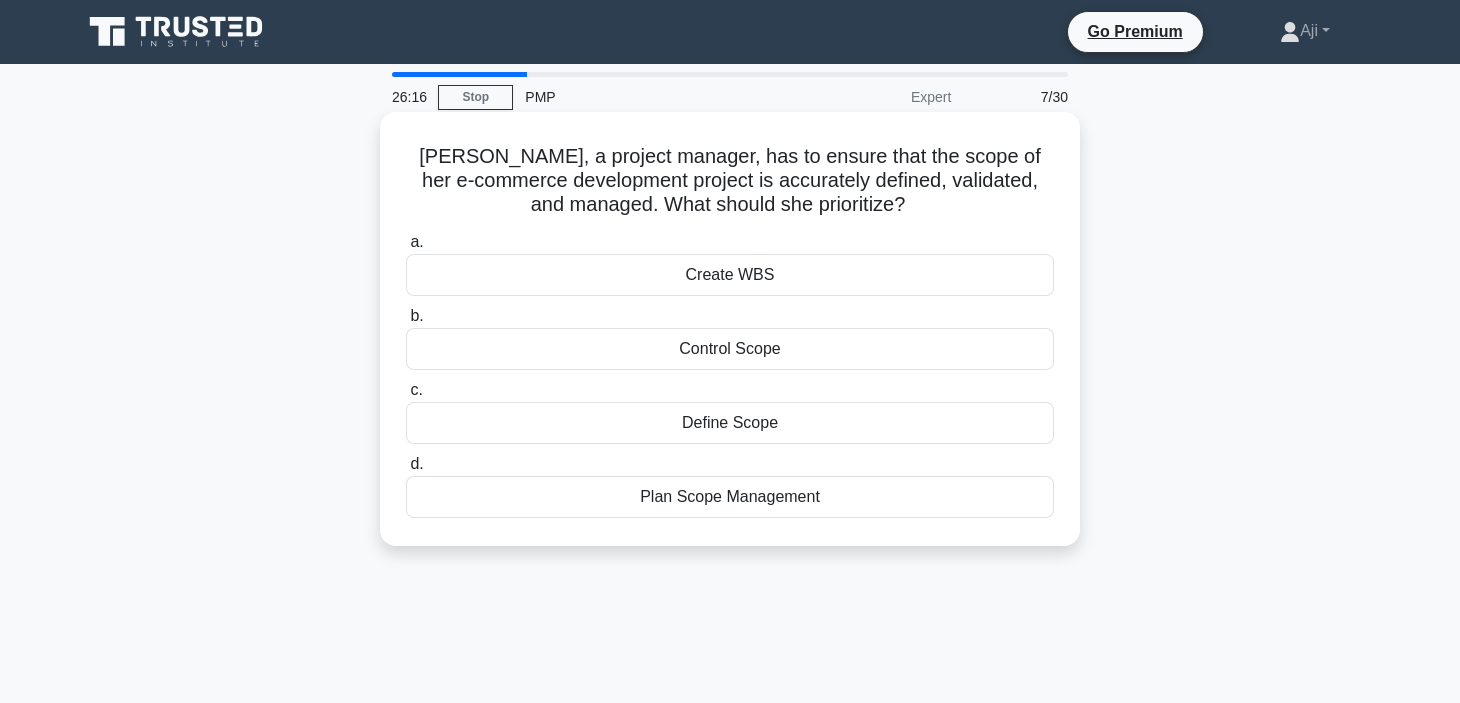 click on "Plan Scope Management" at bounding box center [730, 497] 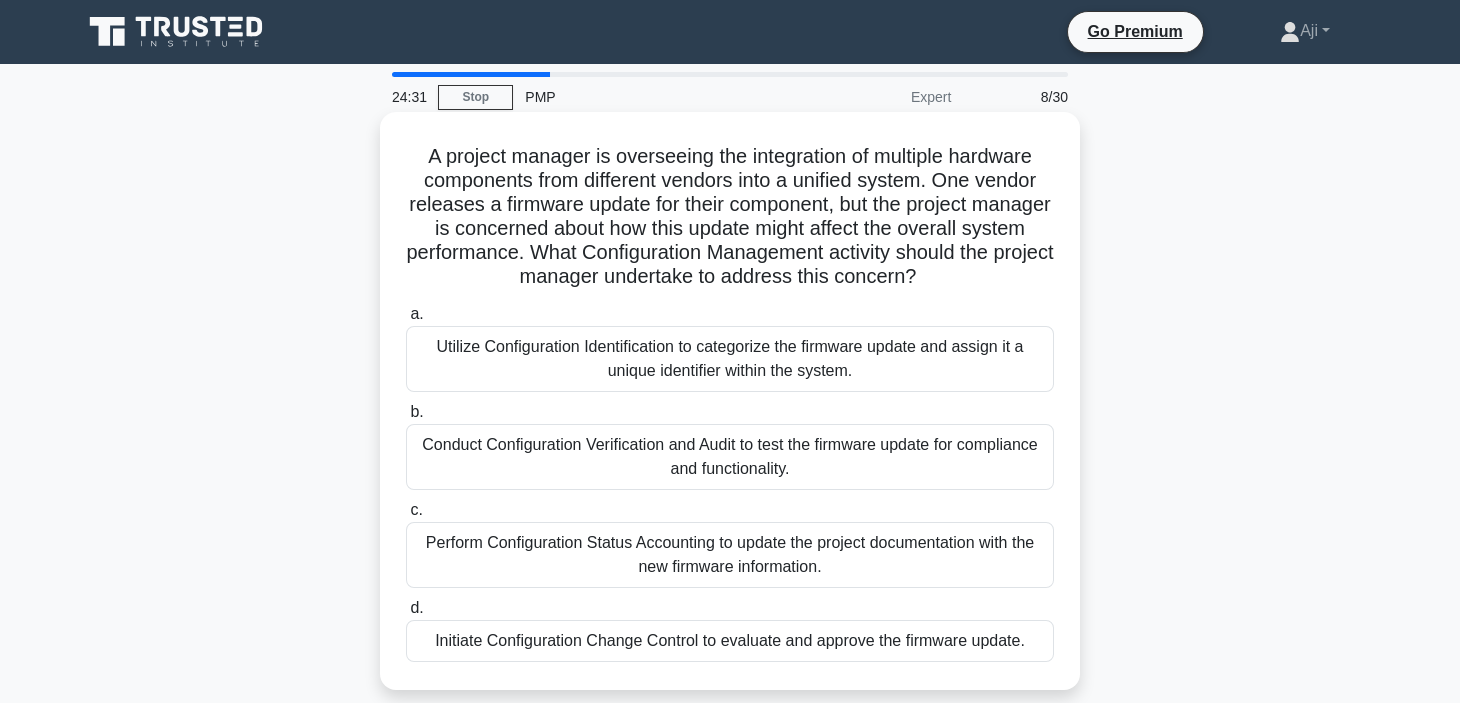 click on "Conduct Configuration Verification and Audit to test the firmware update for compliance and functionality." at bounding box center [730, 457] 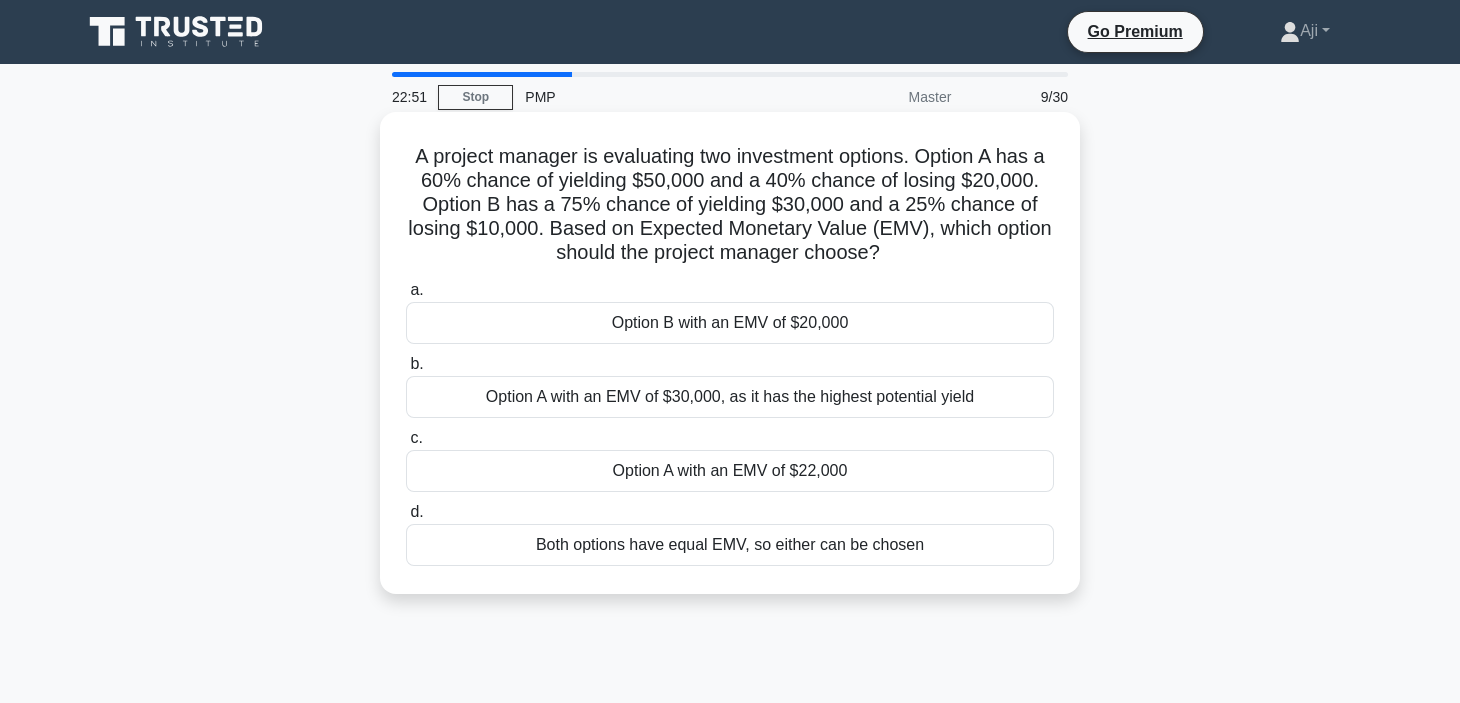 click on "Option A with an EMV of $22,000" at bounding box center (730, 471) 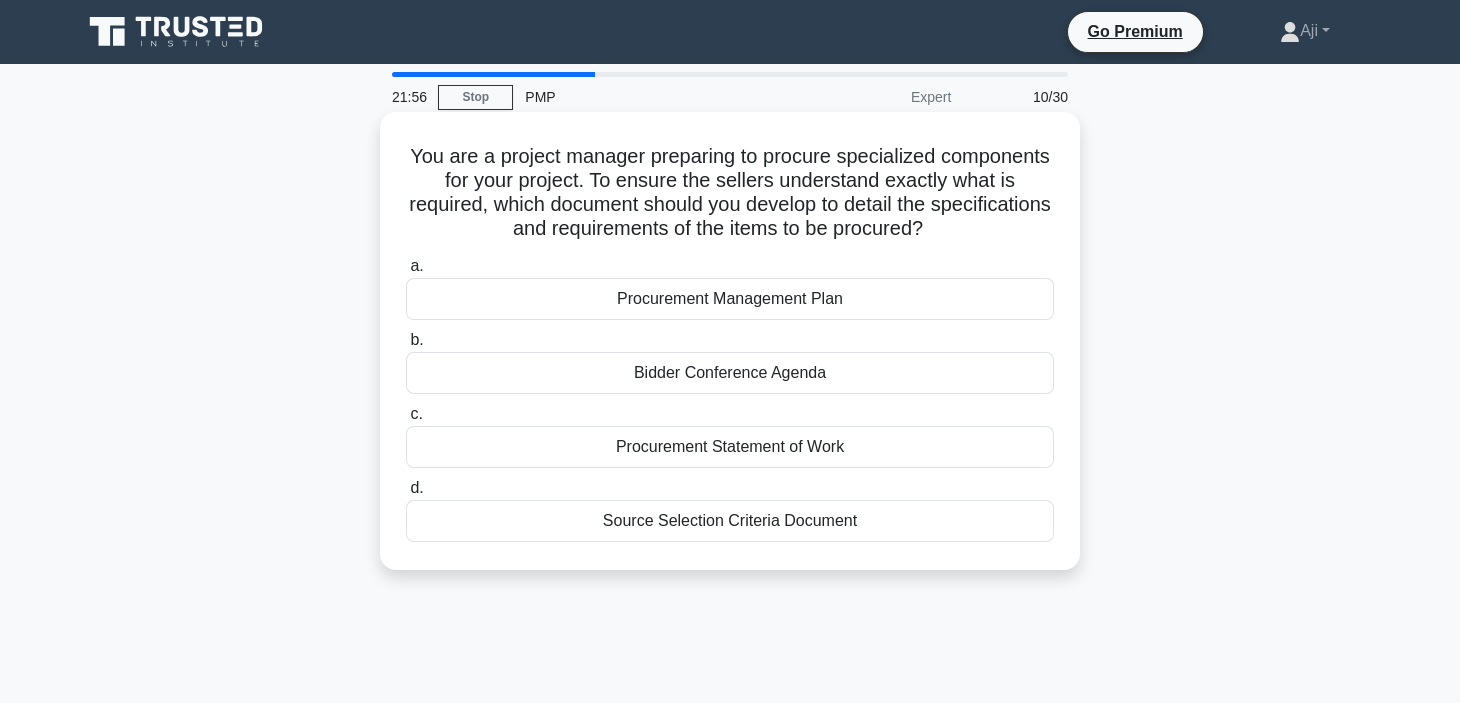 click on "Source Selection Criteria Document" at bounding box center [730, 521] 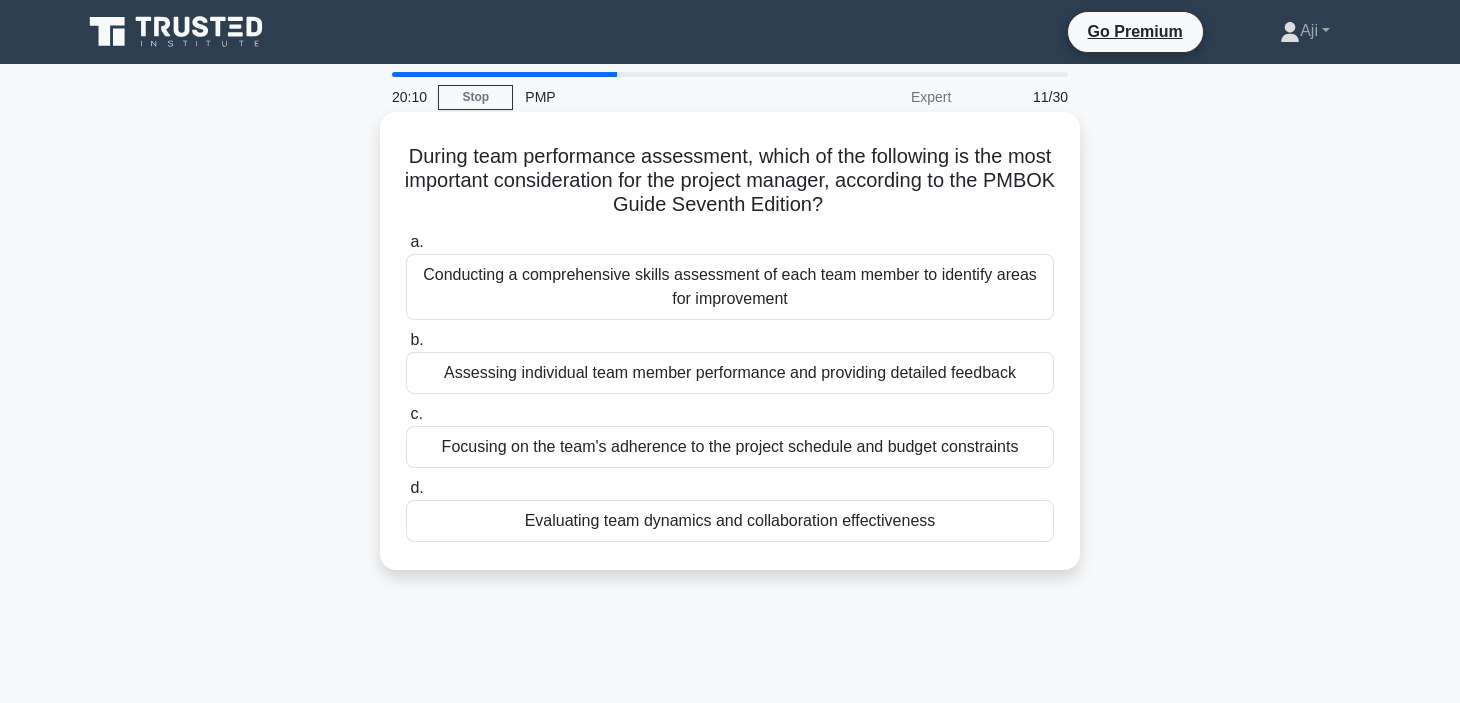click on "Evaluating team dynamics and collaboration effectiveness" at bounding box center (730, 521) 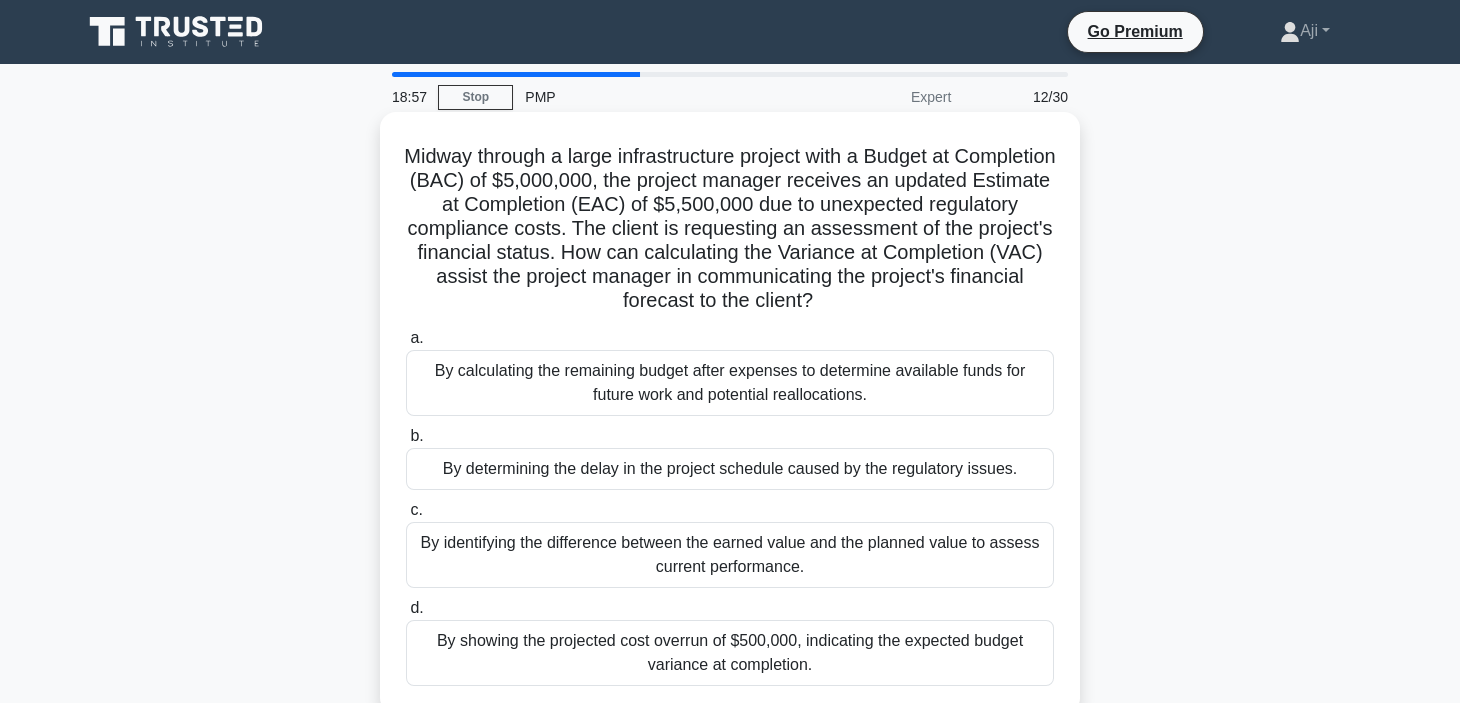 scroll, scrollTop: 377, scrollLeft: 0, axis: vertical 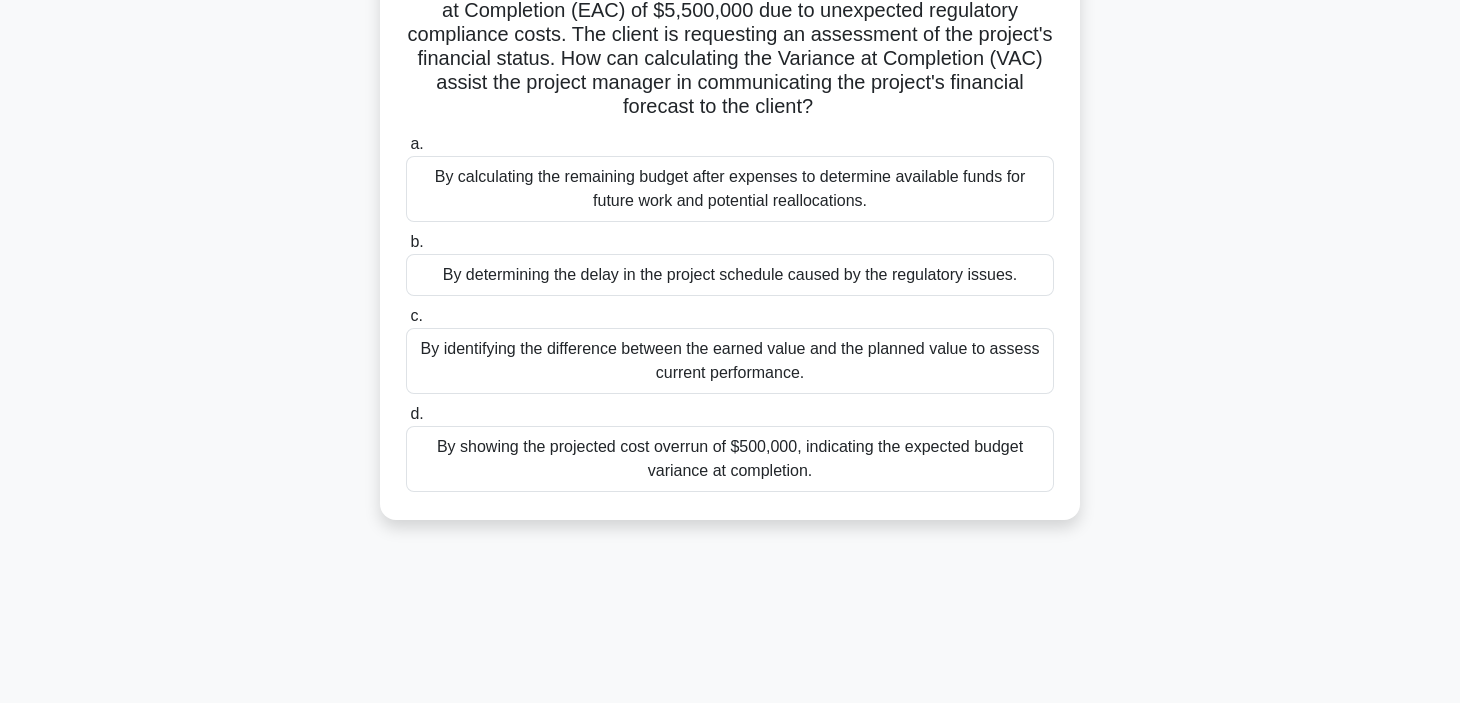 drag, startPoint x: 1453, startPoint y: 196, endPoint x: 1452, endPoint y: 184, distance: 12.0415945 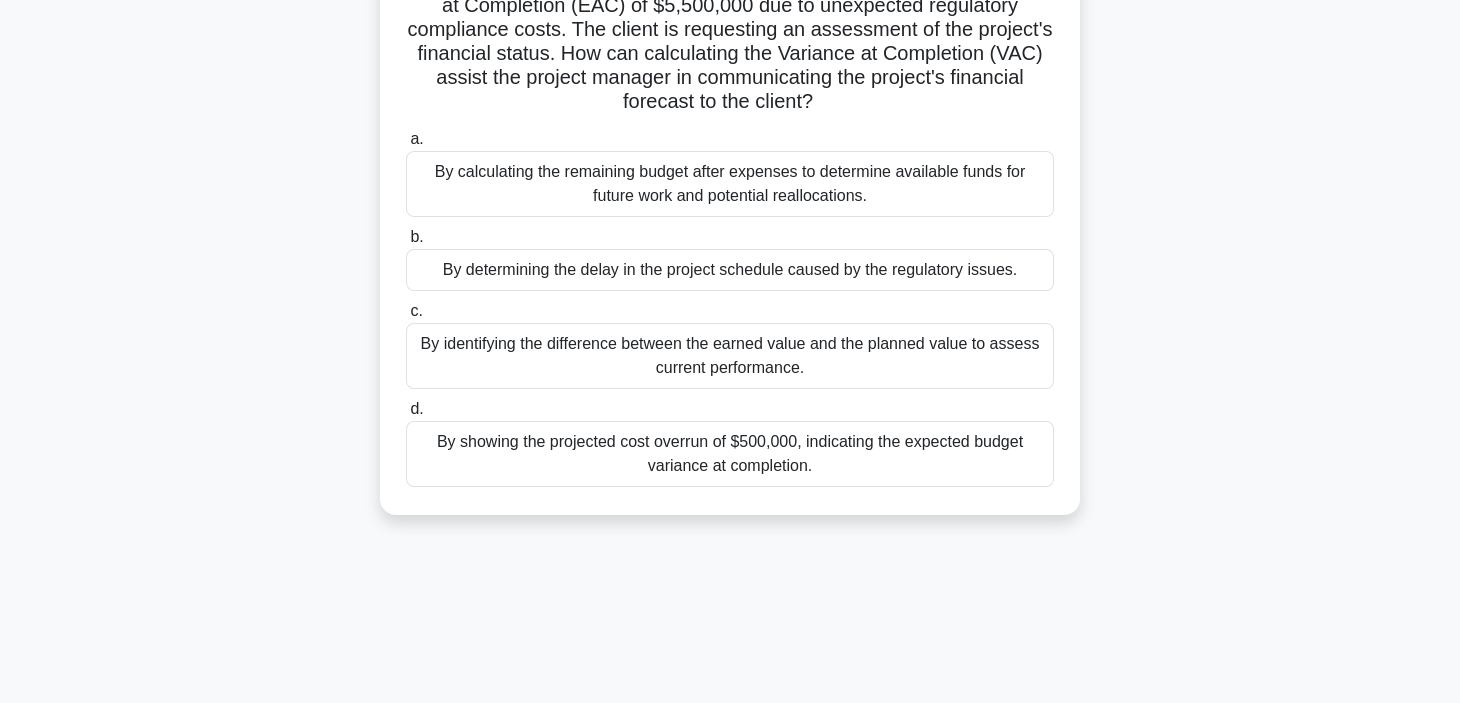 click on "By showing the projected cost overrun of $500,000, indicating the expected budget variance at completion." at bounding box center (730, 454) 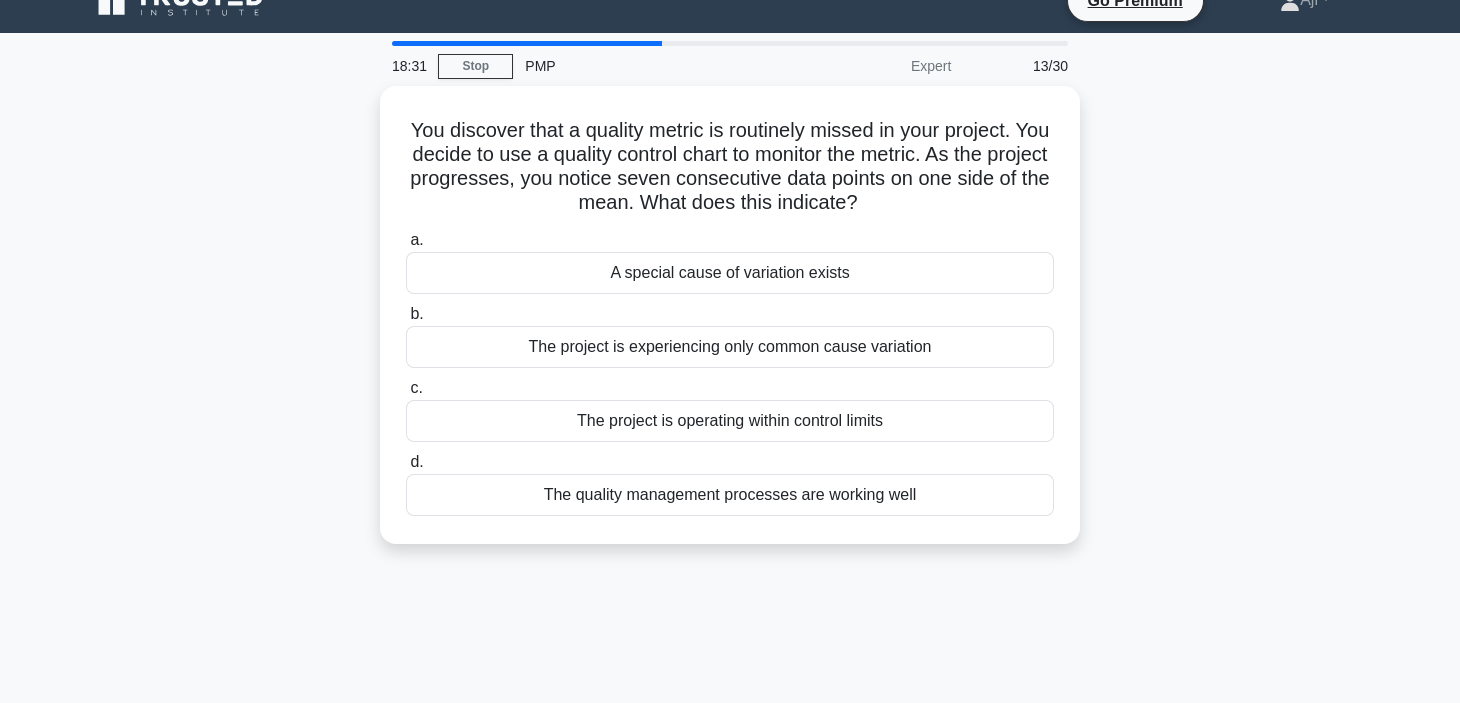 scroll, scrollTop: 0, scrollLeft: 0, axis: both 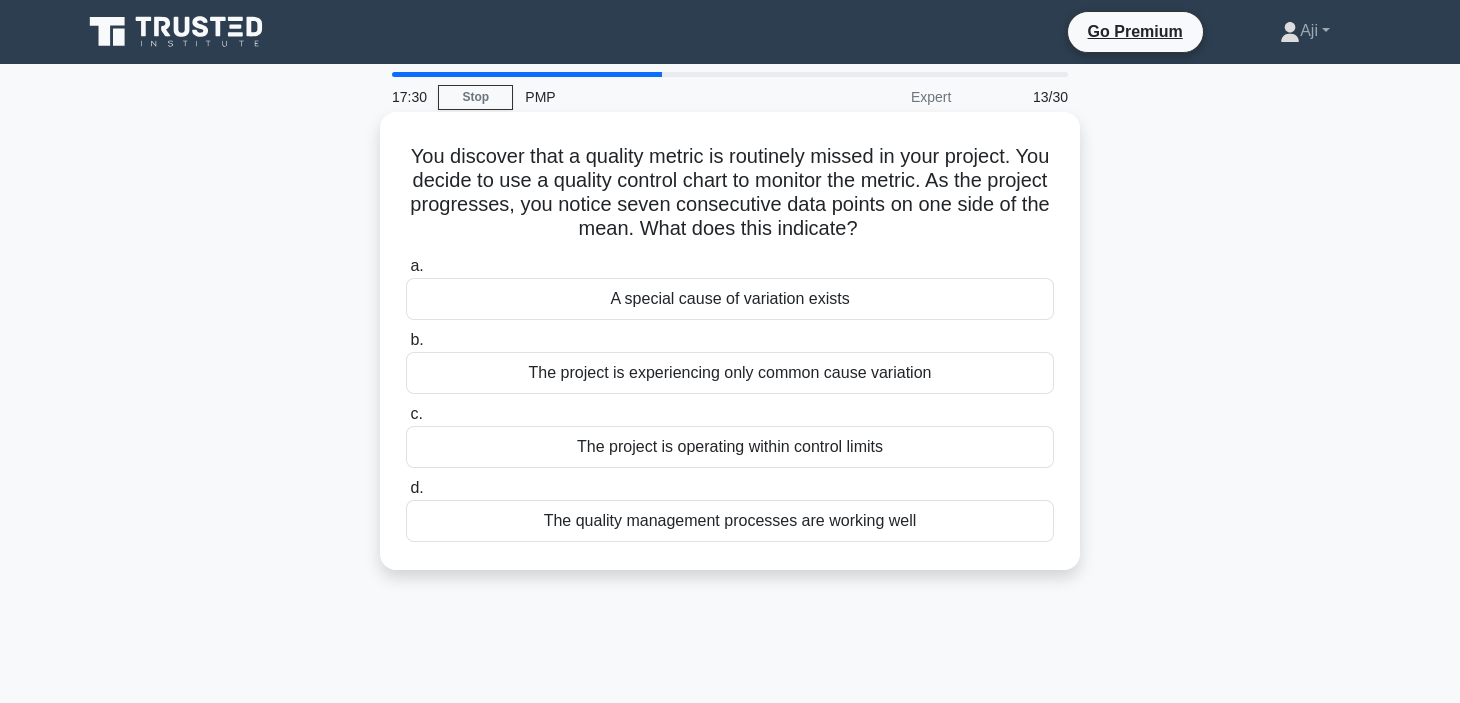 click on "The project is experiencing only common cause variation" at bounding box center [730, 373] 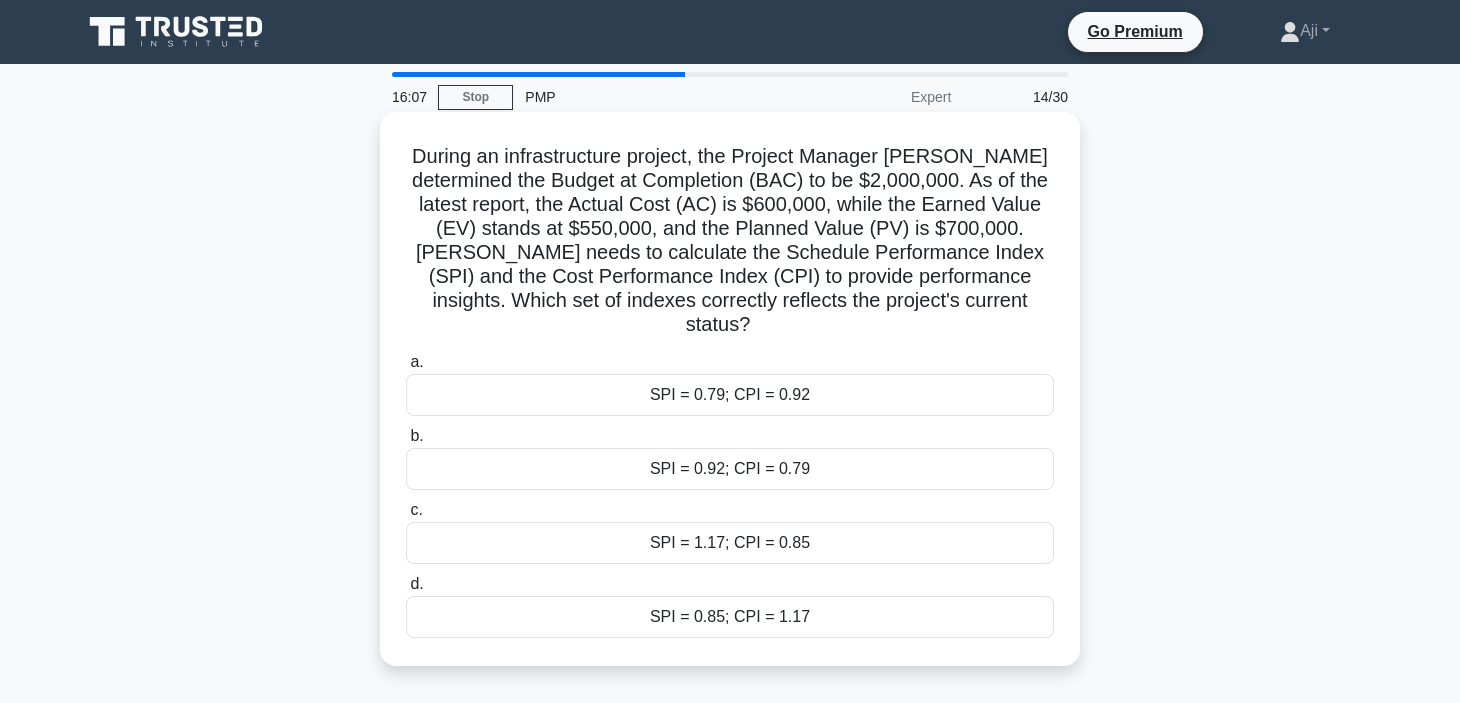 click on "SPI = 0.92; CPI = 0.79" at bounding box center (730, 469) 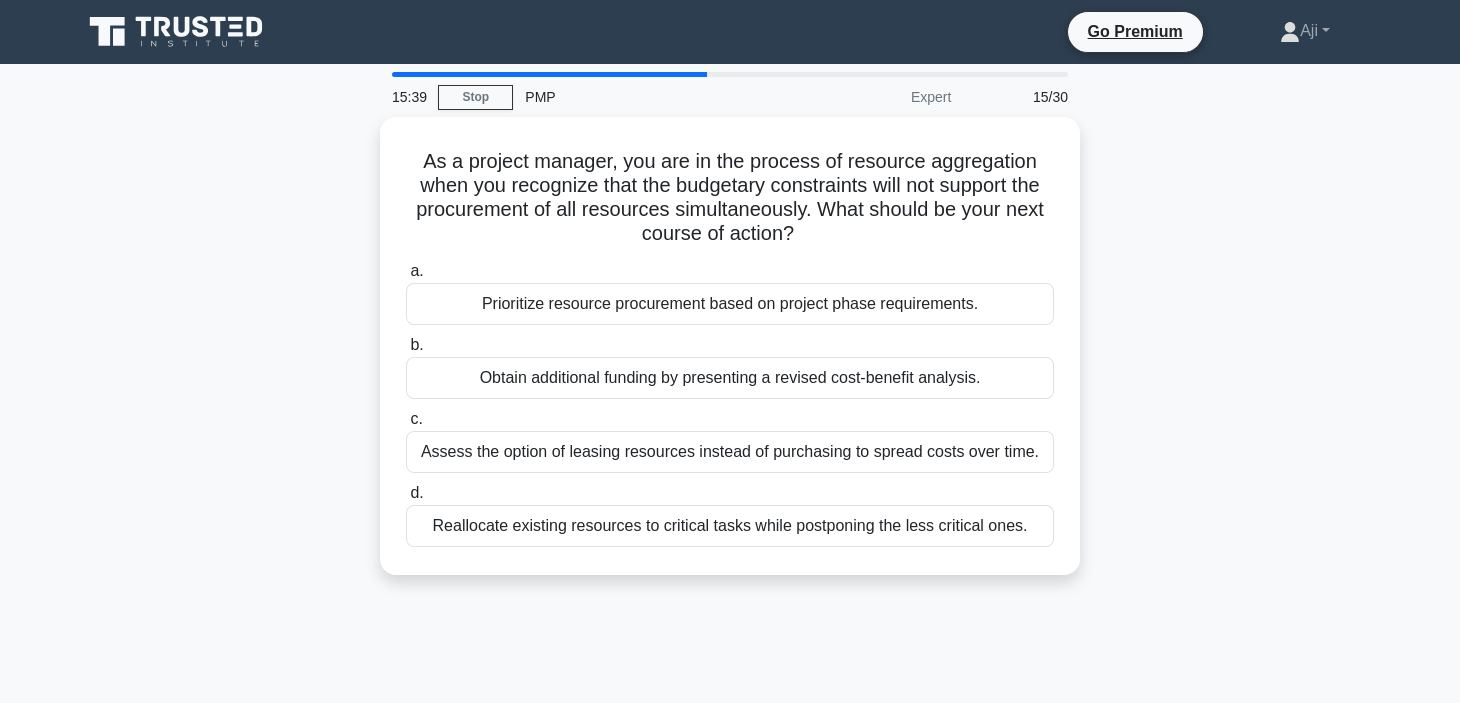 click on "As a project manager, you are in the process of resource aggregation when you recognize that the budgetary constraints will not support the procurement of all resources simultaneously. What should be your next course of action?
.spinner_0XTQ{transform-origin:center;animation:spinner_y6GP .75s linear infinite}@keyframes spinner_y6GP{100%{transform:rotate(360deg)}}
a.
b. c." at bounding box center [730, 358] 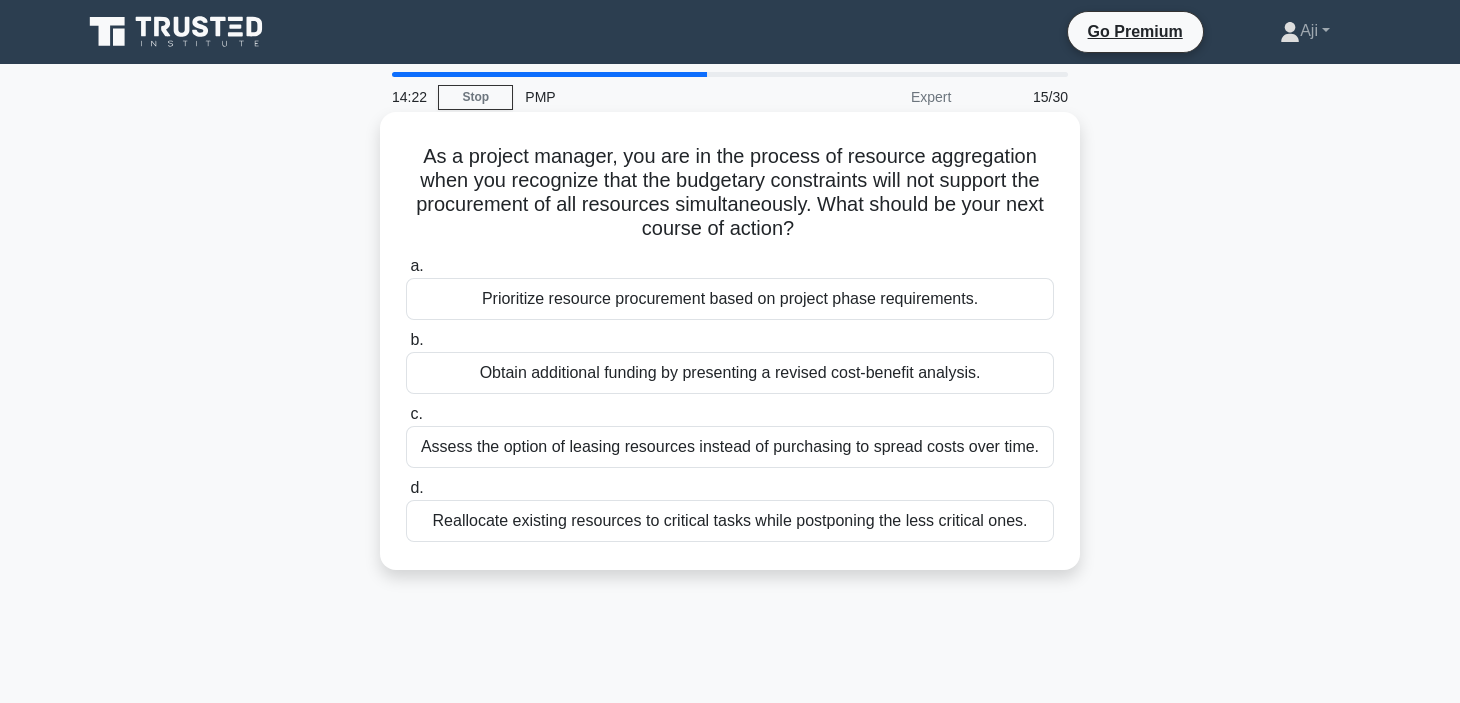 click on "Prioritize resource procurement based on project phase requirements." at bounding box center (730, 299) 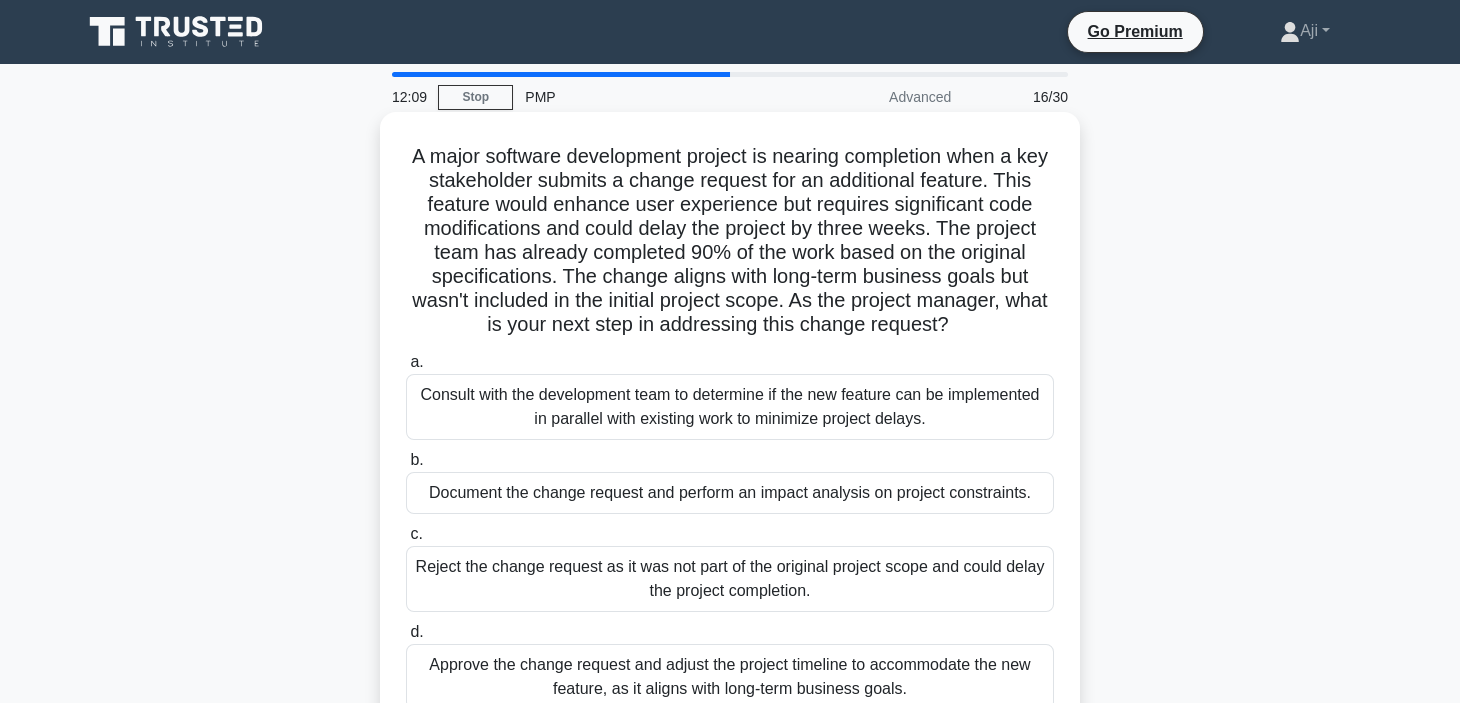scroll, scrollTop: 377, scrollLeft: 0, axis: vertical 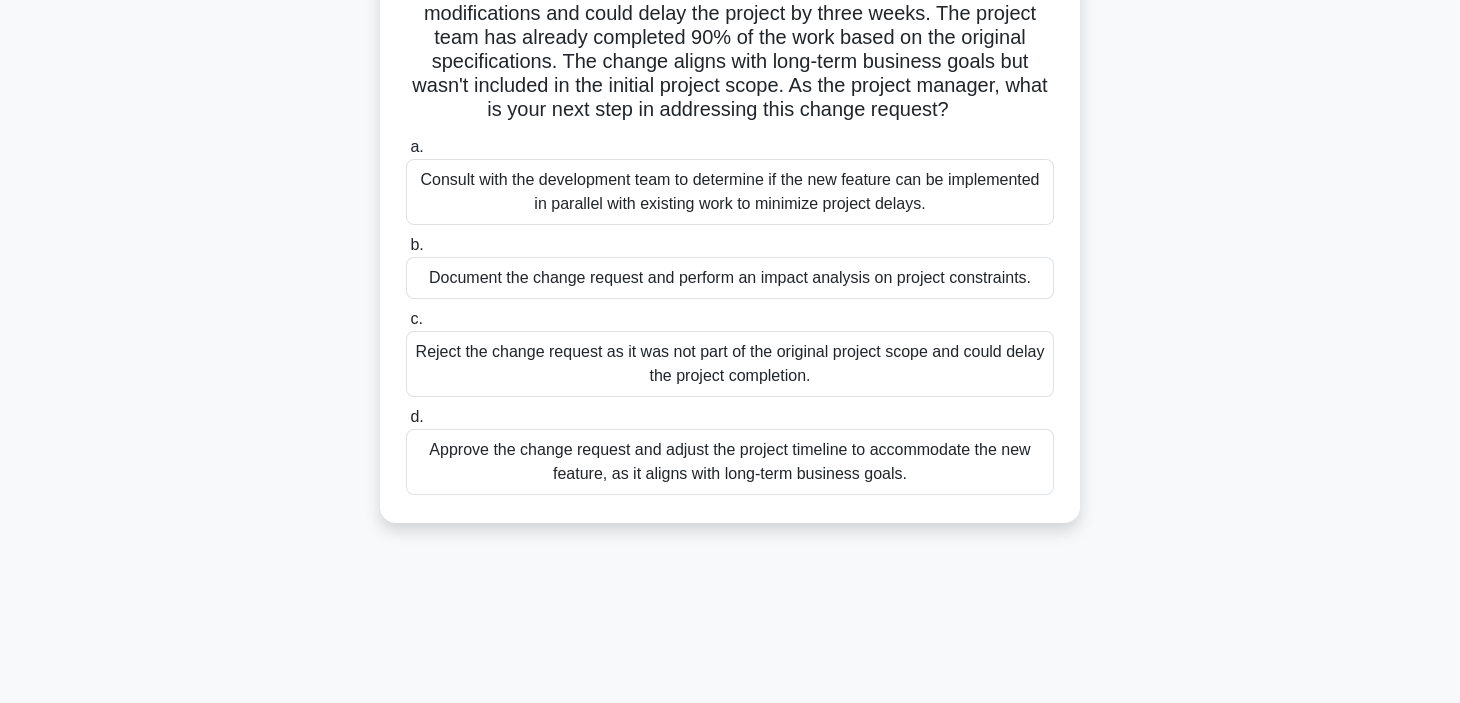 click on "Approve the change request and adjust the project timeline to accommodate the new feature, as it aligns with long-term business goals." at bounding box center [730, 462] 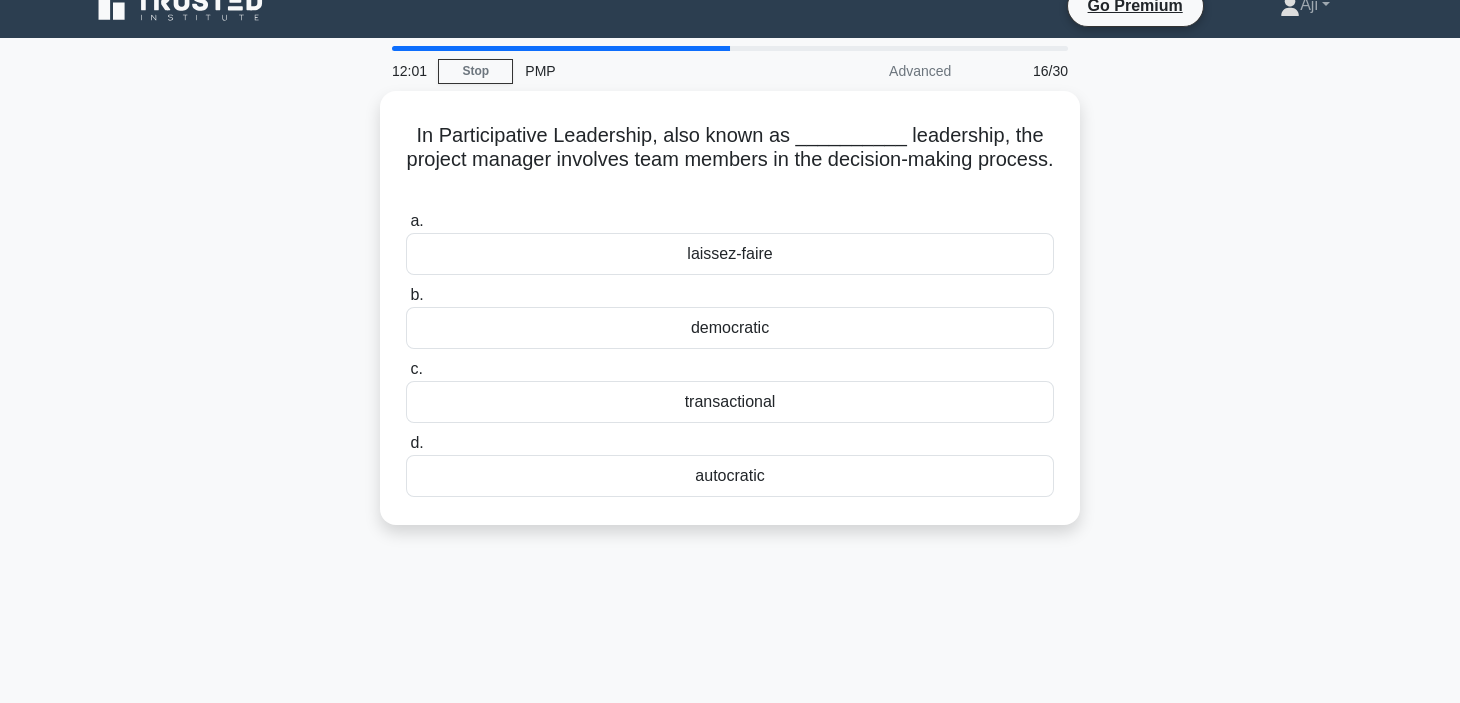 scroll, scrollTop: 0, scrollLeft: 0, axis: both 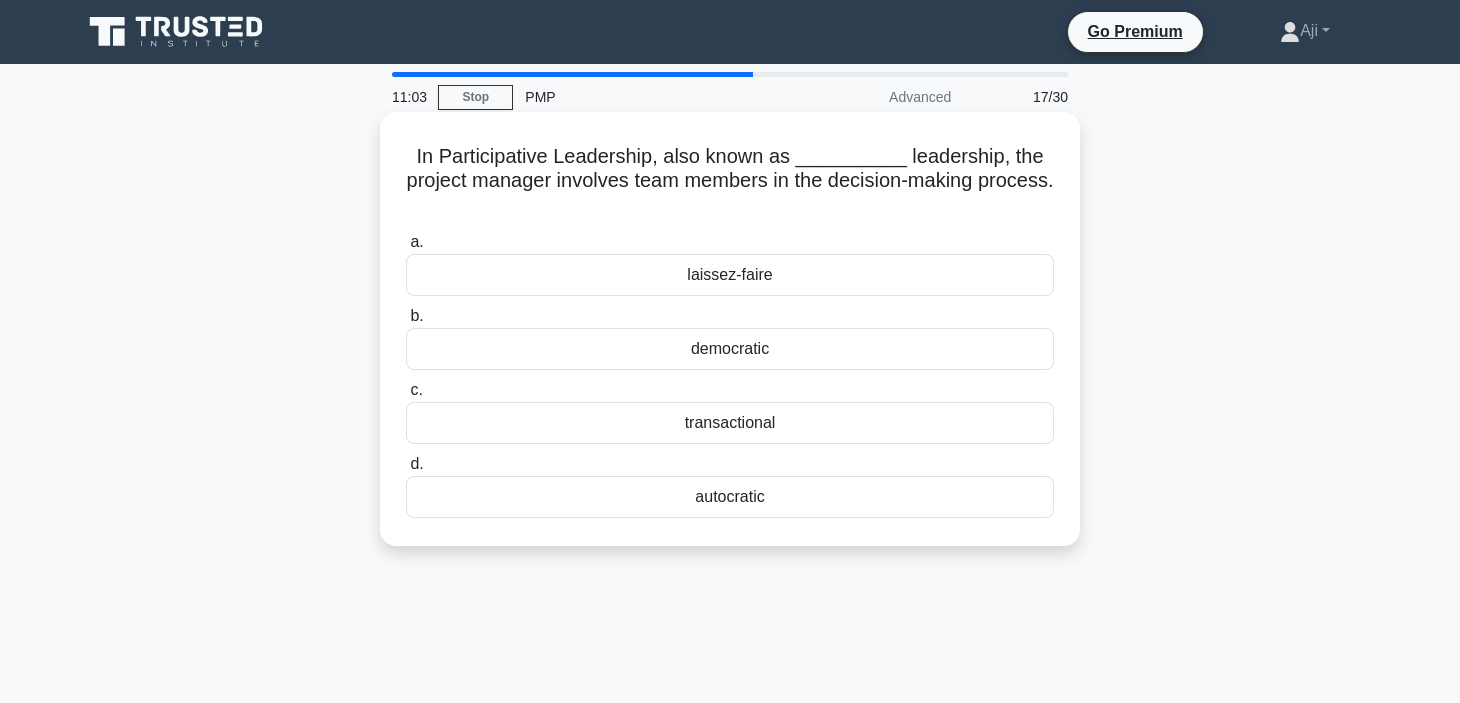 click on "laissez-faire" at bounding box center (730, 275) 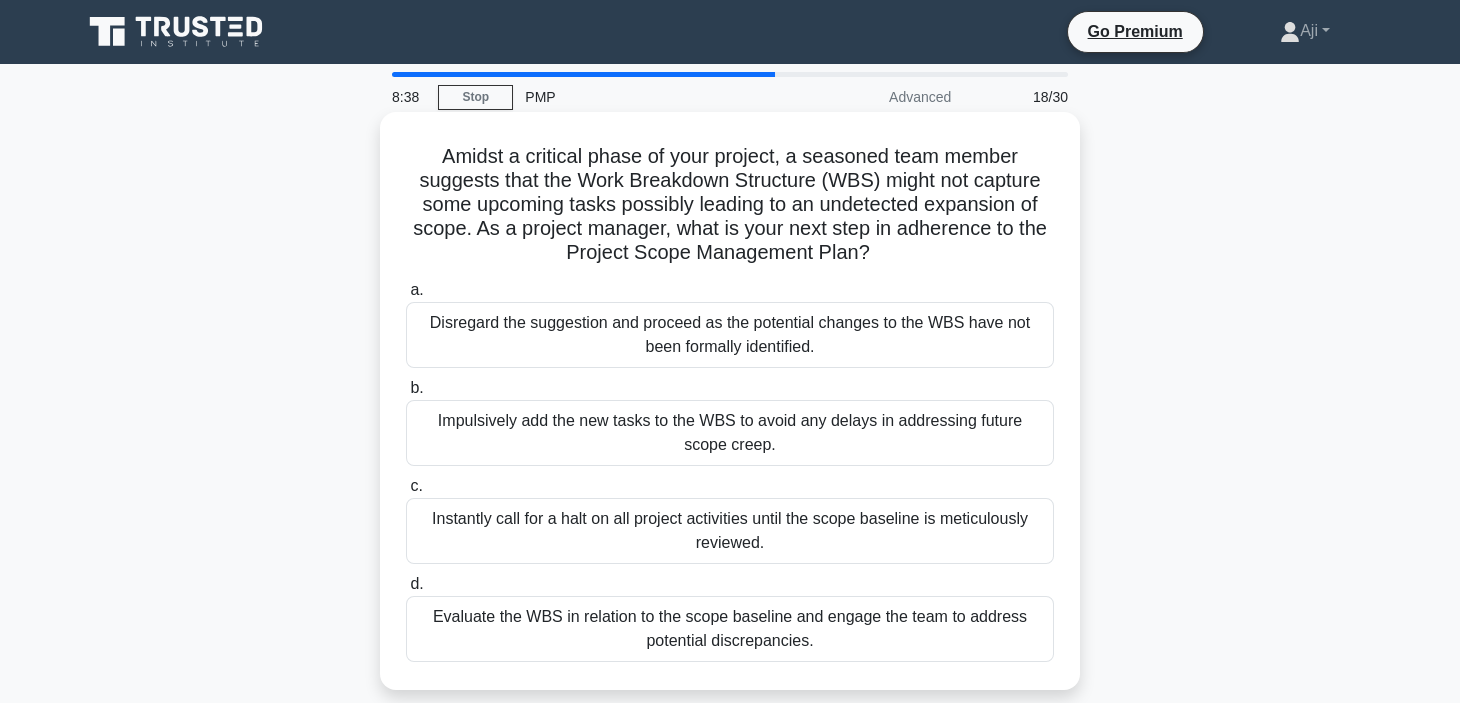 click on "Impulsively add the new tasks to the WBS to avoid any delays in addressing future scope creep." at bounding box center [730, 433] 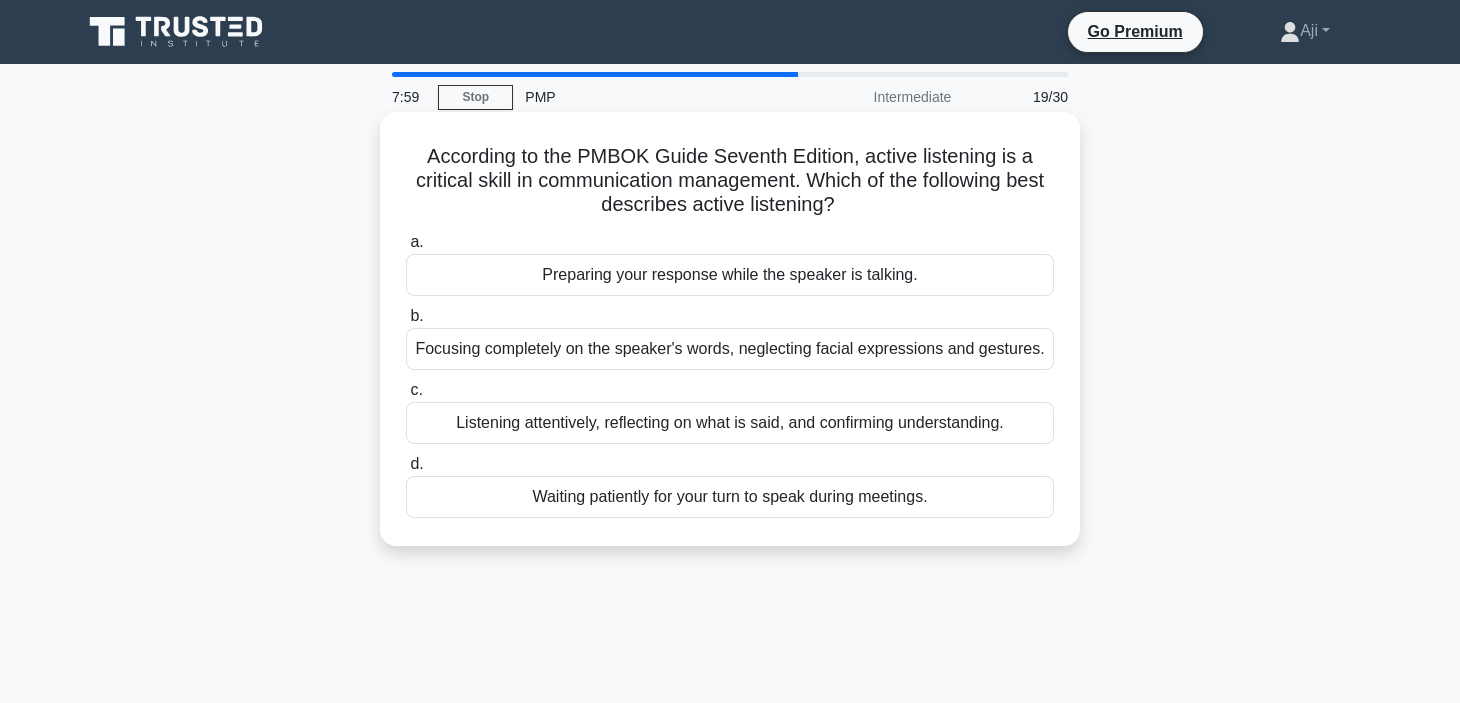 click on "Listening attentively, reflecting on what is said, and confirming understanding." at bounding box center [730, 423] 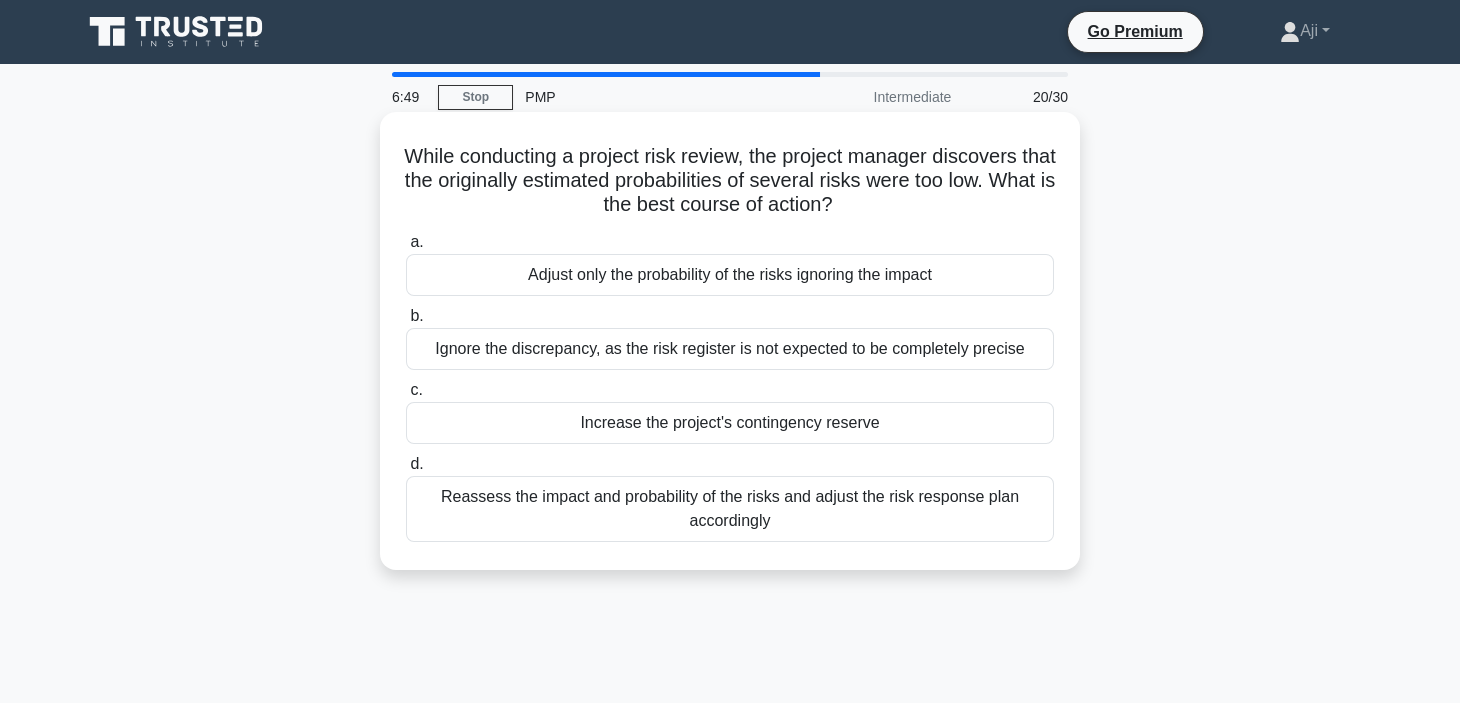 click on "Reassess the impact and probability of the risks and adjust the risk response plan accordingly" at bounding box center [730, 509] 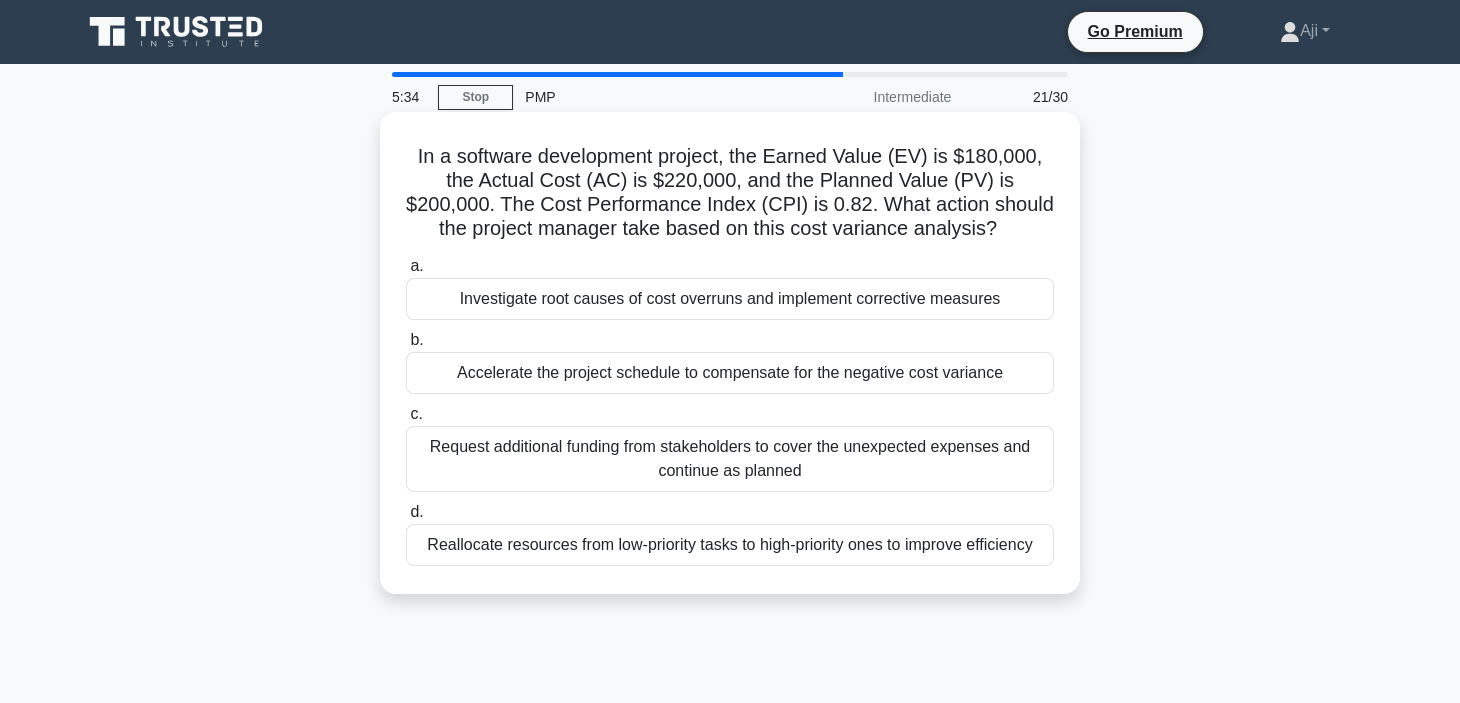 click on "Investigate root causes of cost overruns and implement corrective measures" at bounding box center (730, 299) 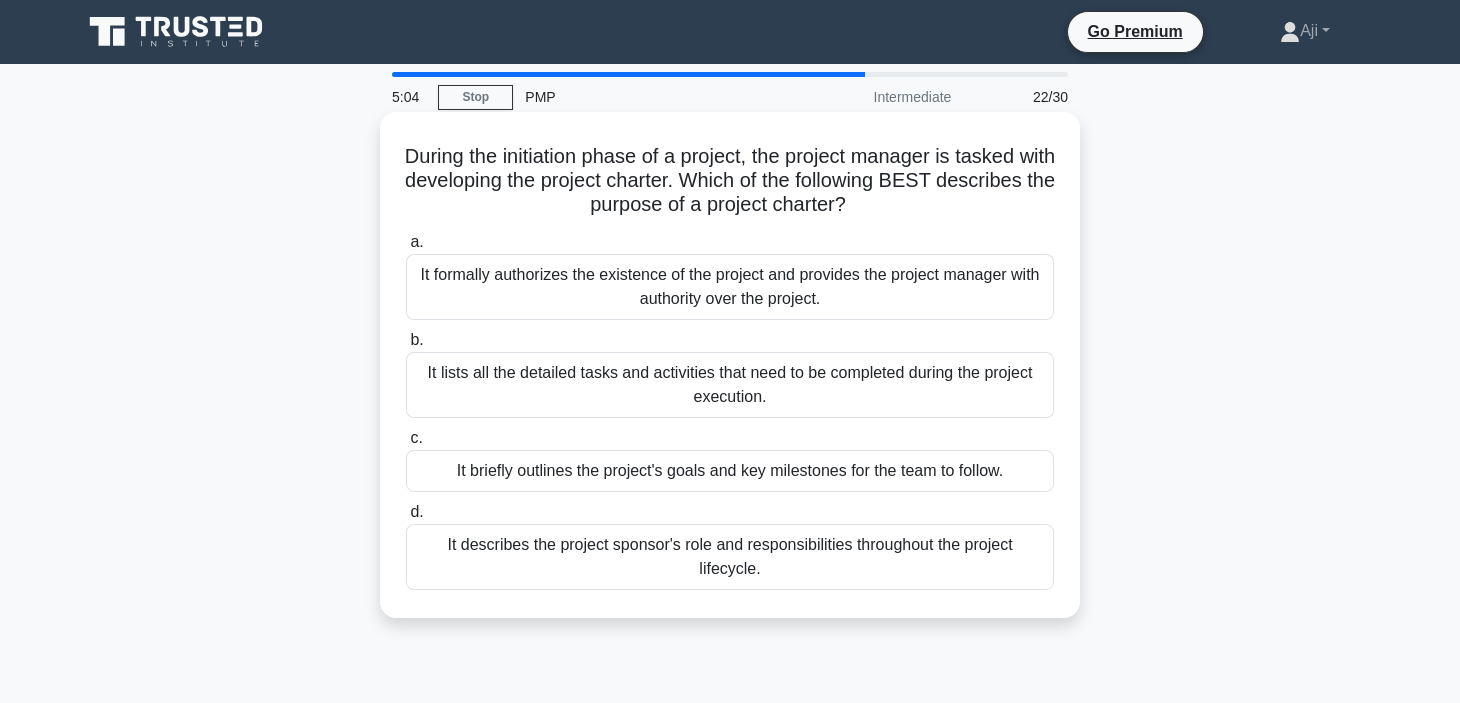click on "It formally authorizes the existence of the project and provides the project manager with authority over the project." at bounding box center (730, 287) 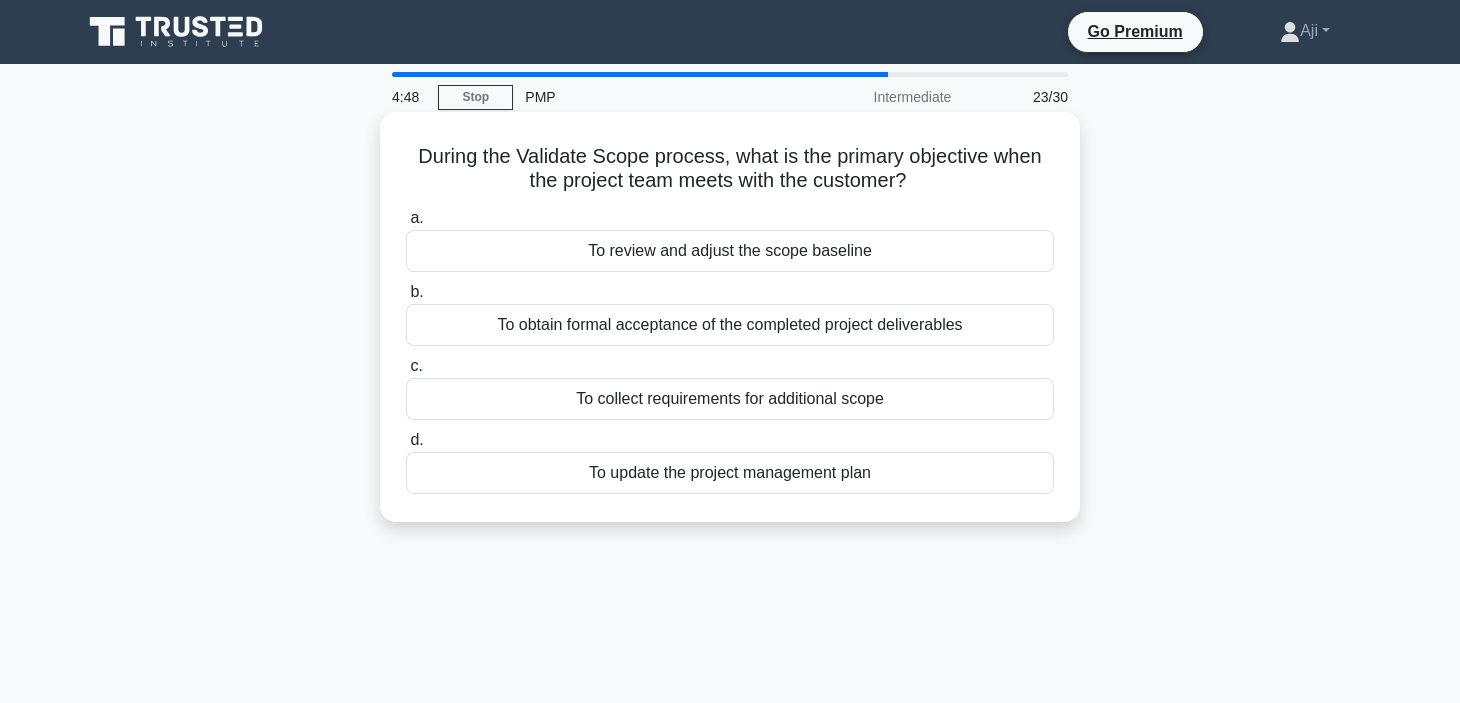 click on "To obtain formal acceptance of the completed project deliverables" at bounding box center [730, 325] 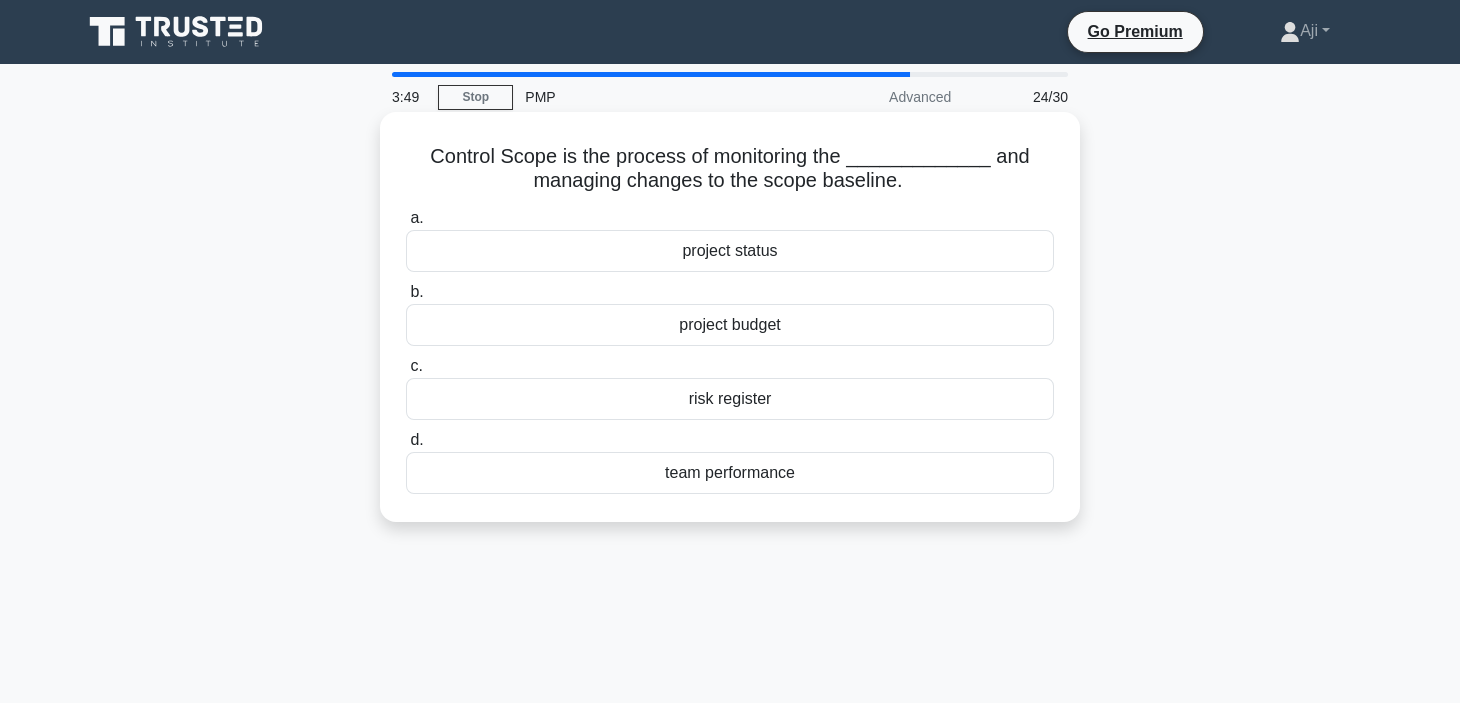 click on "project status" at bounding box center (730, 251) 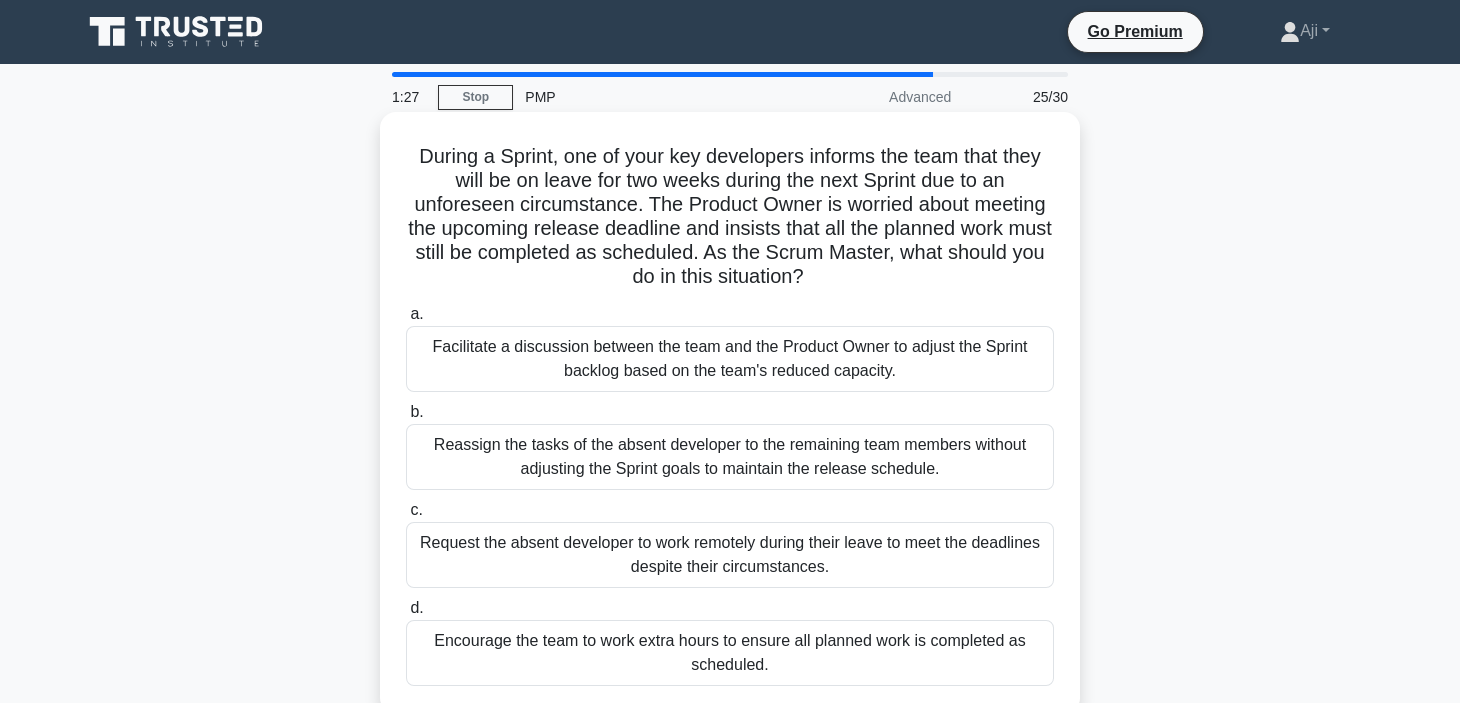 click on "Reassign the tasks of the absent developer to the remaining team members without adjusting the Sprint goals to maintain the release schedule." at bounding box center [730, 457] 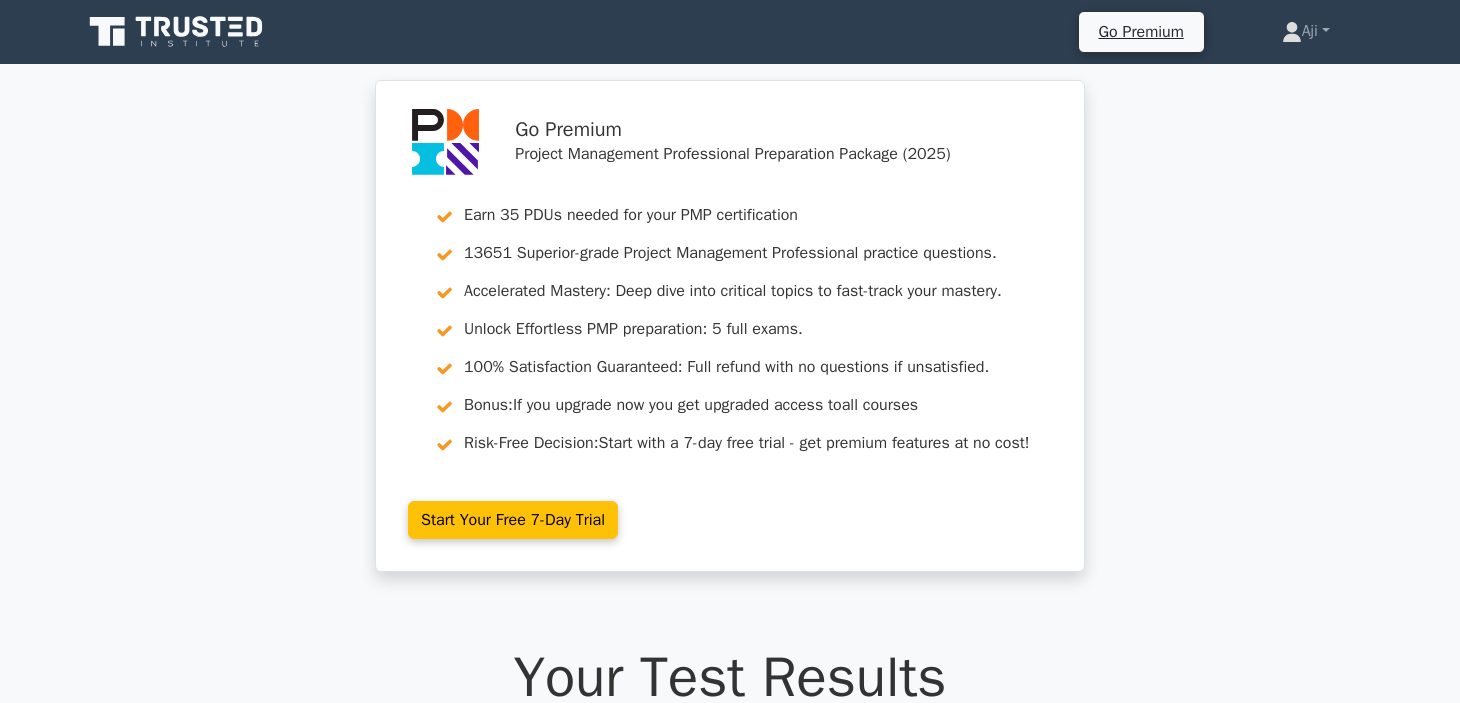 scroll, scrollTop: 0, scrollLeft: 0, axis: both 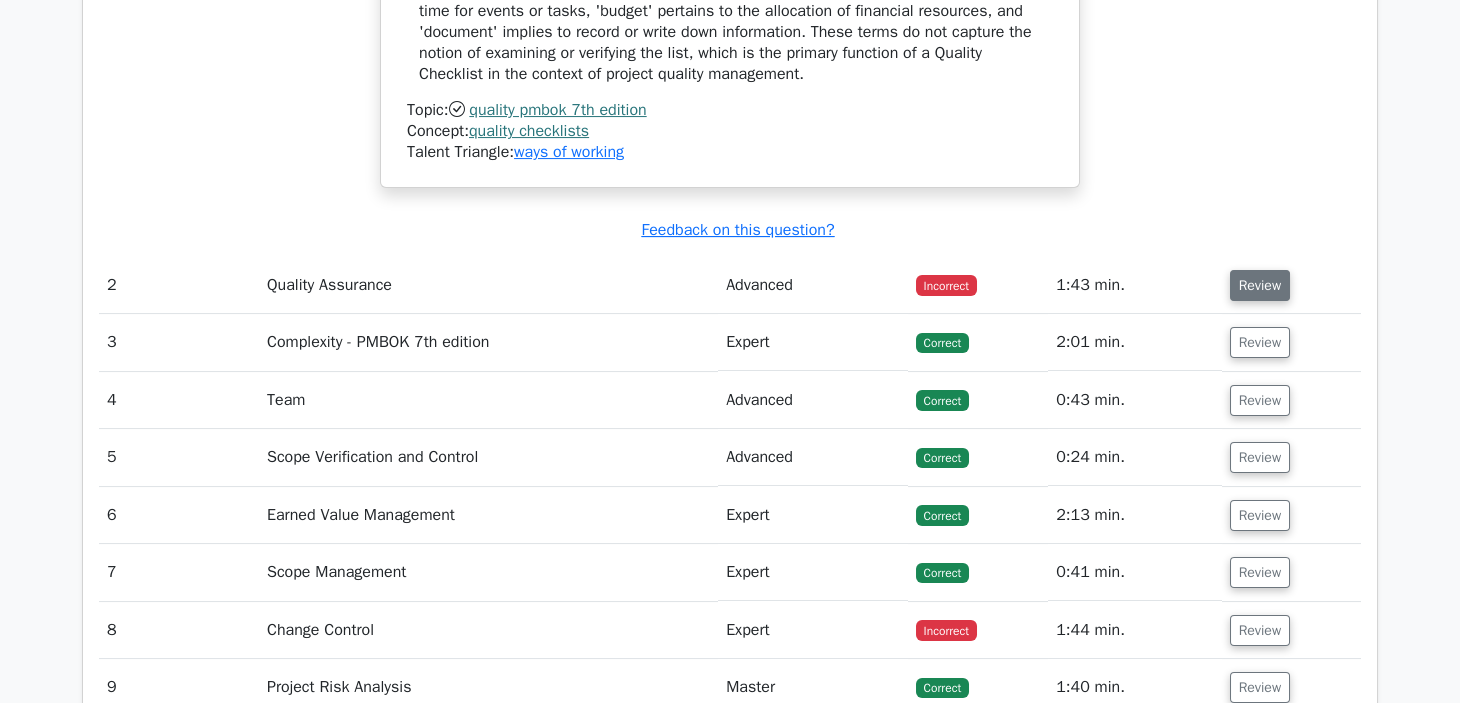 click on "Review" at bounding box center (1260, 285) 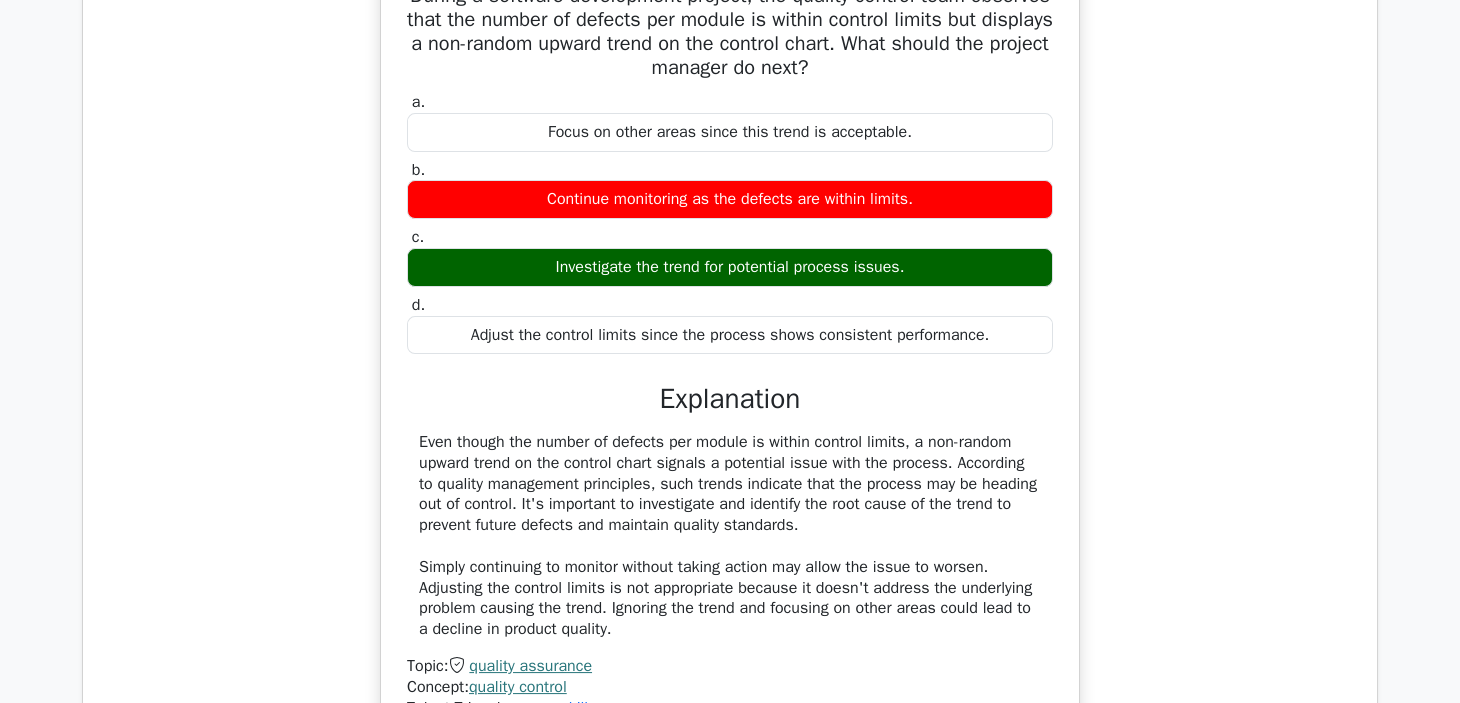 scroll, scrollTop: 3419, scrollLeft: 0, axis: vertical 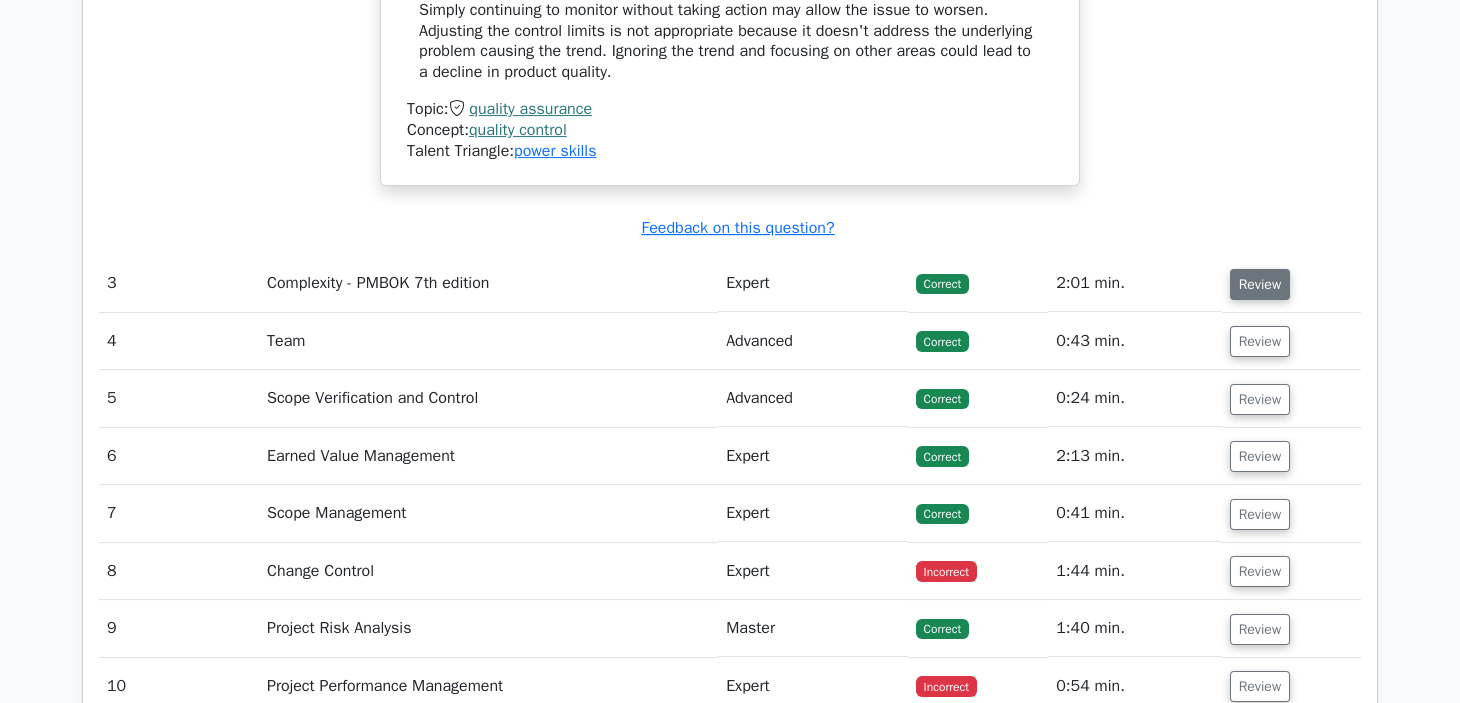 click on "Review" at bounding box center [1260, 284] 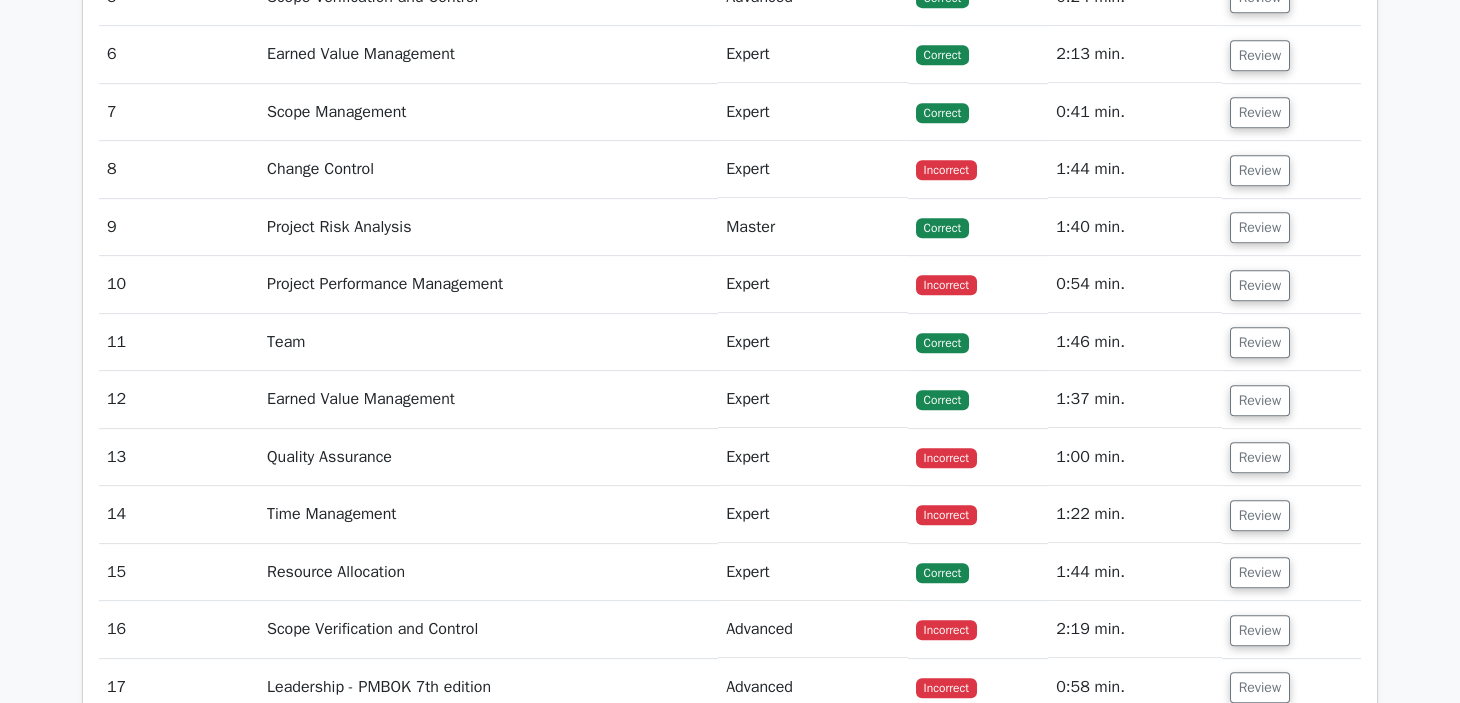 scroll, scrollTop: 5419, scrollLeft: 0, axis: vertical 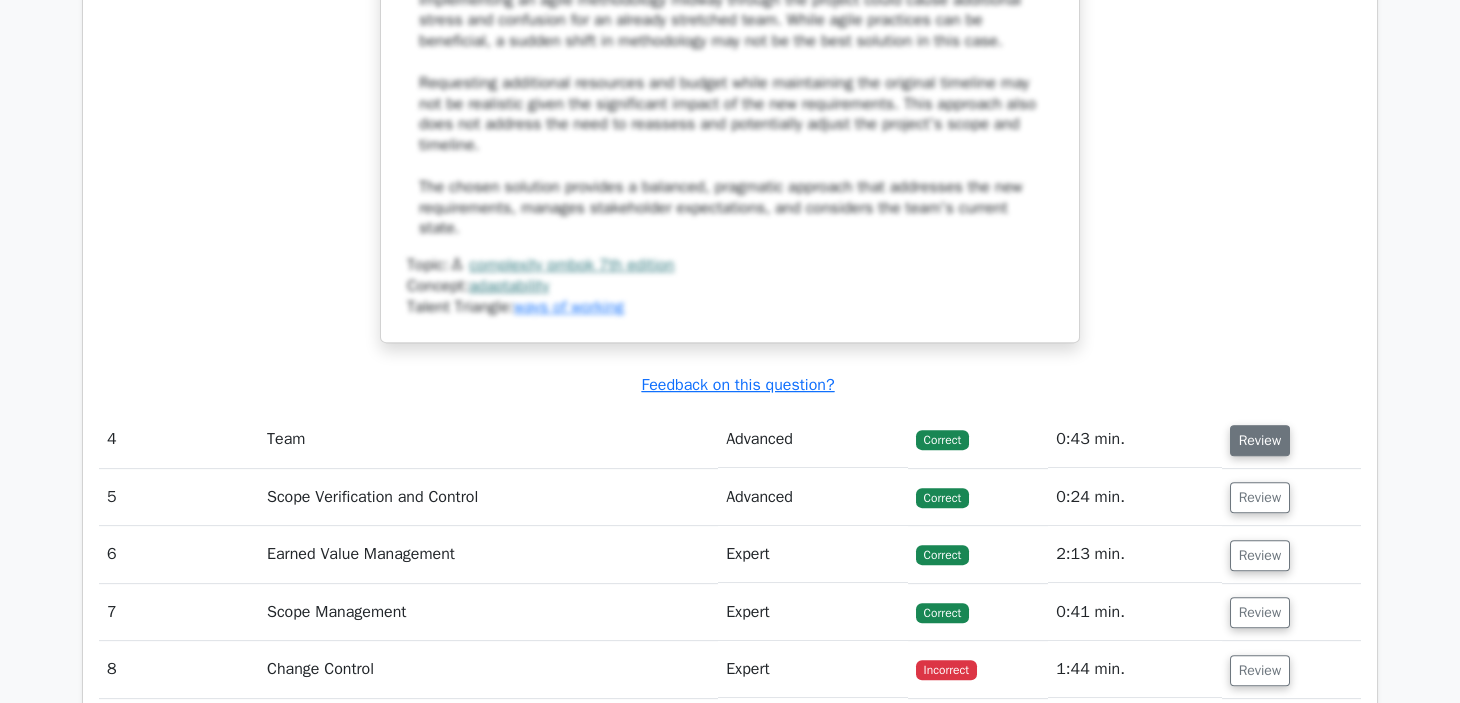 click on "Review" at bounding box center (1260, 440) 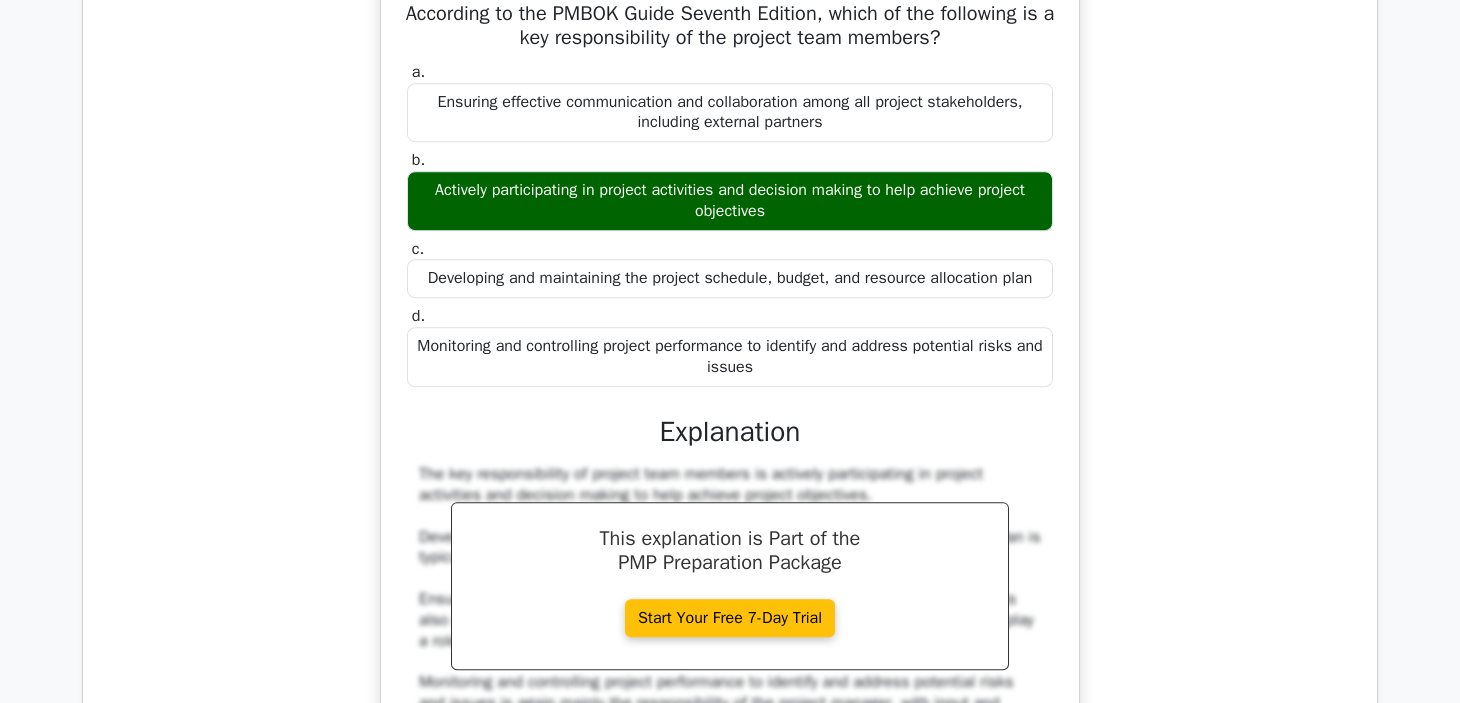 scroll, scrollTop: 6419, scrollLeft: 0, axis: vertical 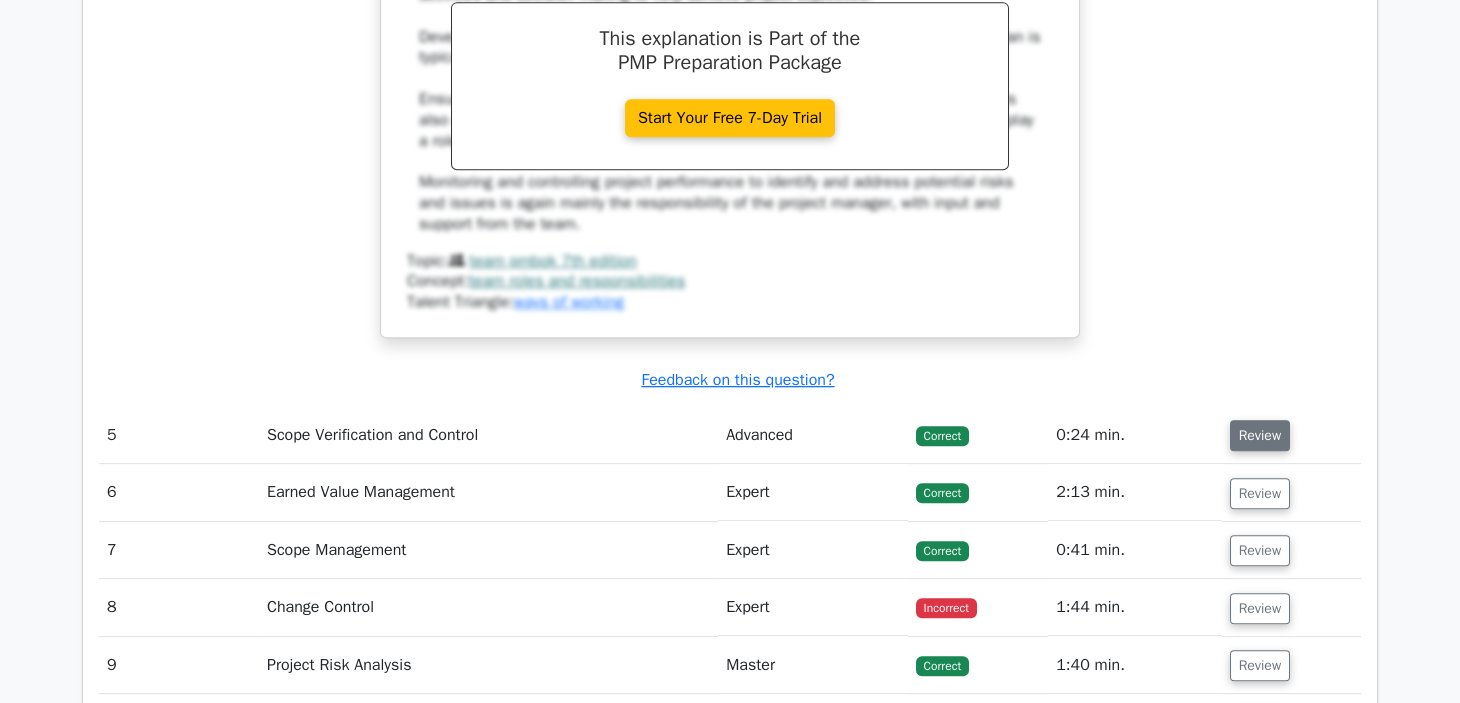 click on "Review" at bounding box center (1260, 435) 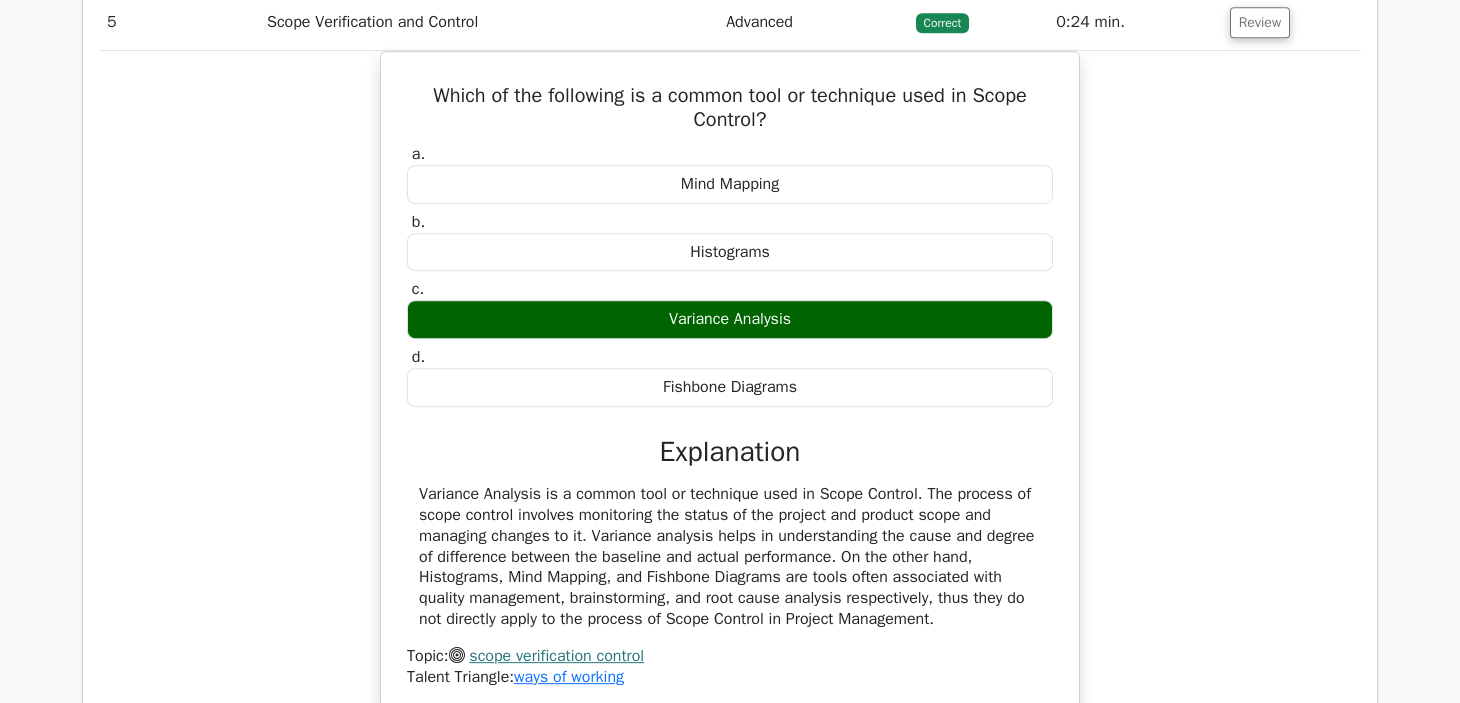 scroll, scrollTop: 6825, scrollLeft: 0, axis: vertical 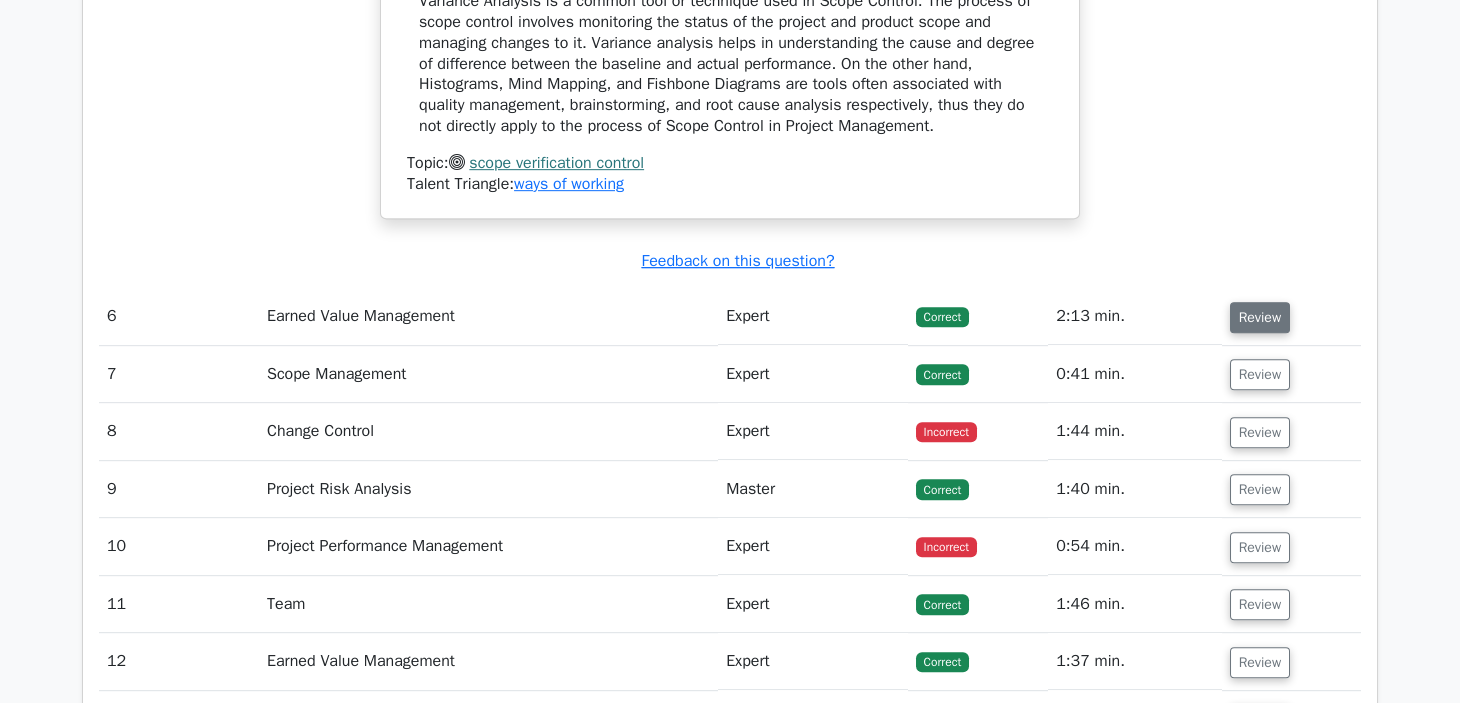 click on "Review" at bounding box center [1260, 317] 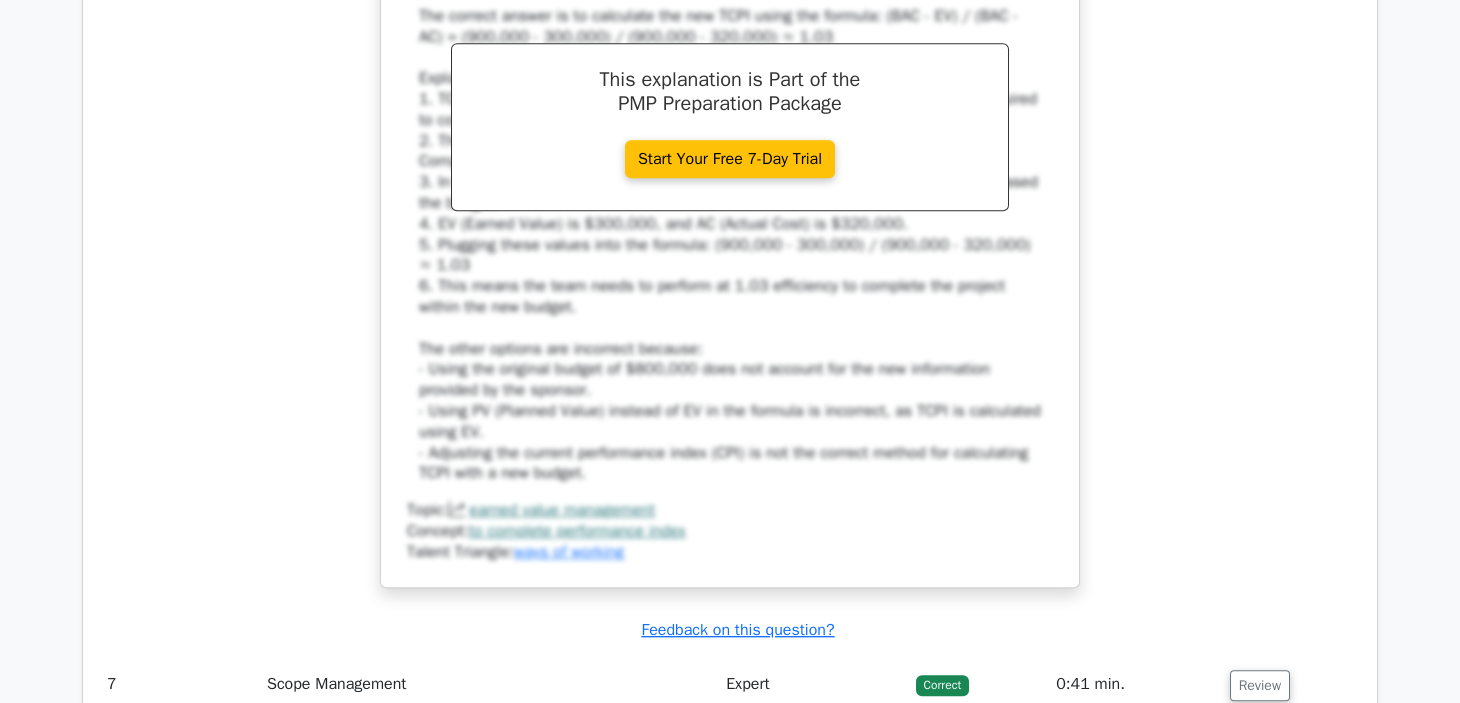 scroll, scrollTop: 8825, scrollLeft: 0, axis: vertical 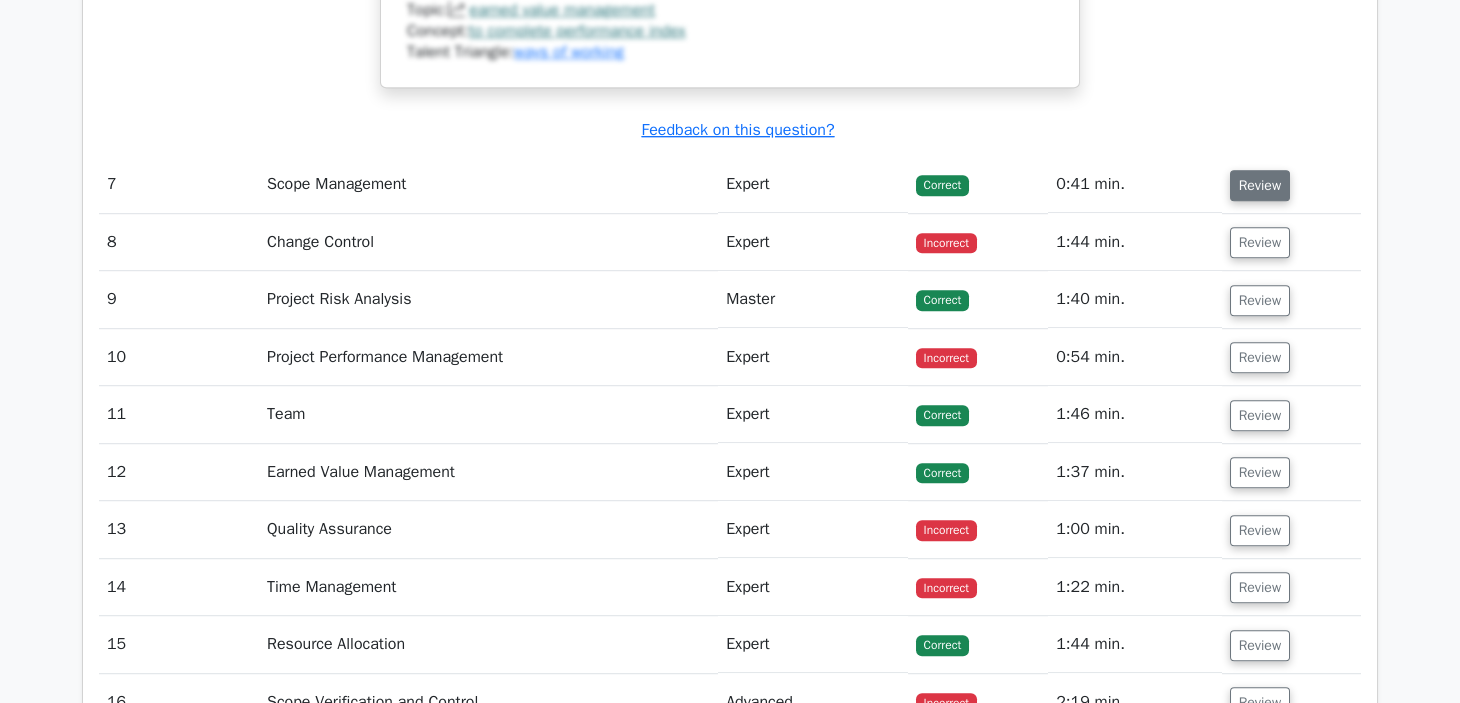 click on "Review" at bounding box center [1260, 185] 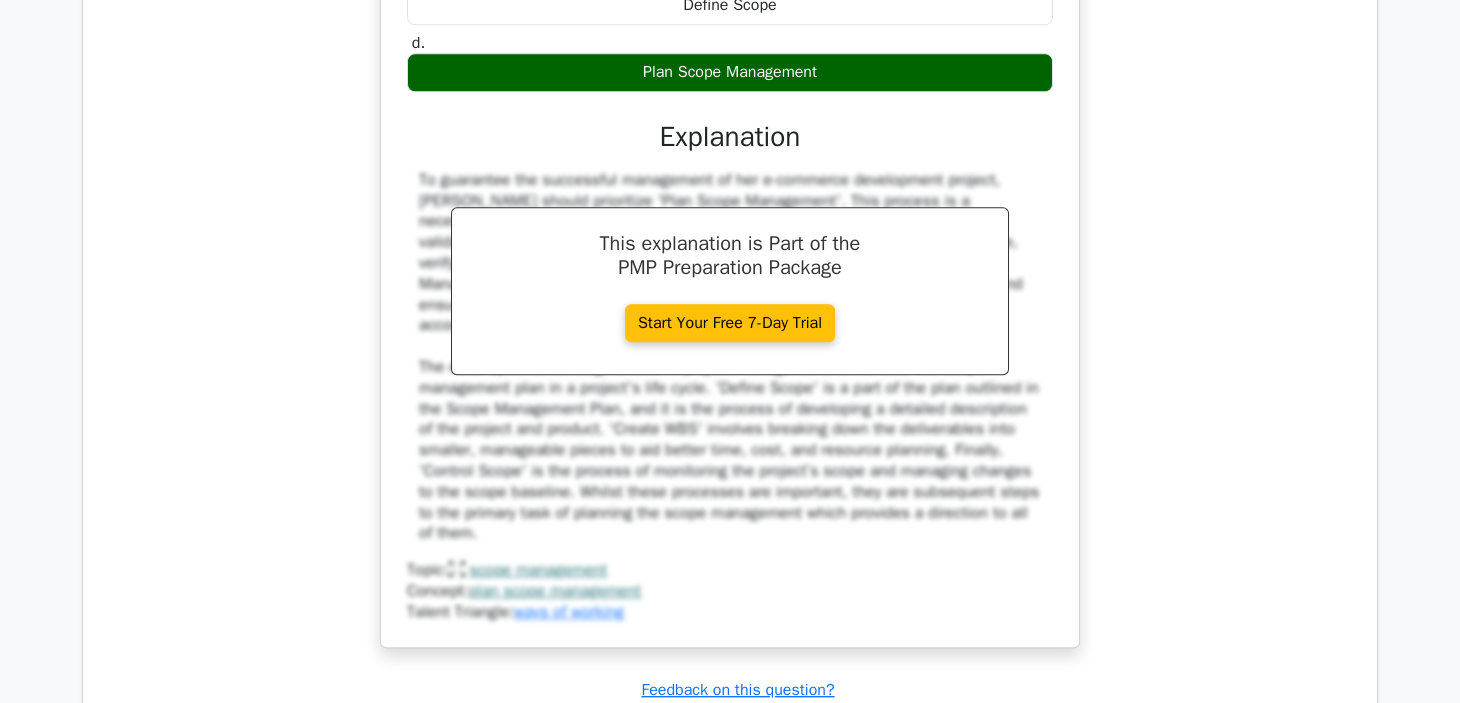 scroll, scrollTop: 9826, scrollLeft: 0, axis: vertical 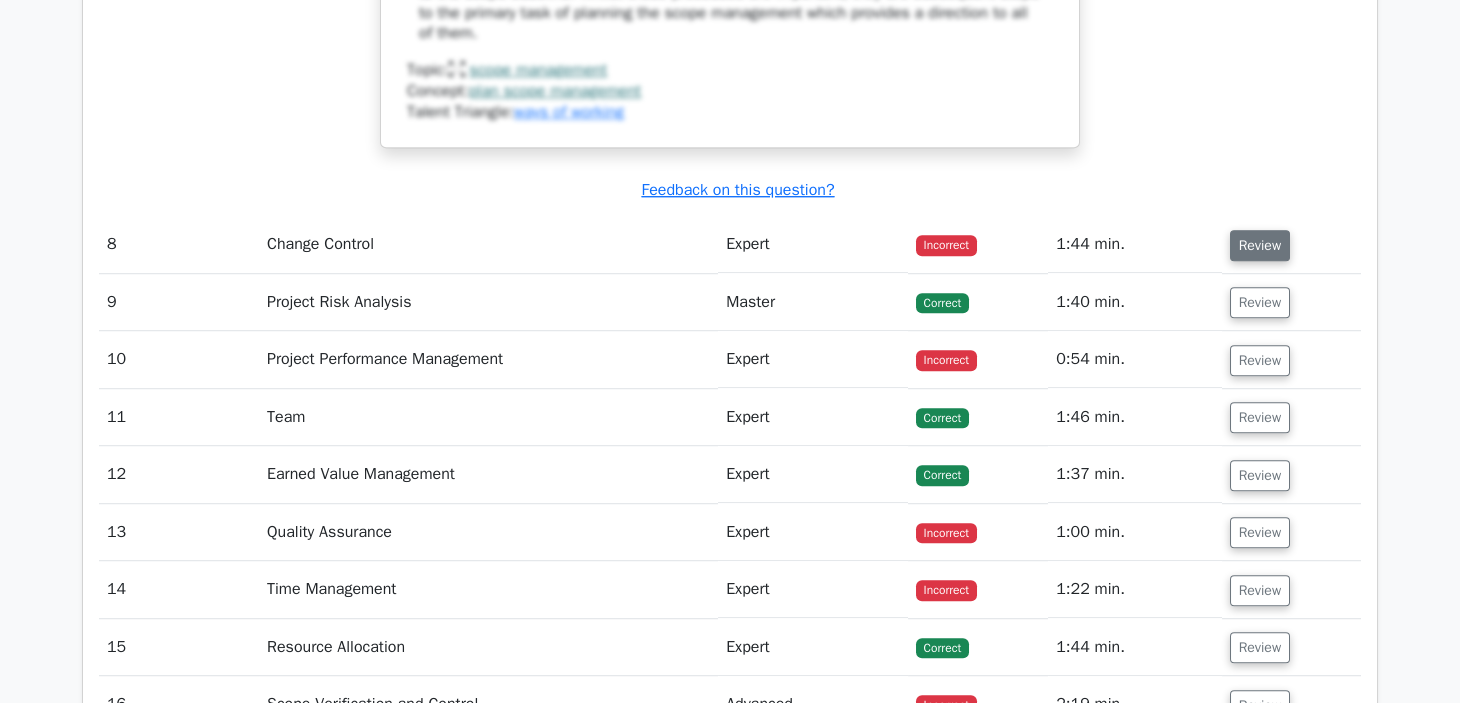 click on "Review" at bounding box center (1260, 245) 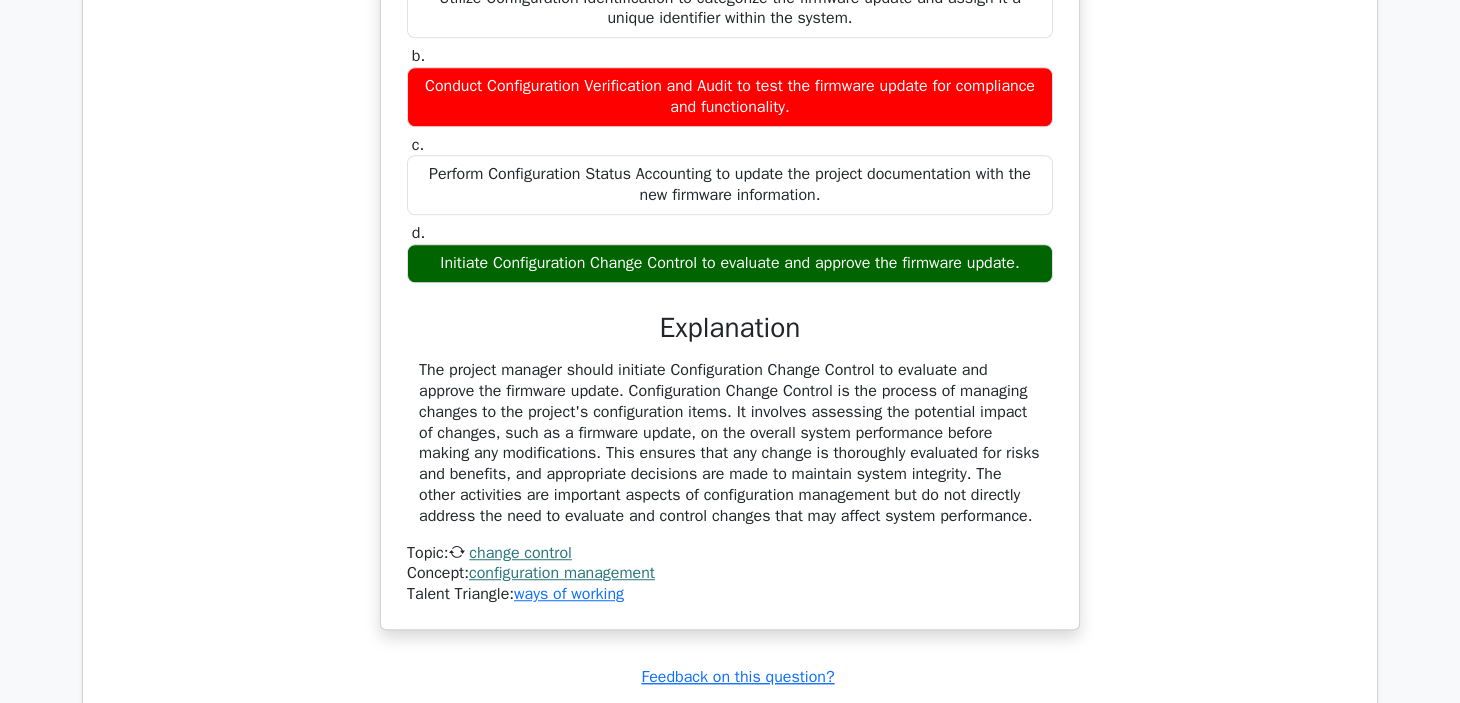scroll, scrollTop: 9826, scrollLeft: 0, axis: vertical 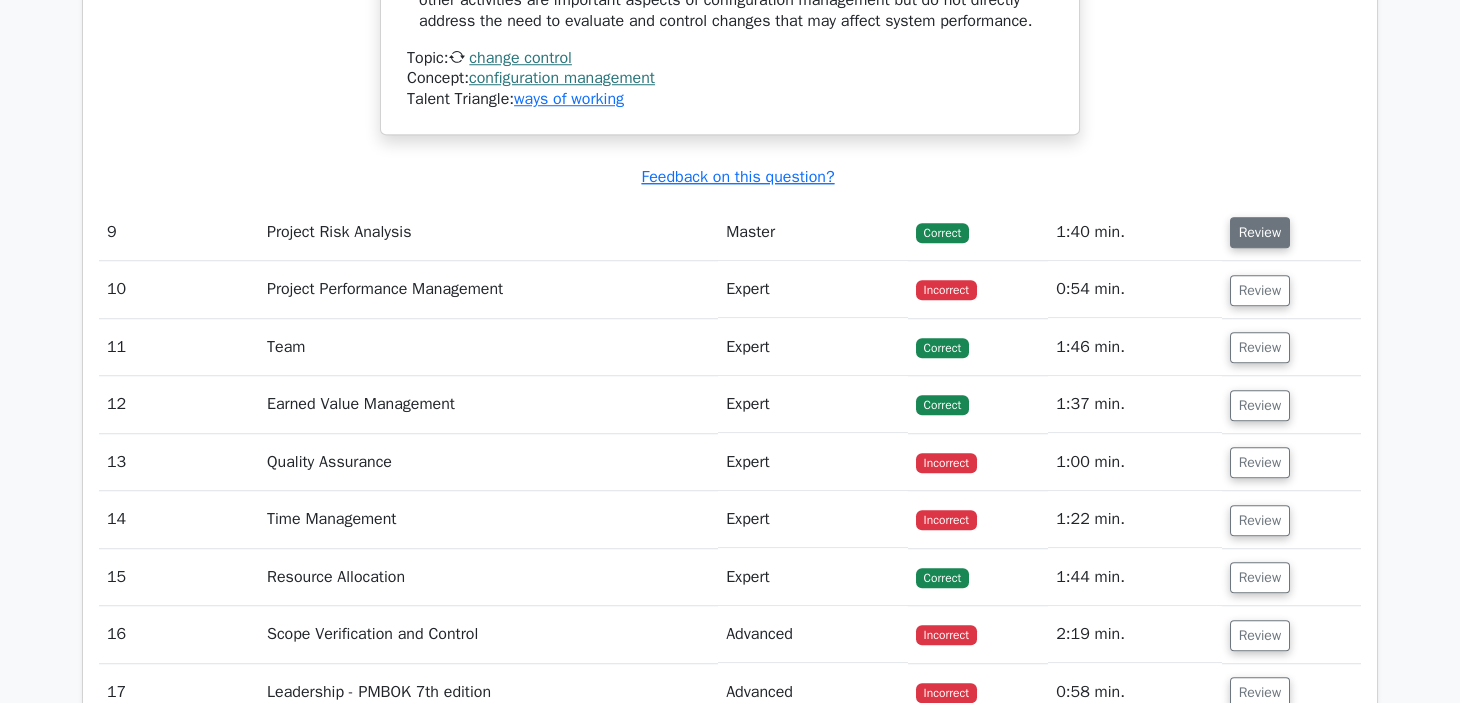 click on "Review" at bounding box center [1260, 232] 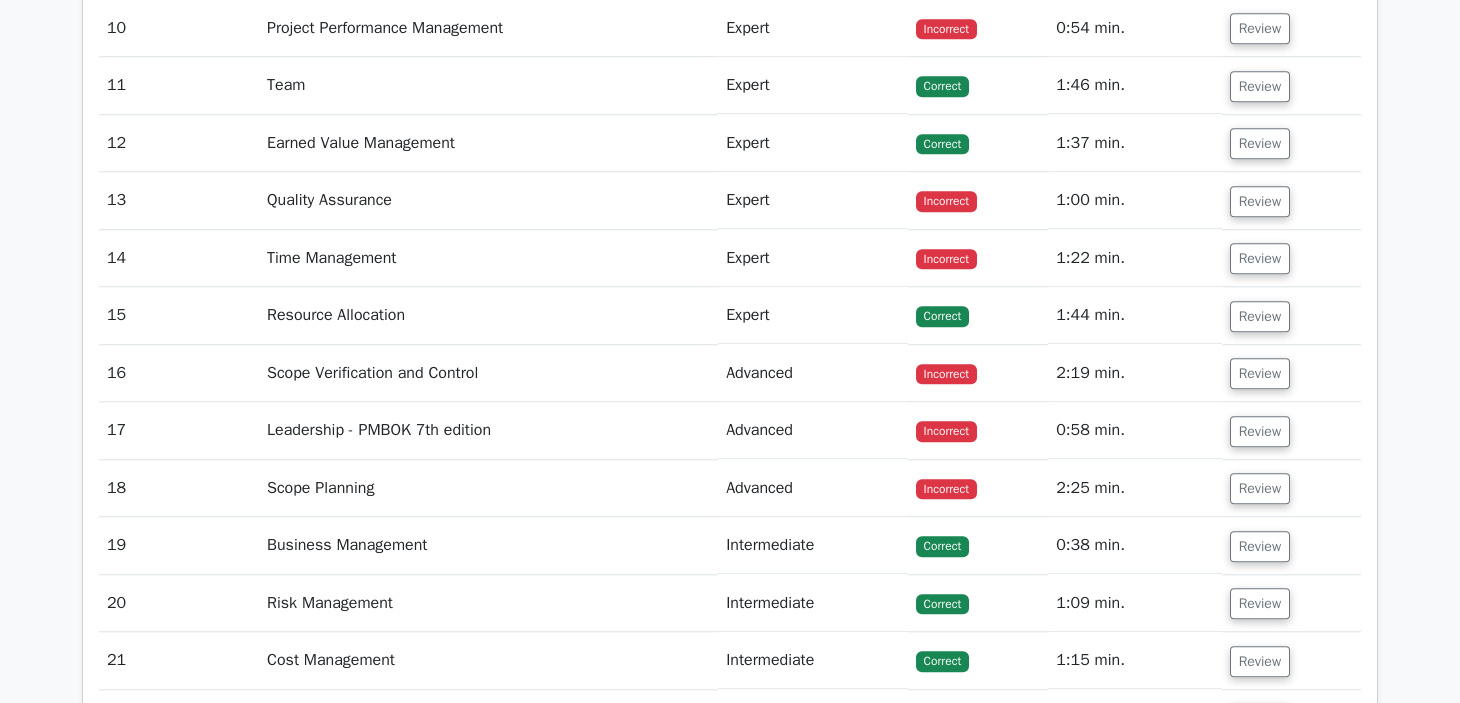 scroll, scrollTop: 11826, scrollLeft: 0, axis: vertical 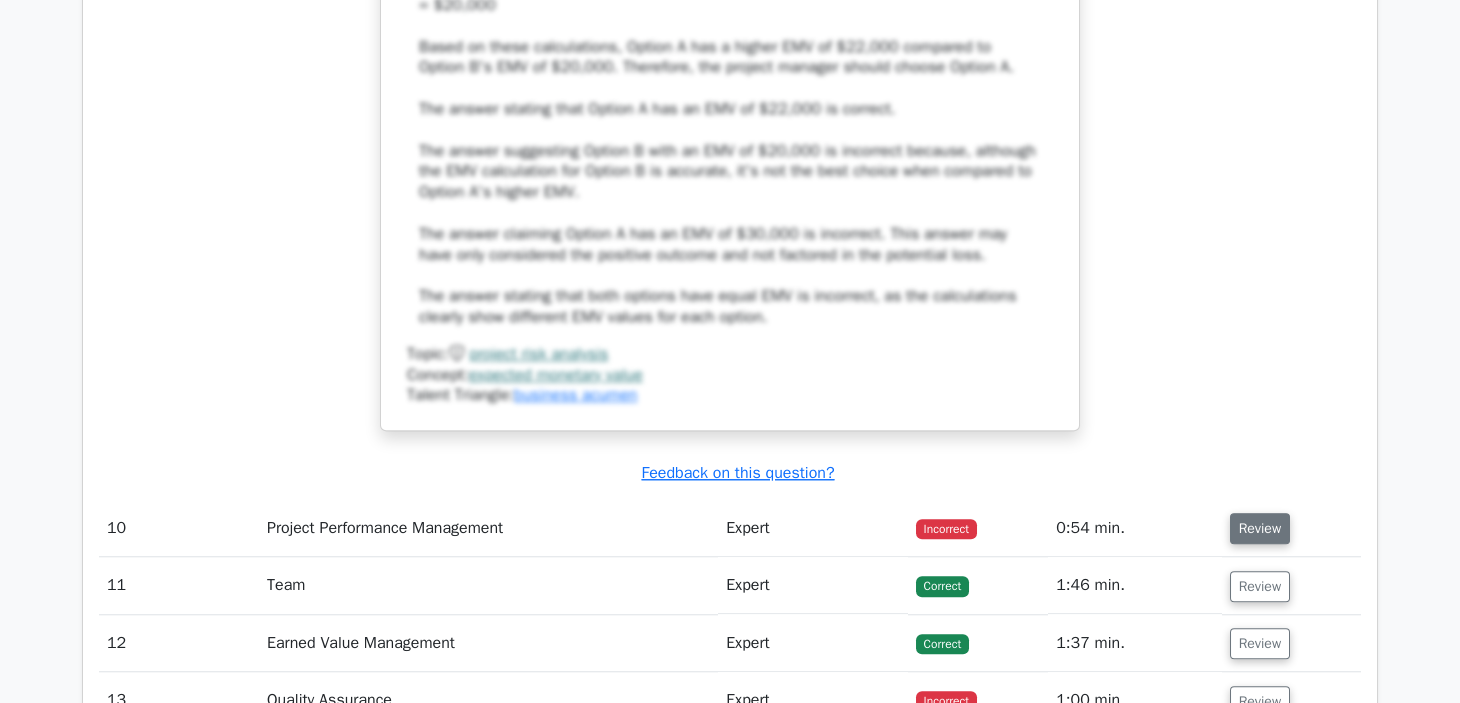 click on "Review" at bounding box center [1260, 528] 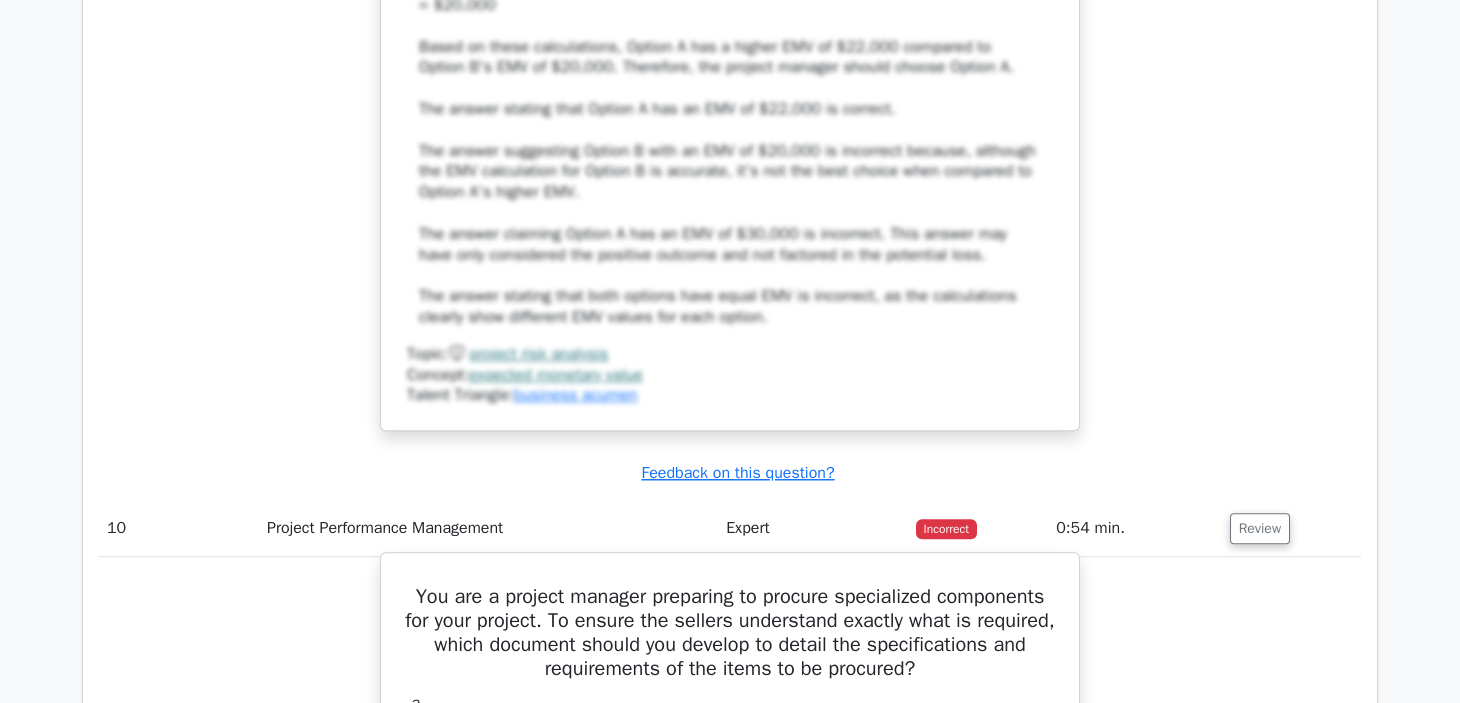 scroll, scrollTop: 12326, scrollLeft: 0, axis: vertical 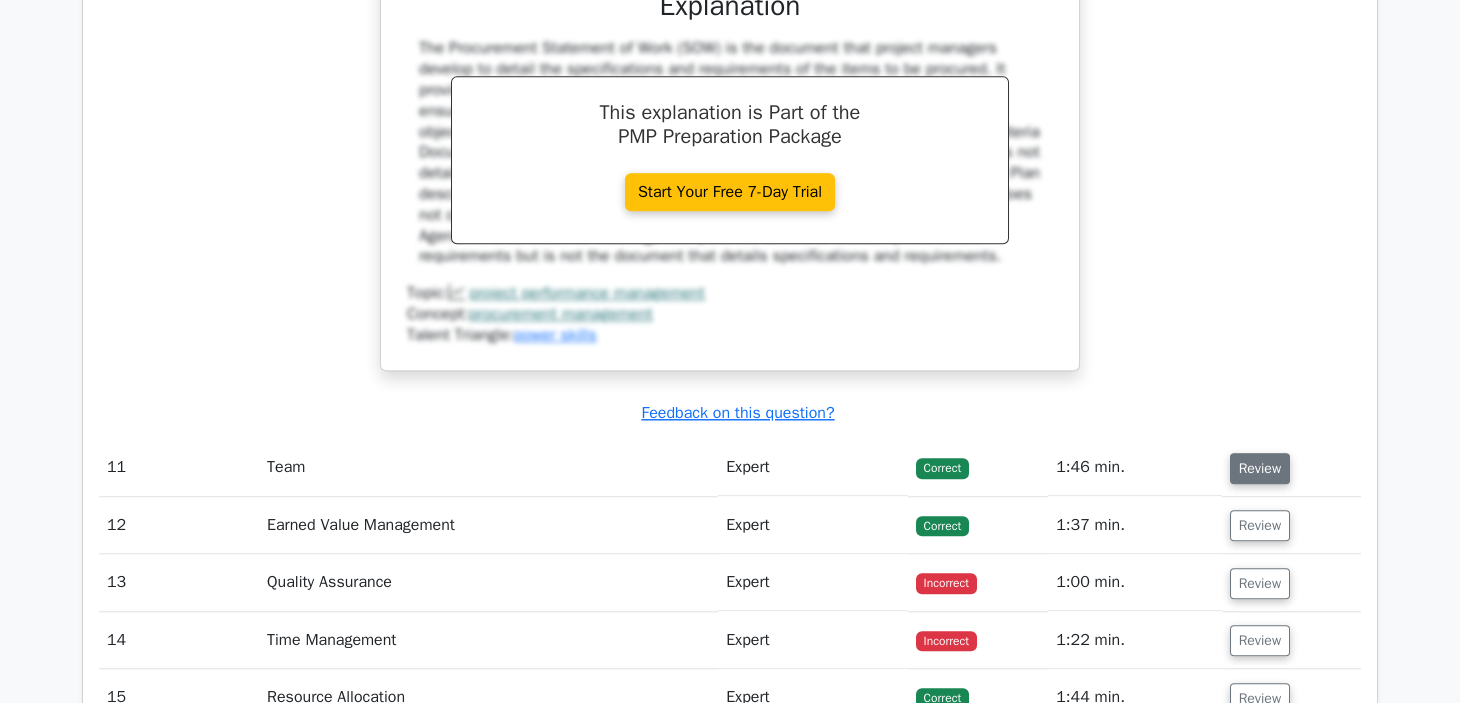 click on "Review" at bounding box center [1260, 468] 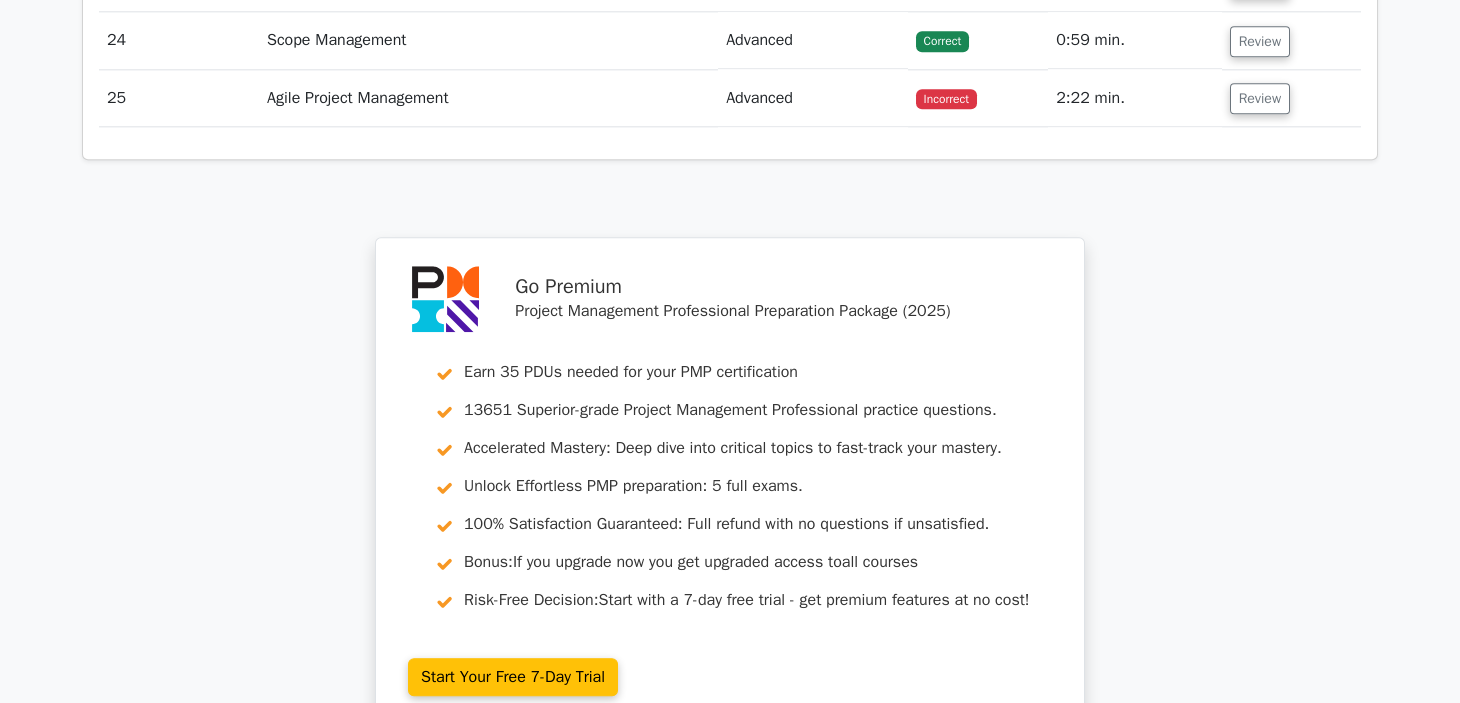 scroll, scrollTop: 15326, scrollLeft: 0, axis: vertical 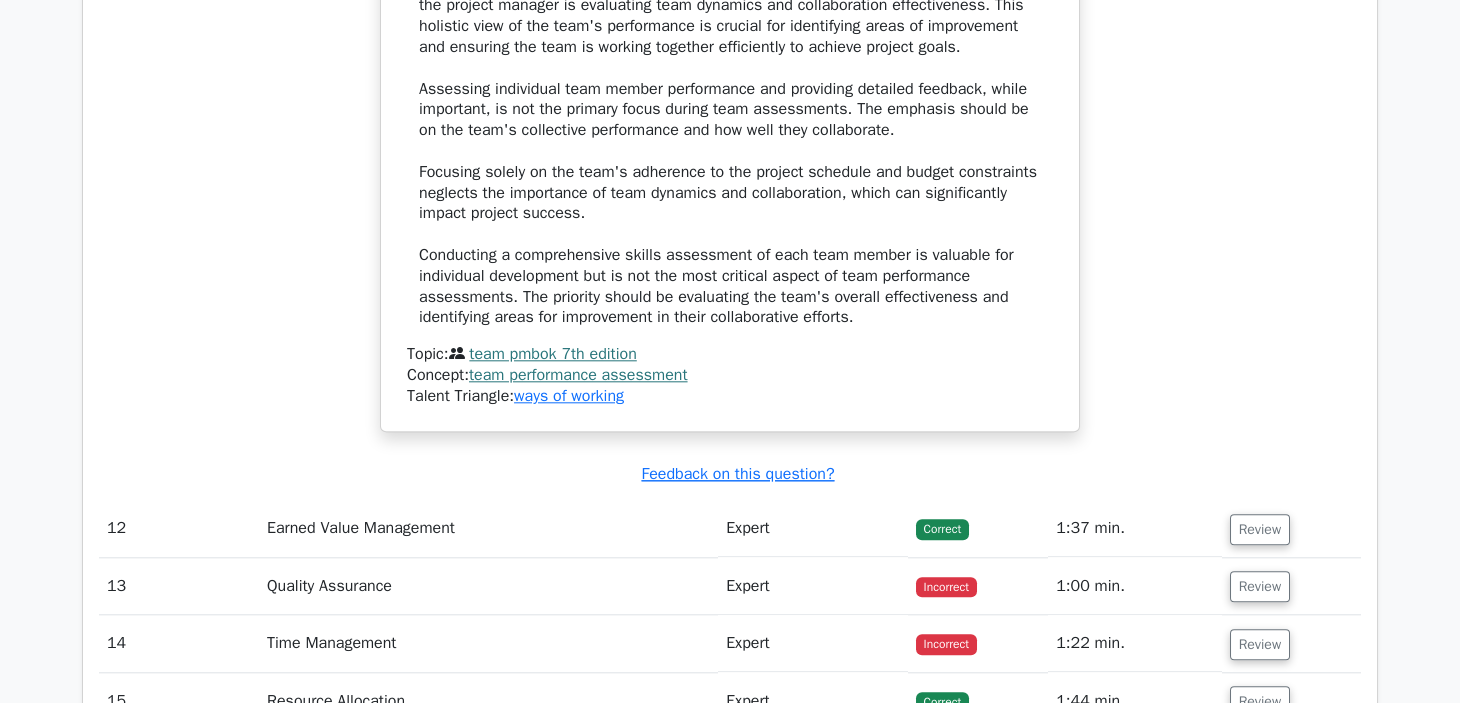click on "Review" at bounding box center (1291, 528) 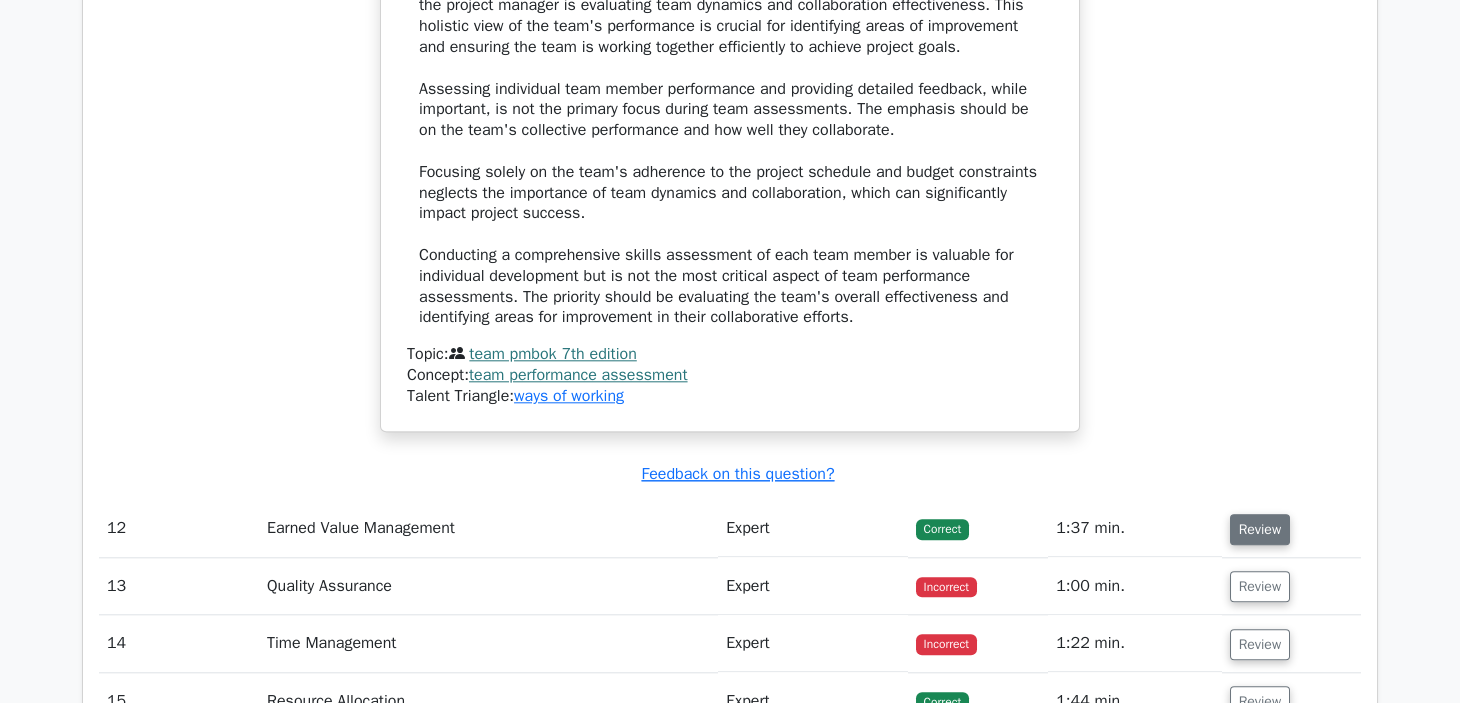 click on "Review" at bounding box center (1260, 529) 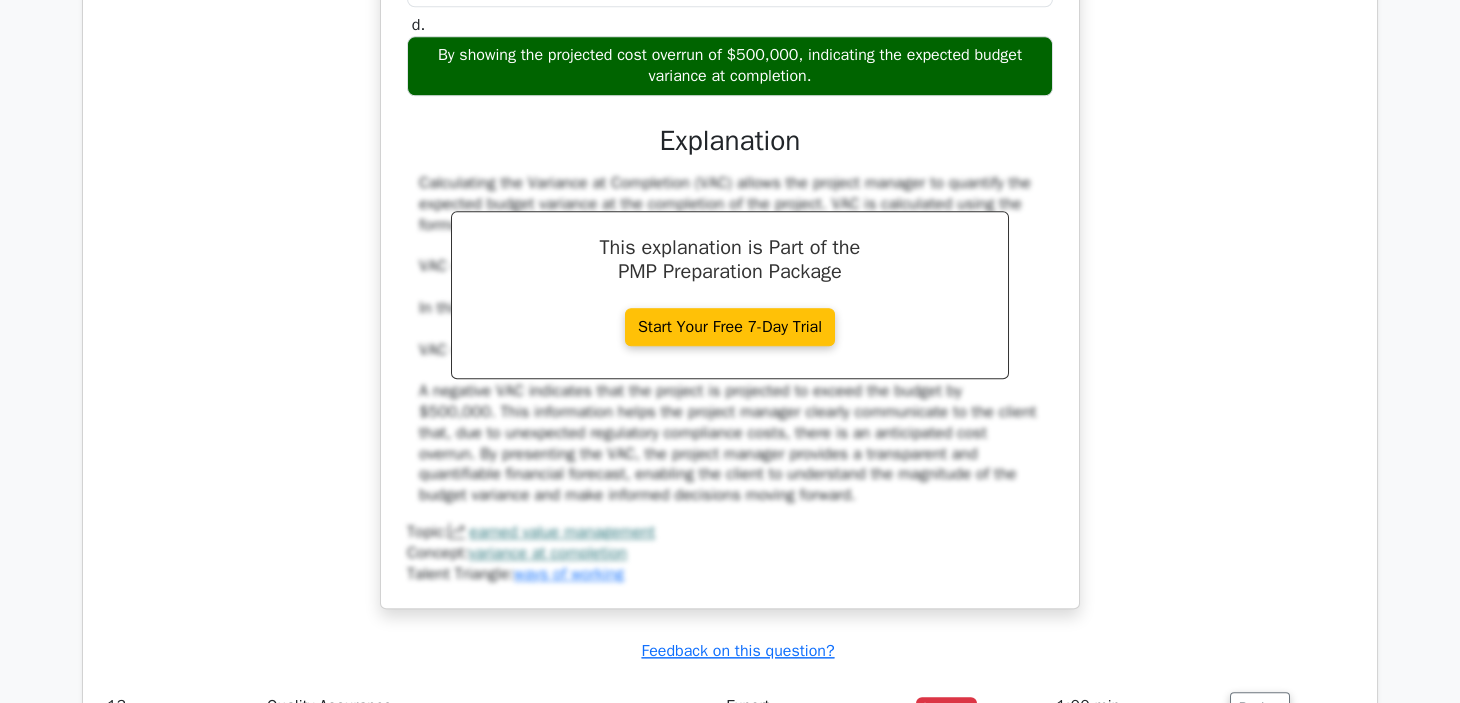 scroll, scrollTop: 15326, scrollLeft: 0, axis: vertical 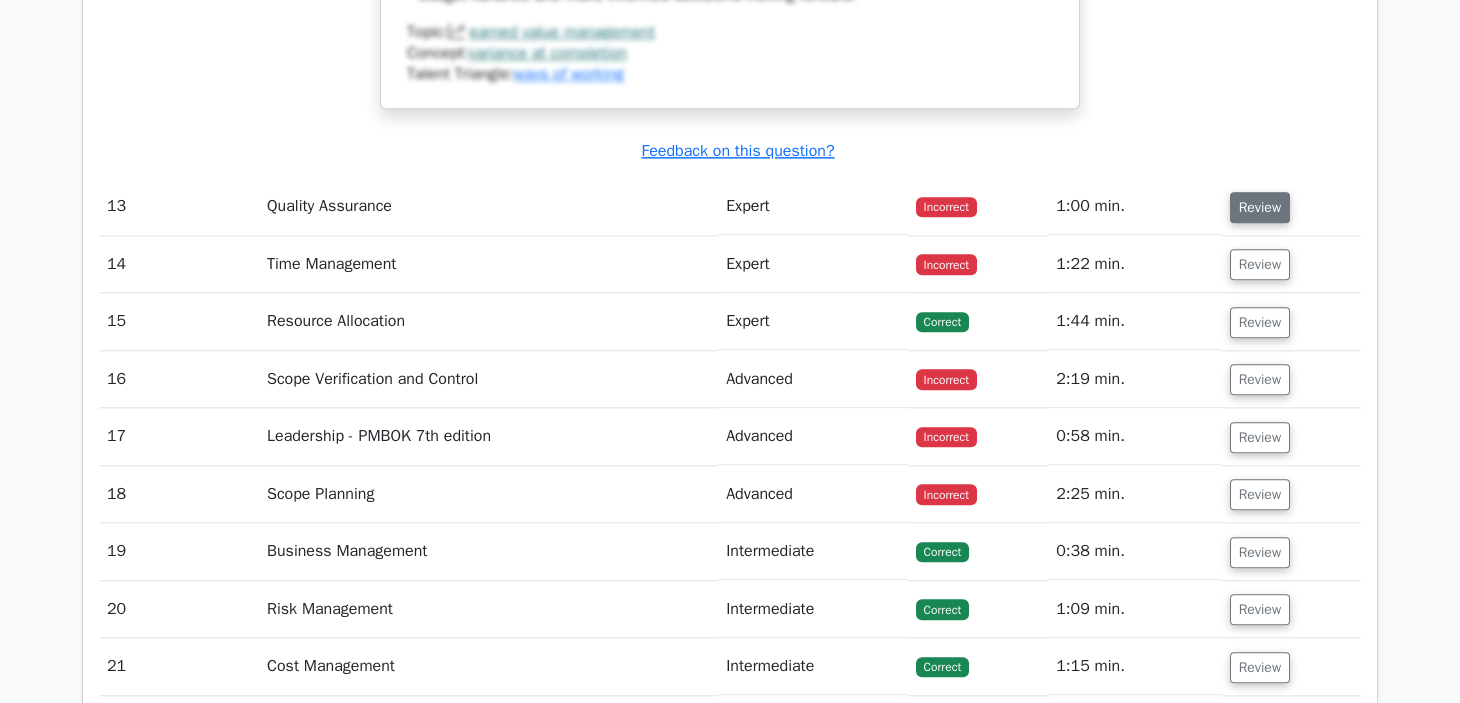 click on "Review" at bounding box center (1260, 207) 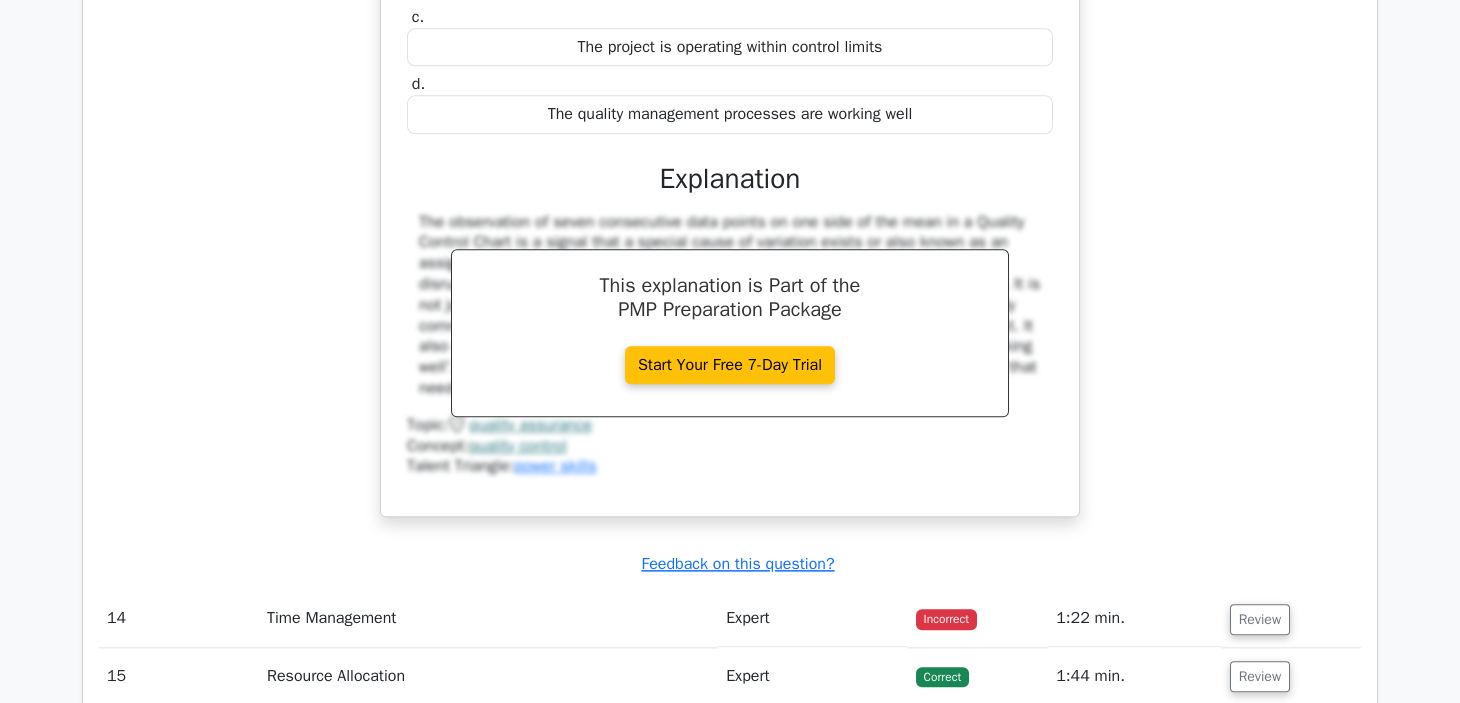 scroll, scrollTop: 16326, scrollLeft: 0, axis: vertical 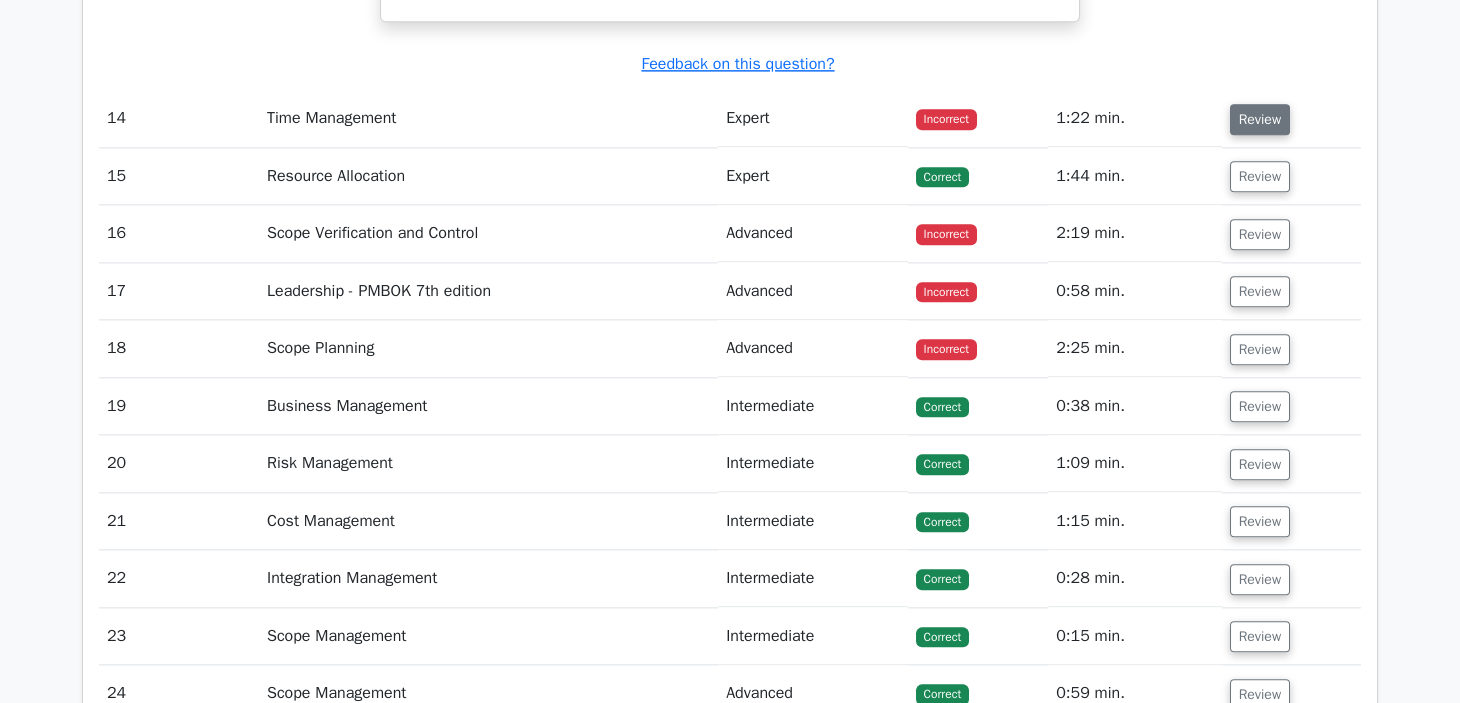 click on "Review" at bounding box center (1291, 118) 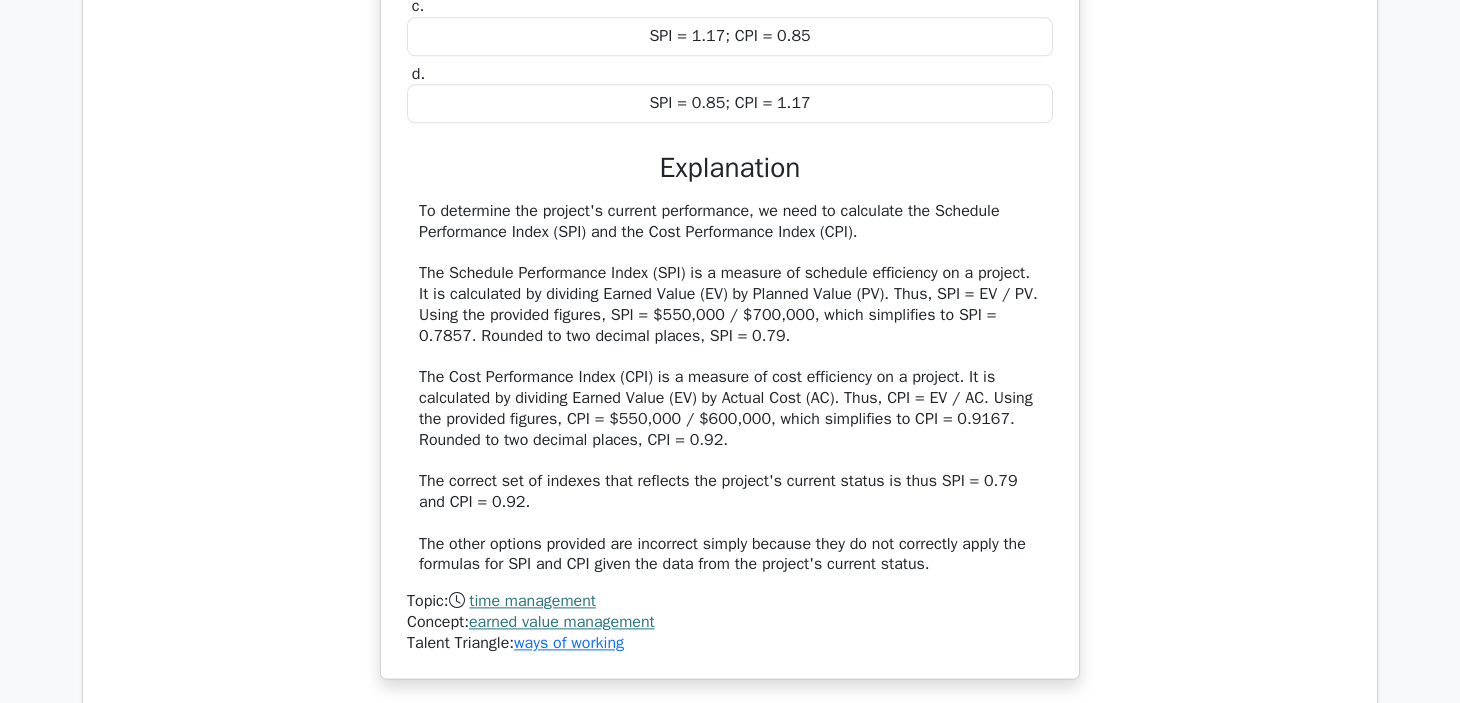 scroll, scrollTop: 17326, scrollLeft: 0, axis: vertical 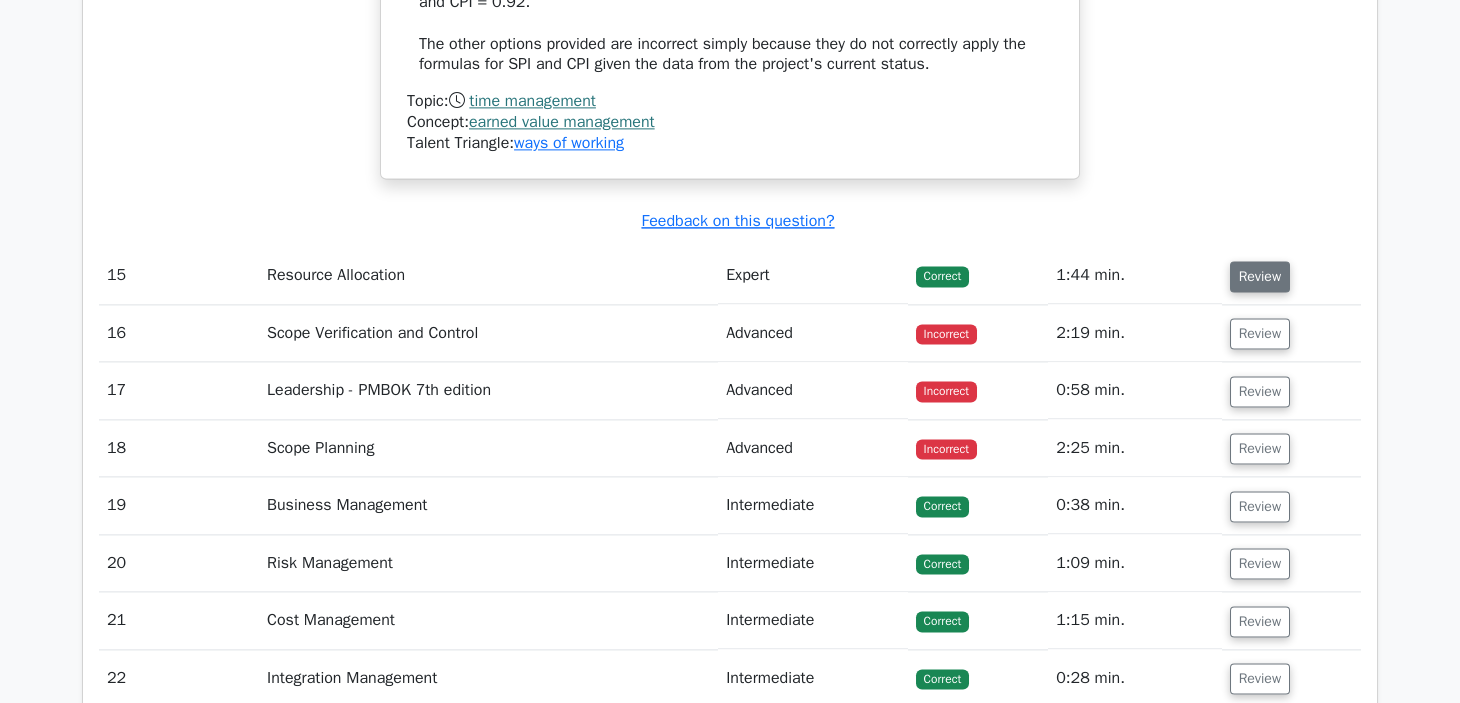 click on "Review" at bounding box center (1260, 276) 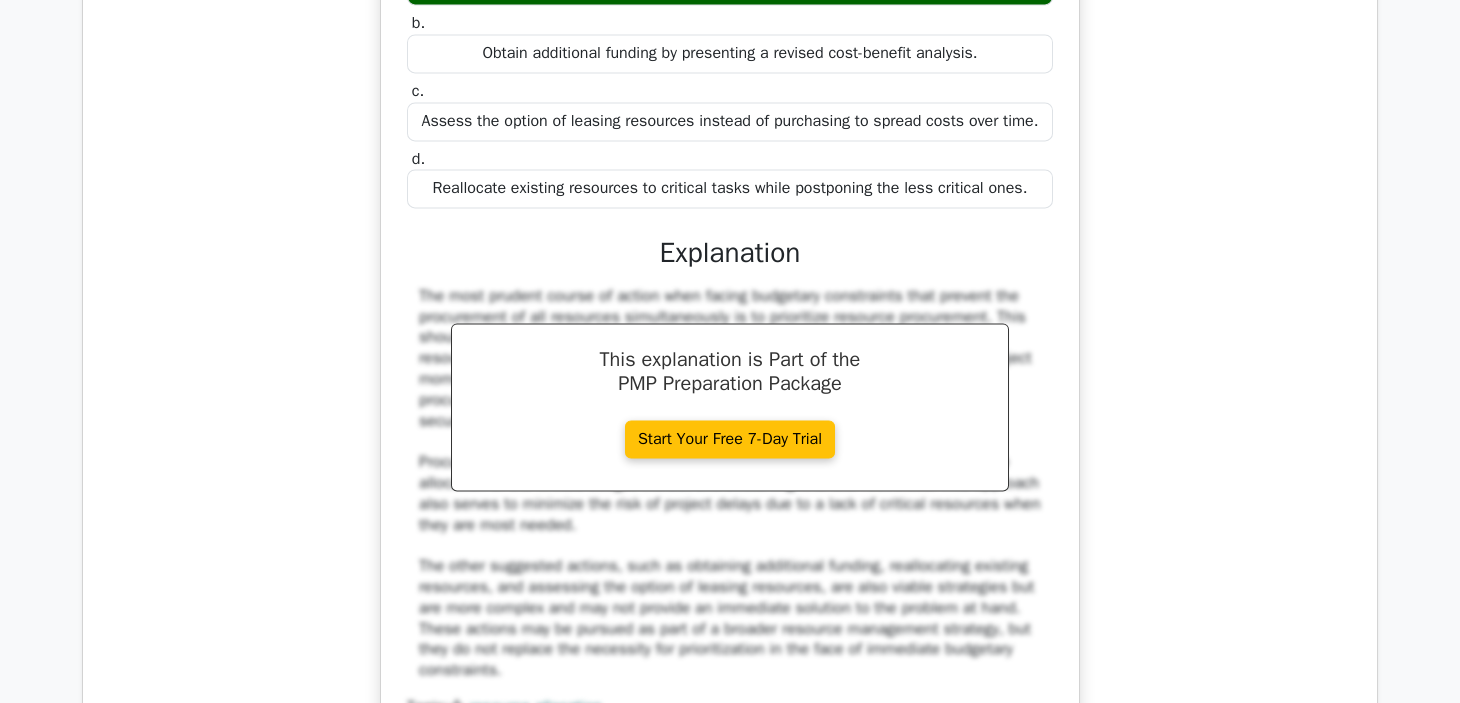 scroll, scrollTop: 18326, scrollLeft: 0, axis: vertical 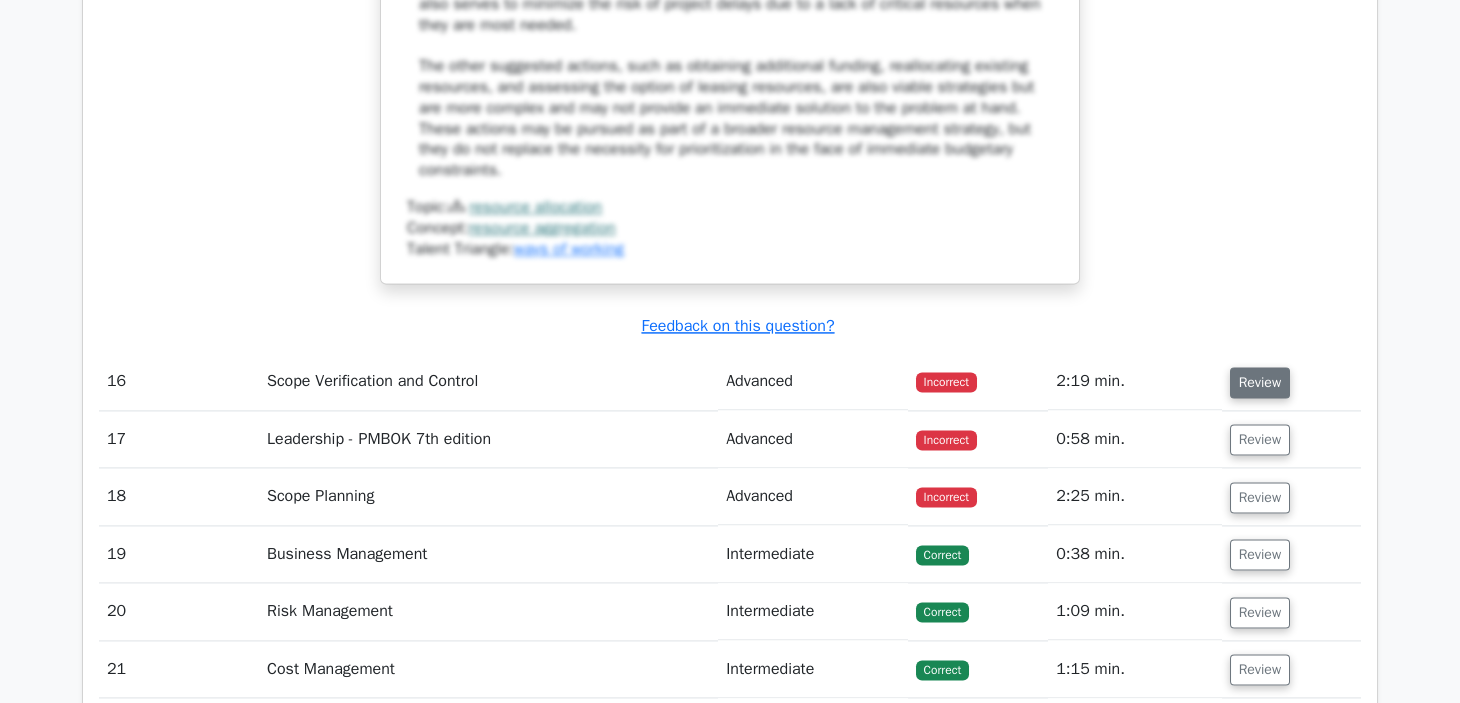 click on "Review" at bounding box center [1260, 382] 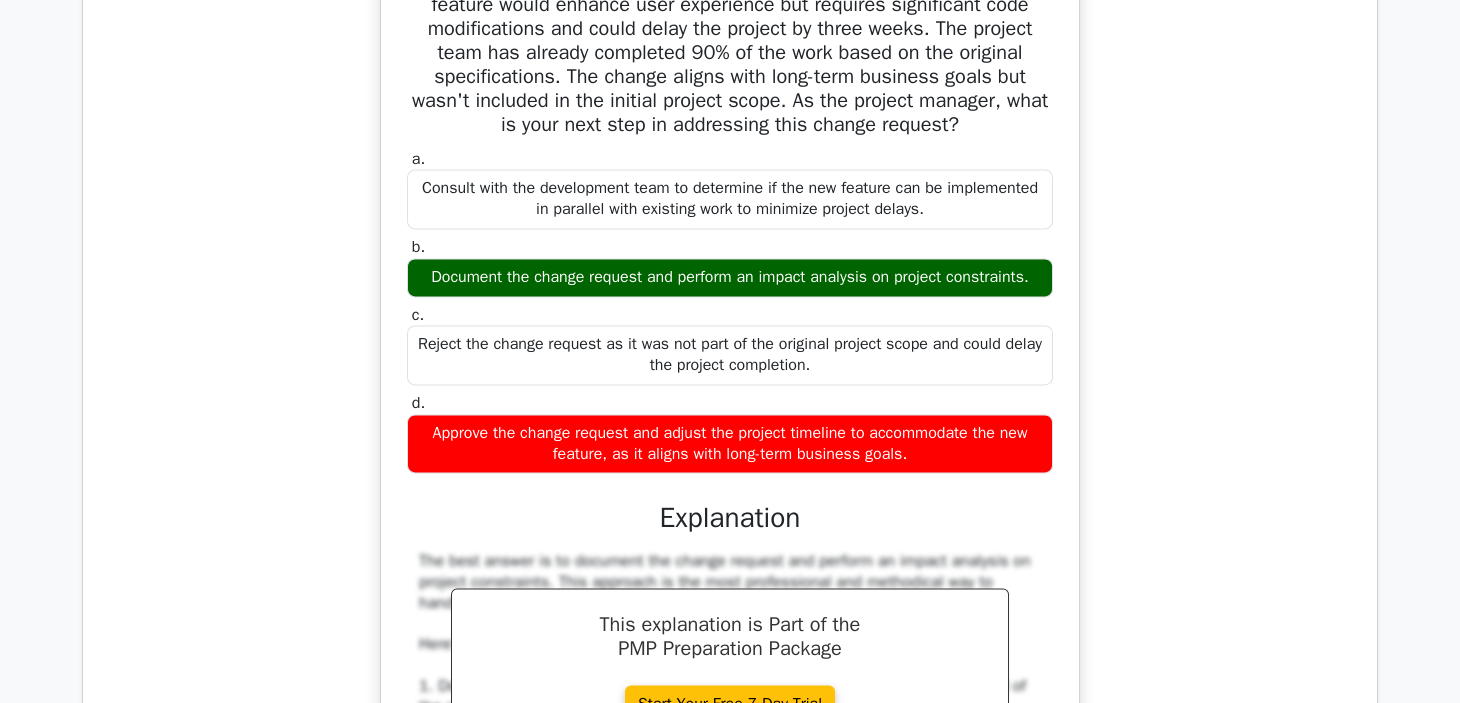 scroll, scrollTop: 18326, scrollLeft: 0, axis: vertical 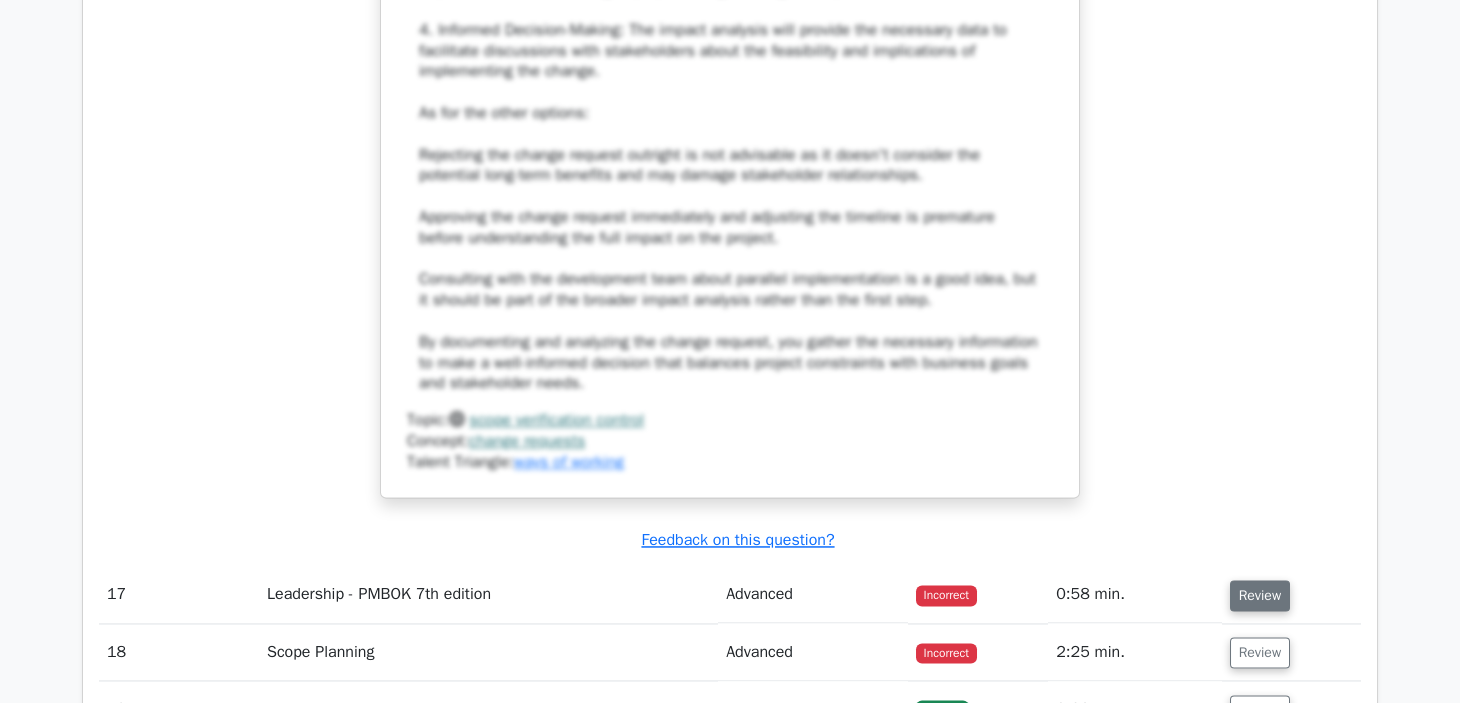 click on "Review" at bounding box center (1260, 595) 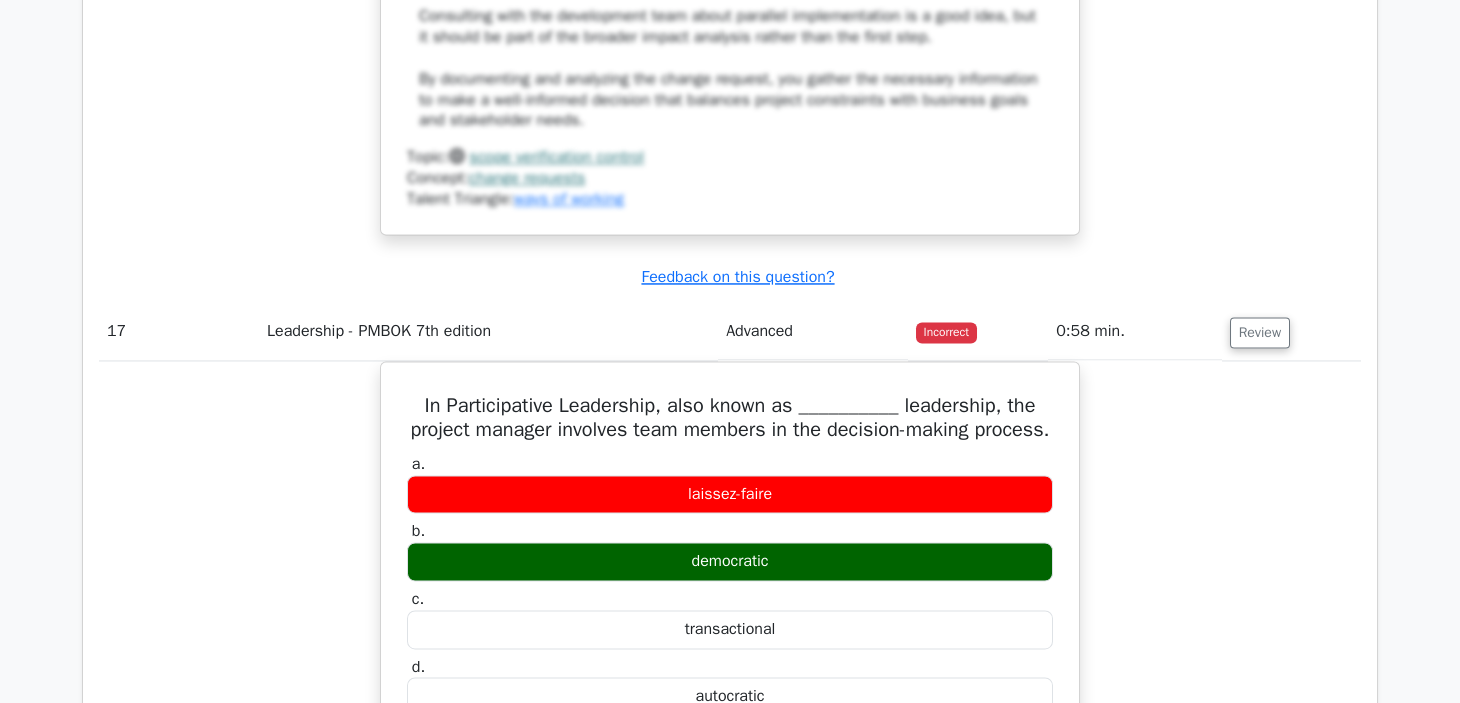 scroll, scrollTop: 19983, scrollLeft: 0, axis: vertical 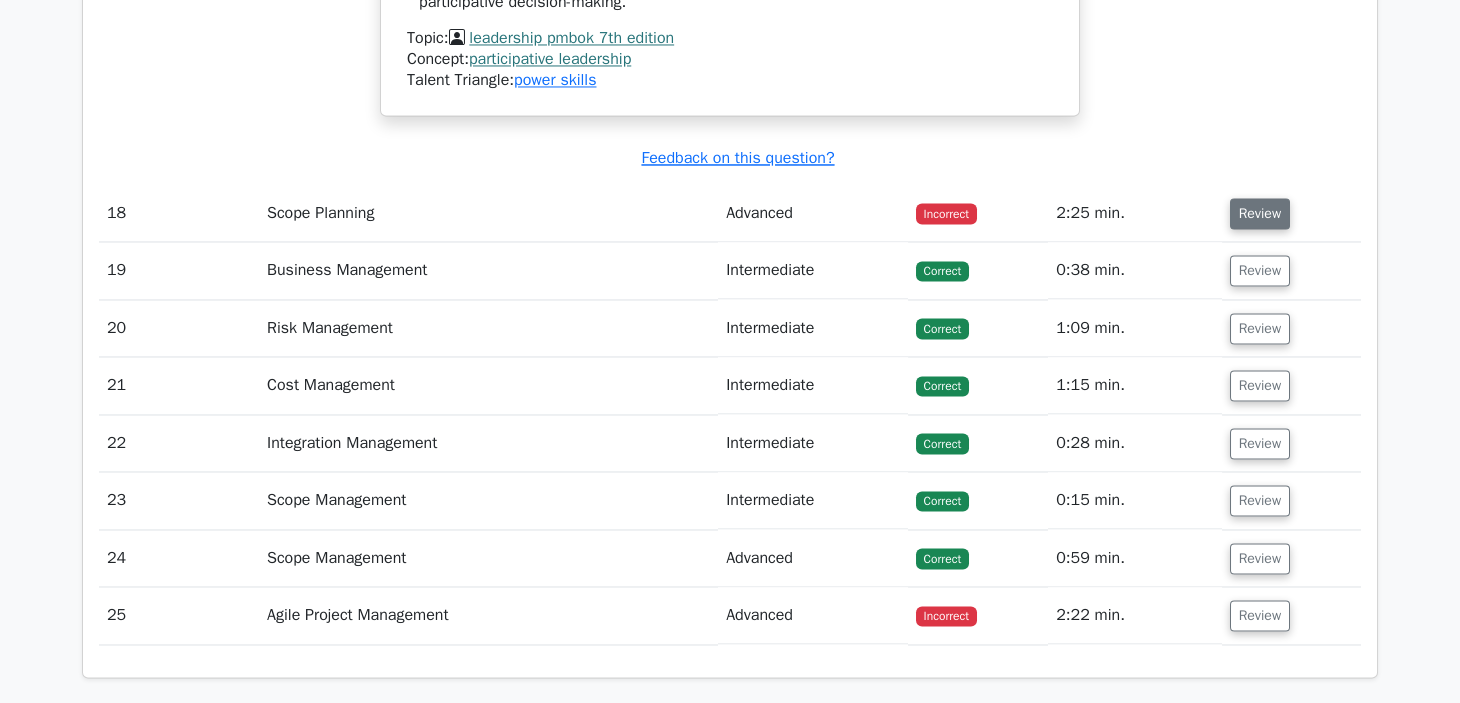 click on "Review" at bounding box center (1260, 213) 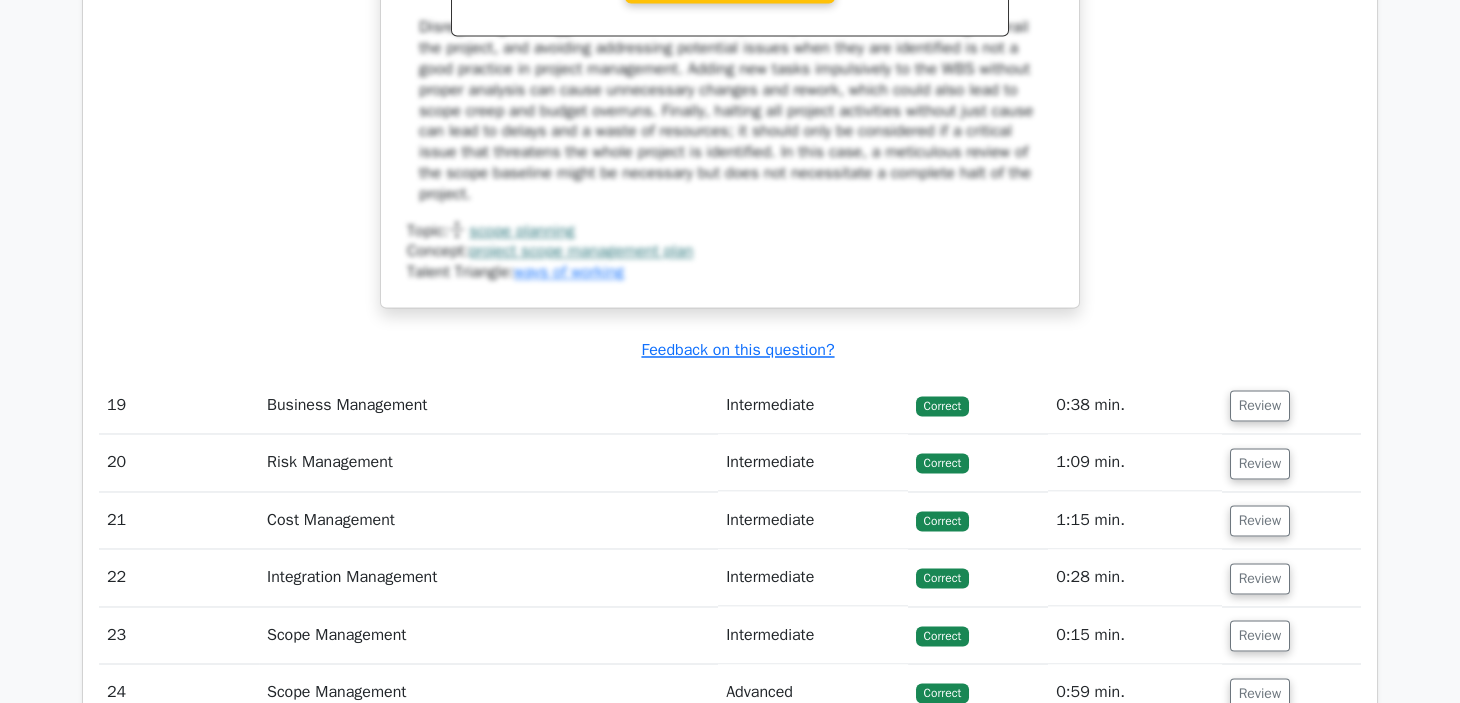scroll, scrollTop: 22483, scrollLeft: 0, axis: vertical 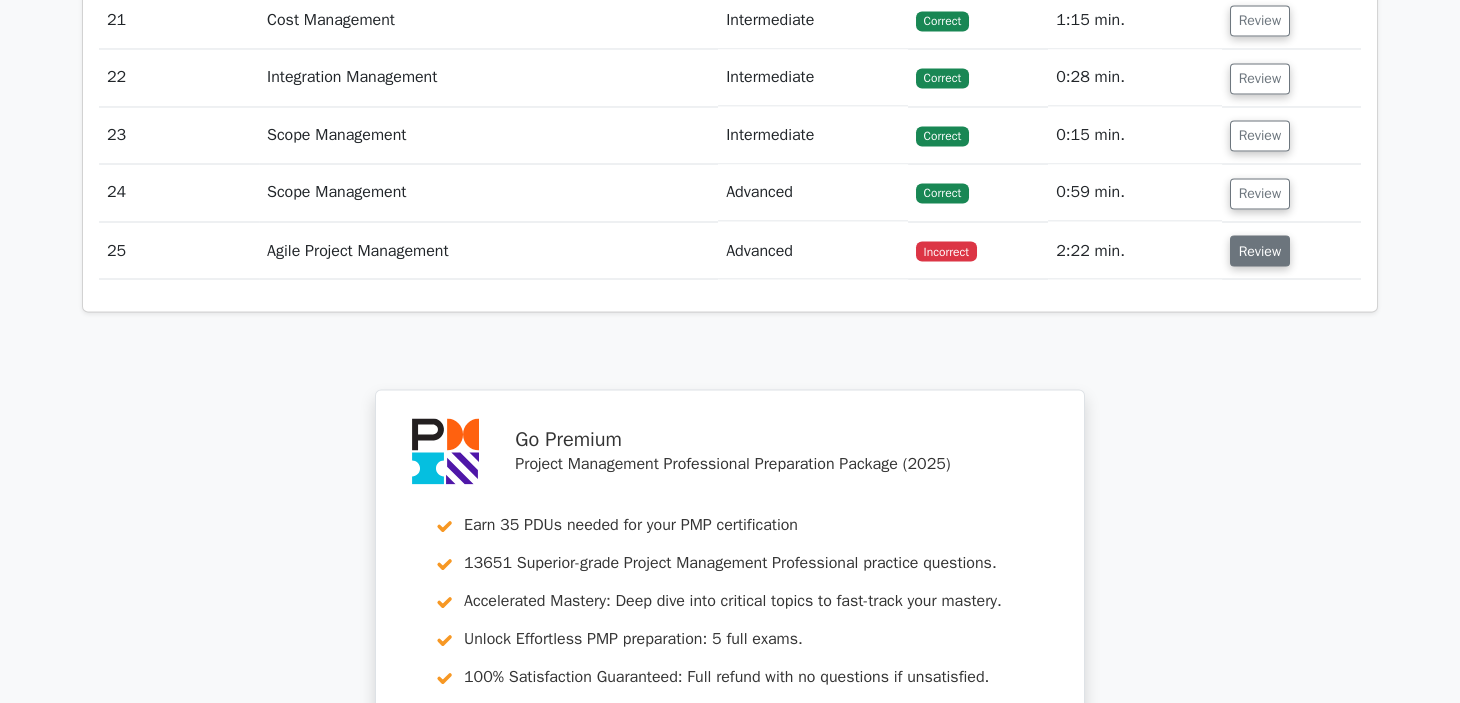 click on "Review" at bounding box center (1260, 250) 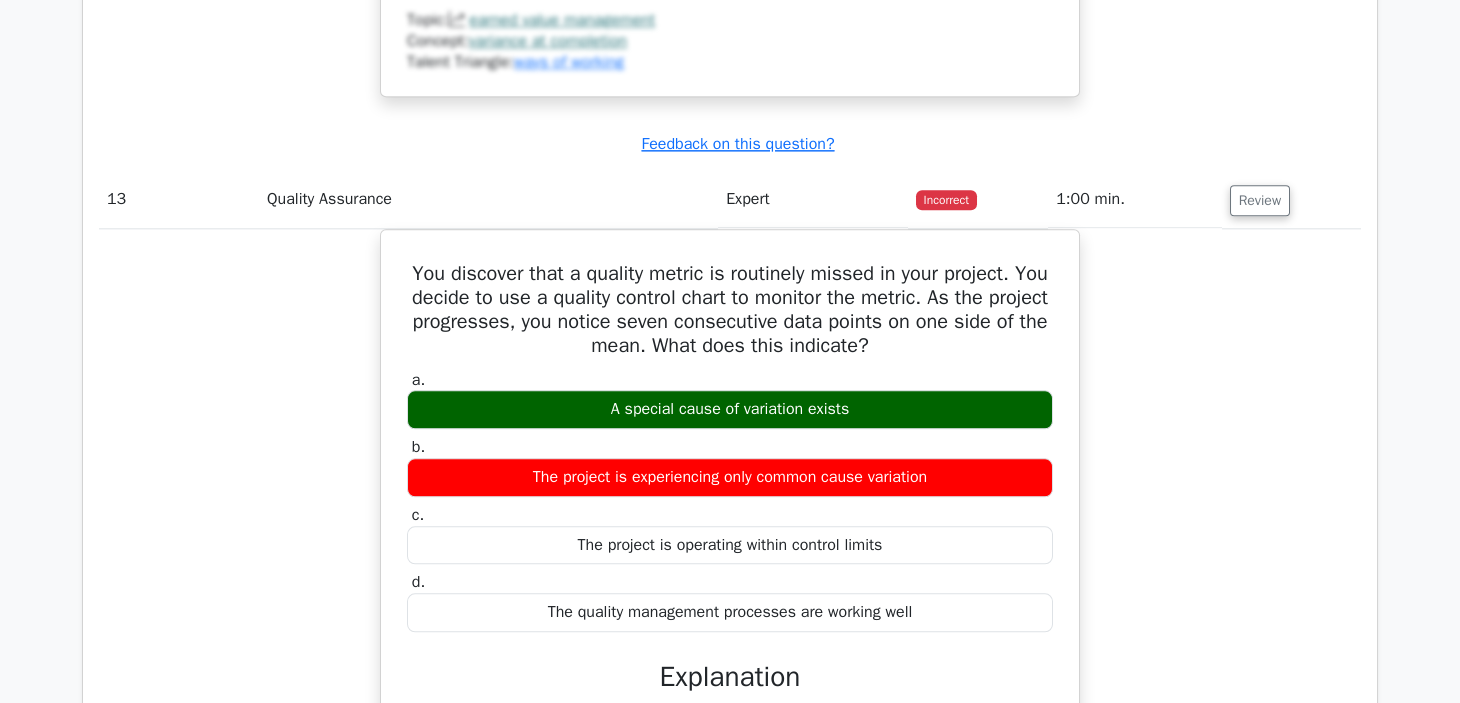 scroll, scrollTop: 14482, scrollLeft: 0, axis: vertical 